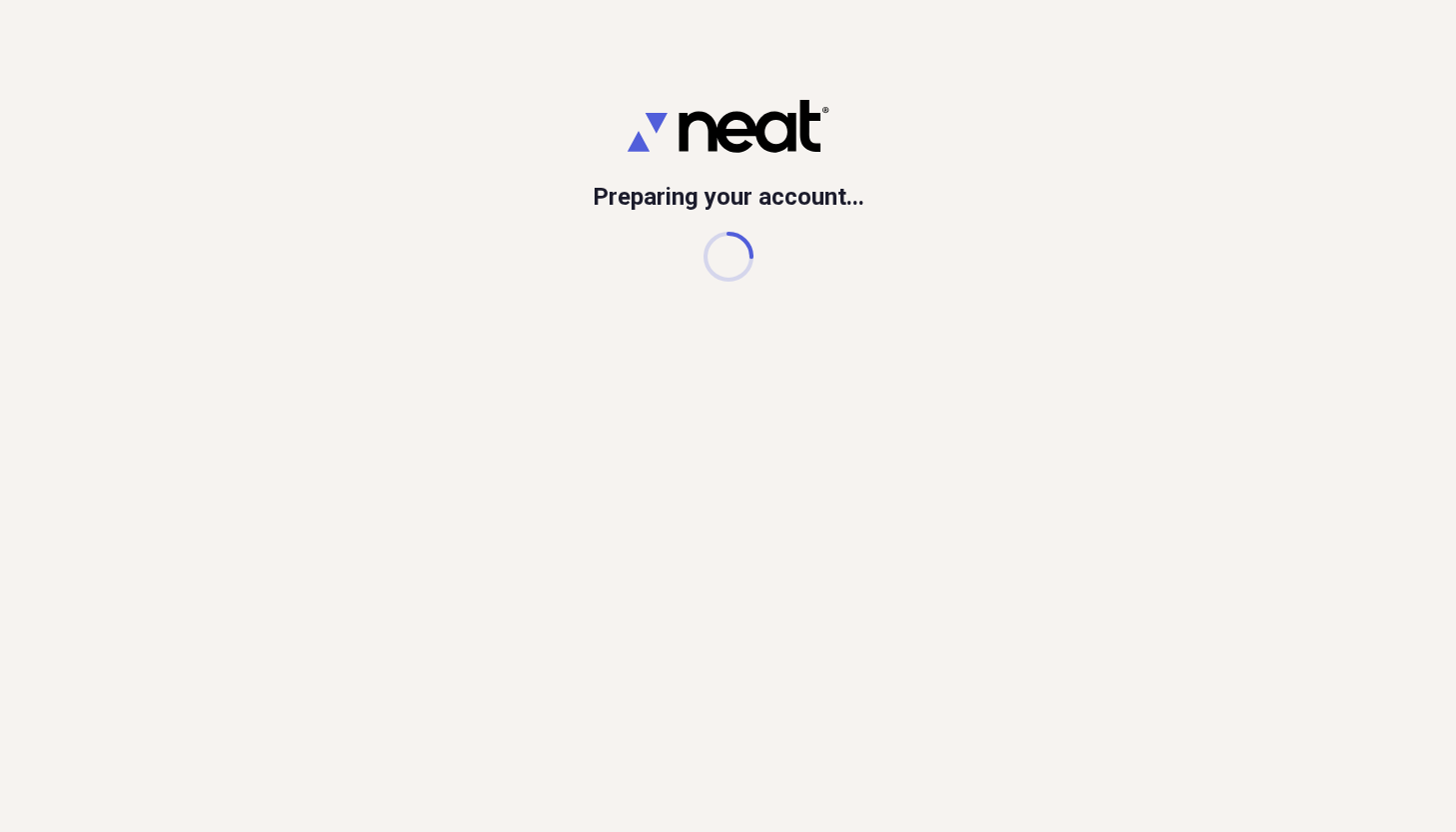 scroll, scrollTop: 0, scrollLeft: 0, axis: both 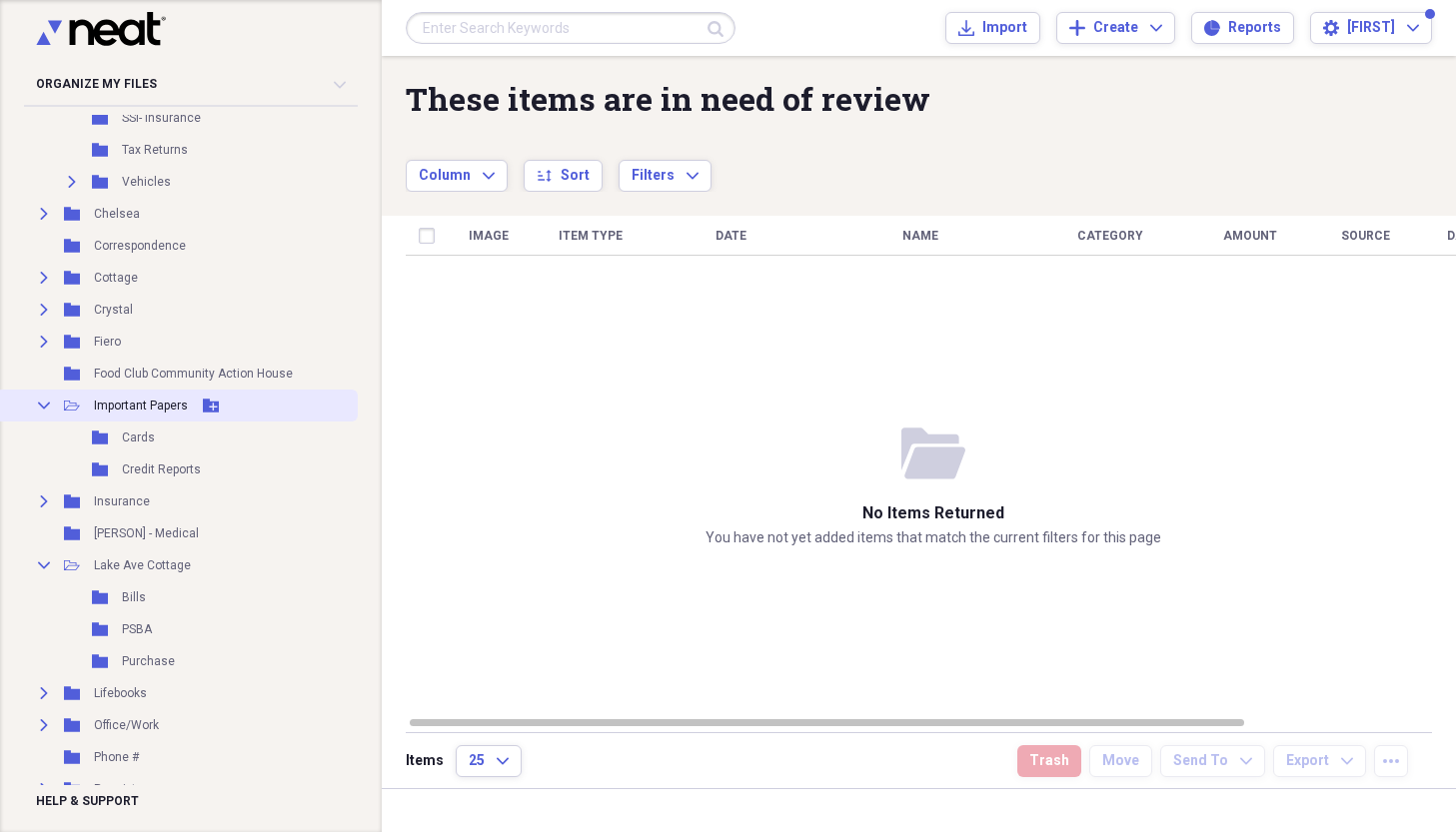click on "Open Folder" 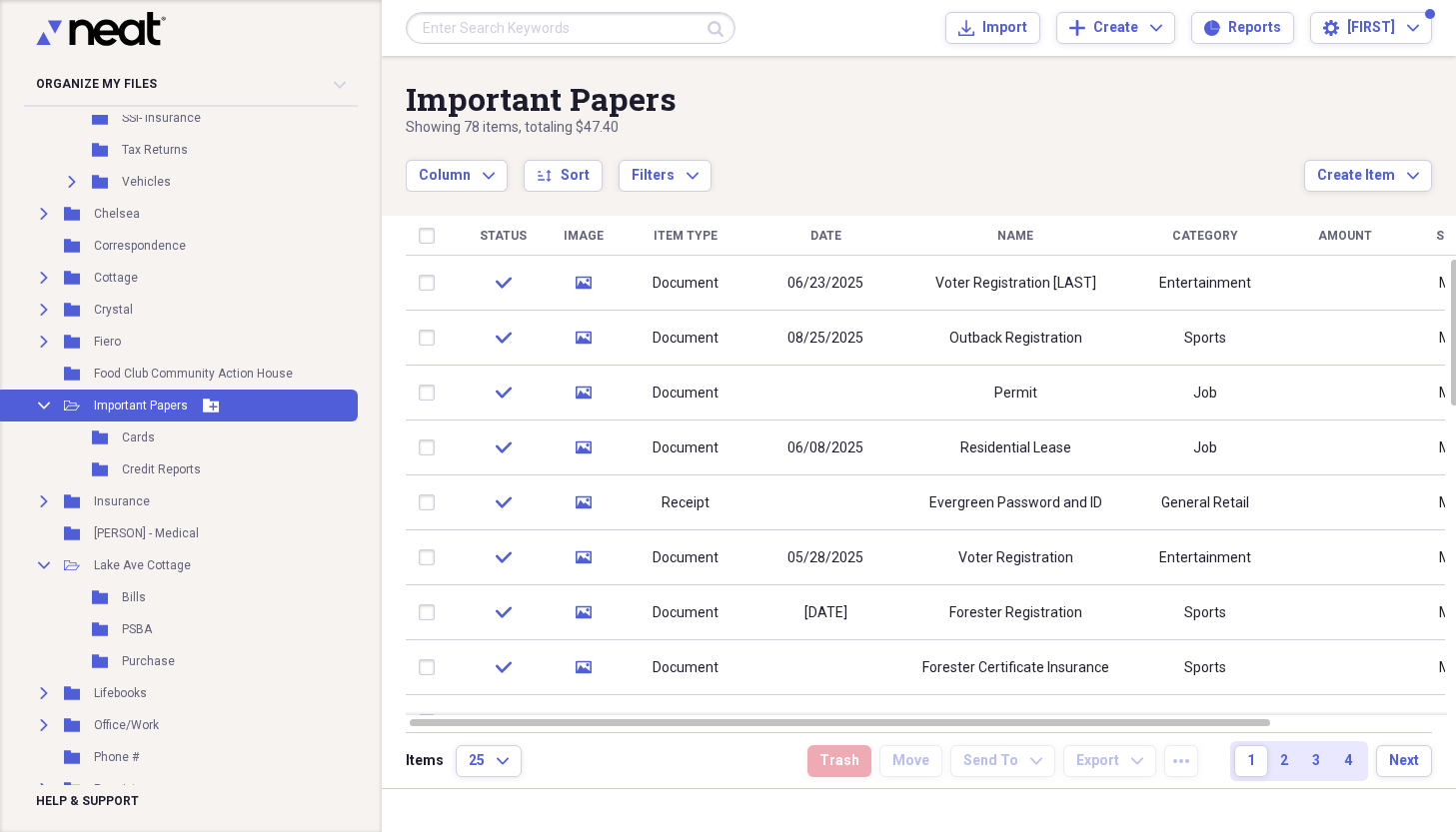 click 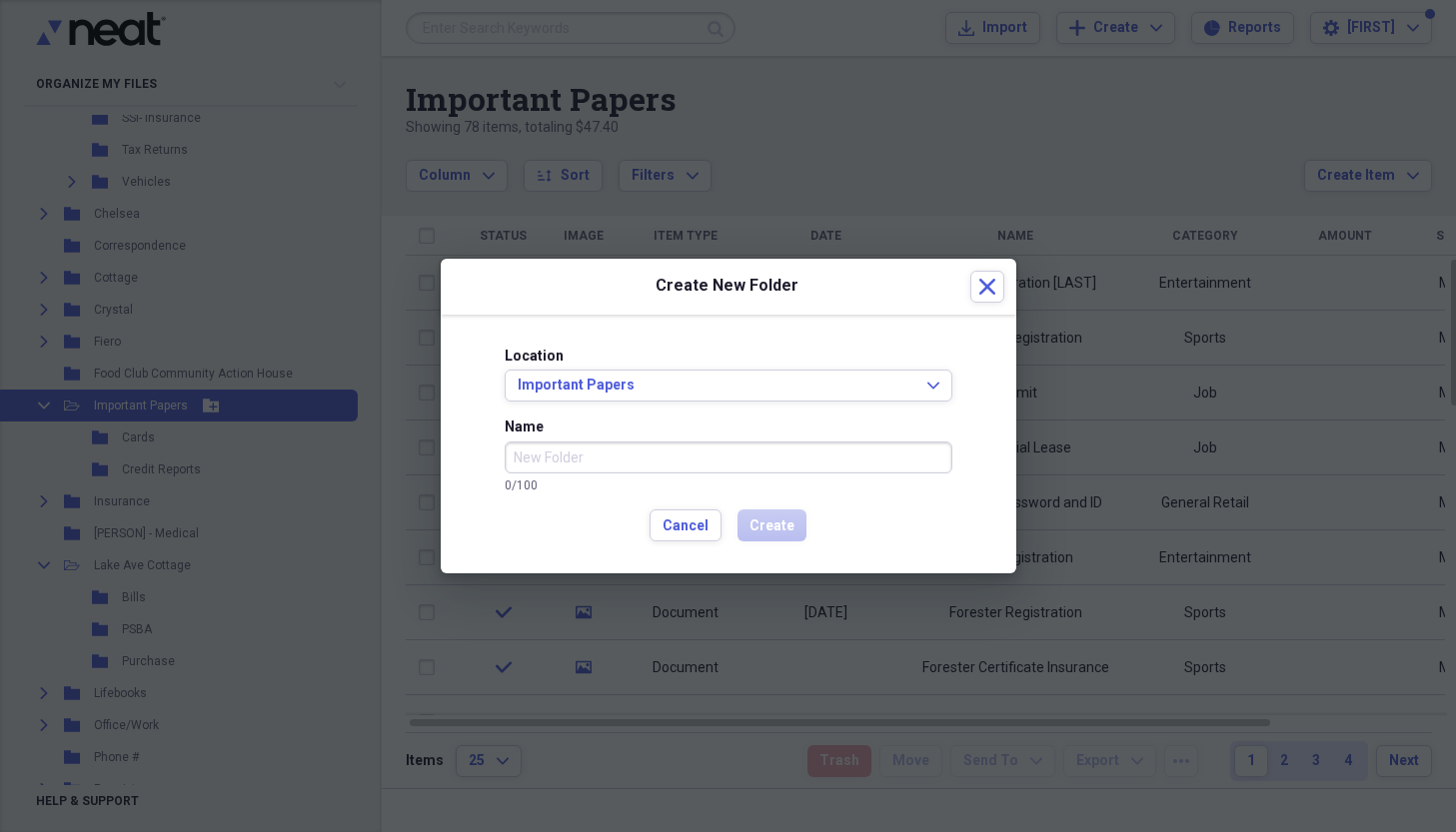 click on "Name" at bounding box center [728, 457] 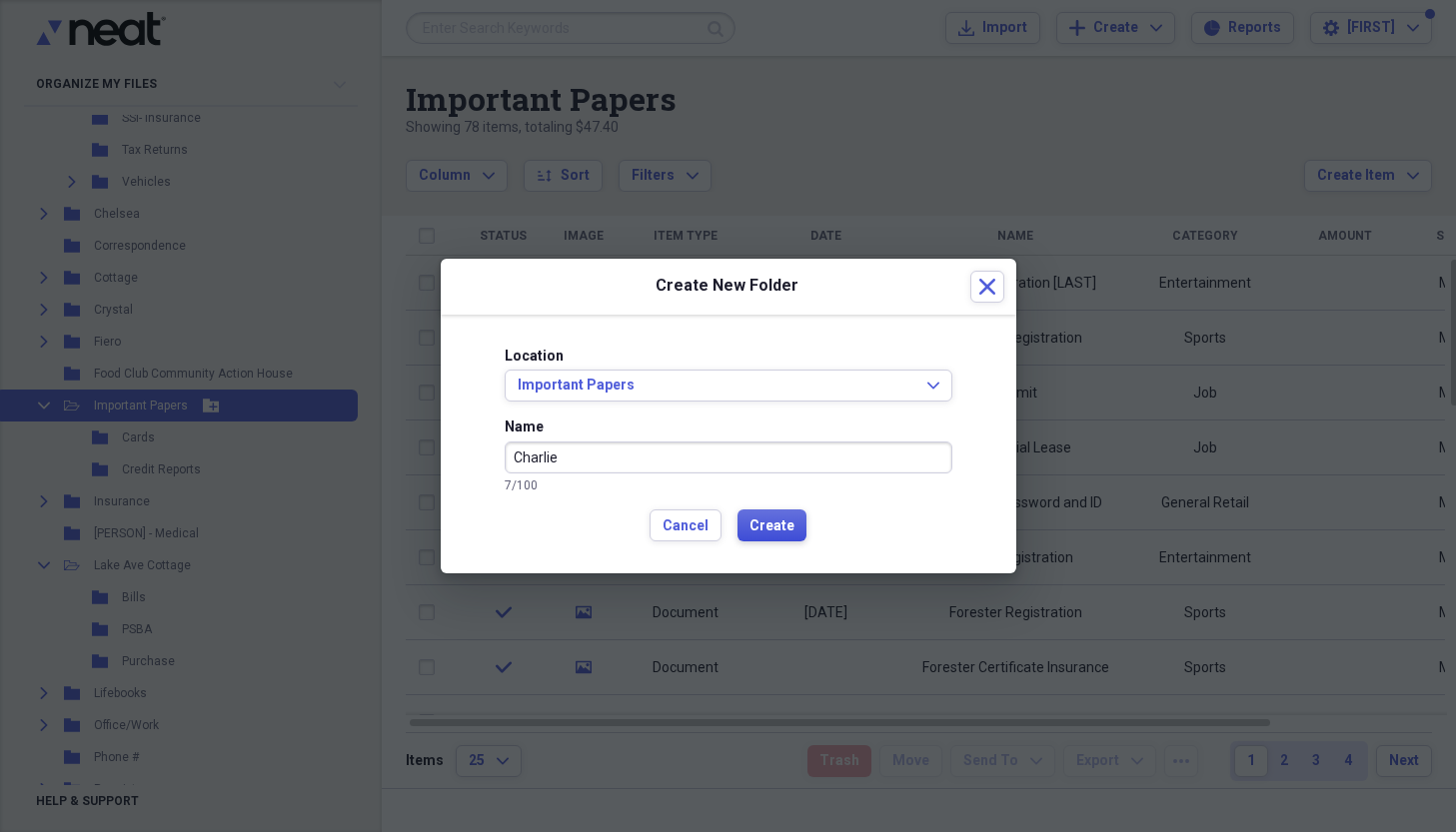 type on "Charlie" 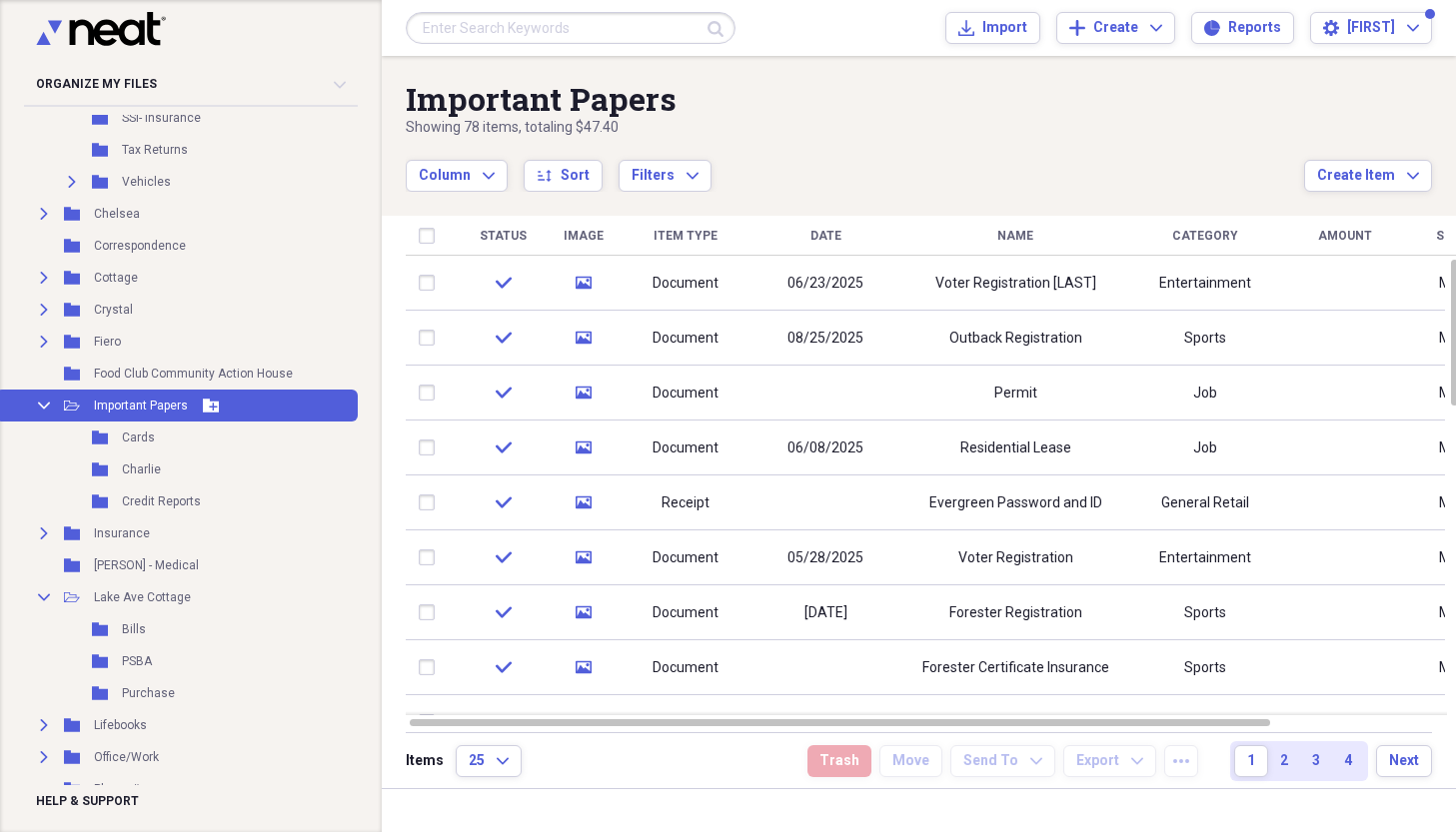 click on "Important Papers" at bounding box center (141, 406) 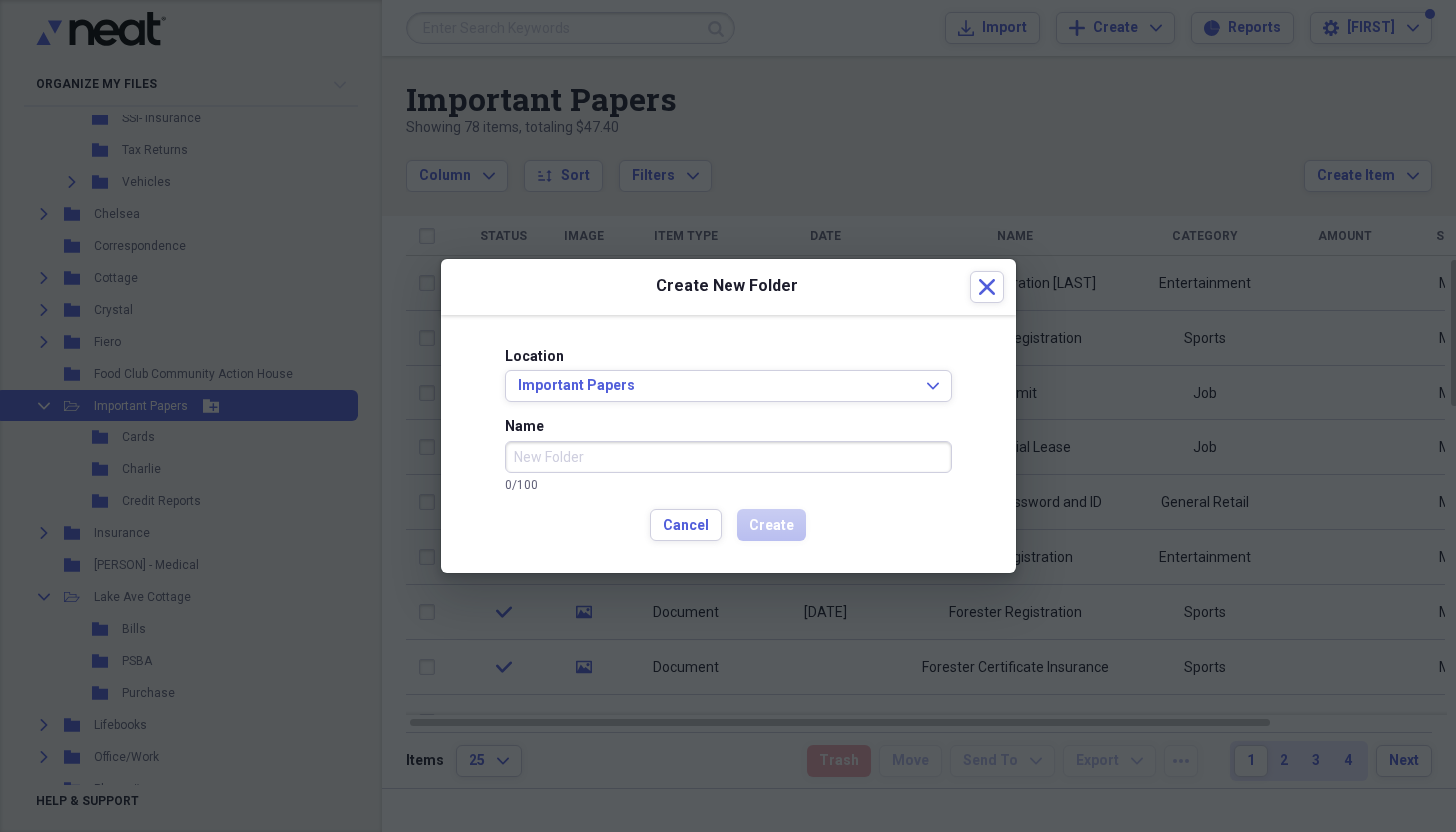 click on "Name" at bounding box center [728, 457] 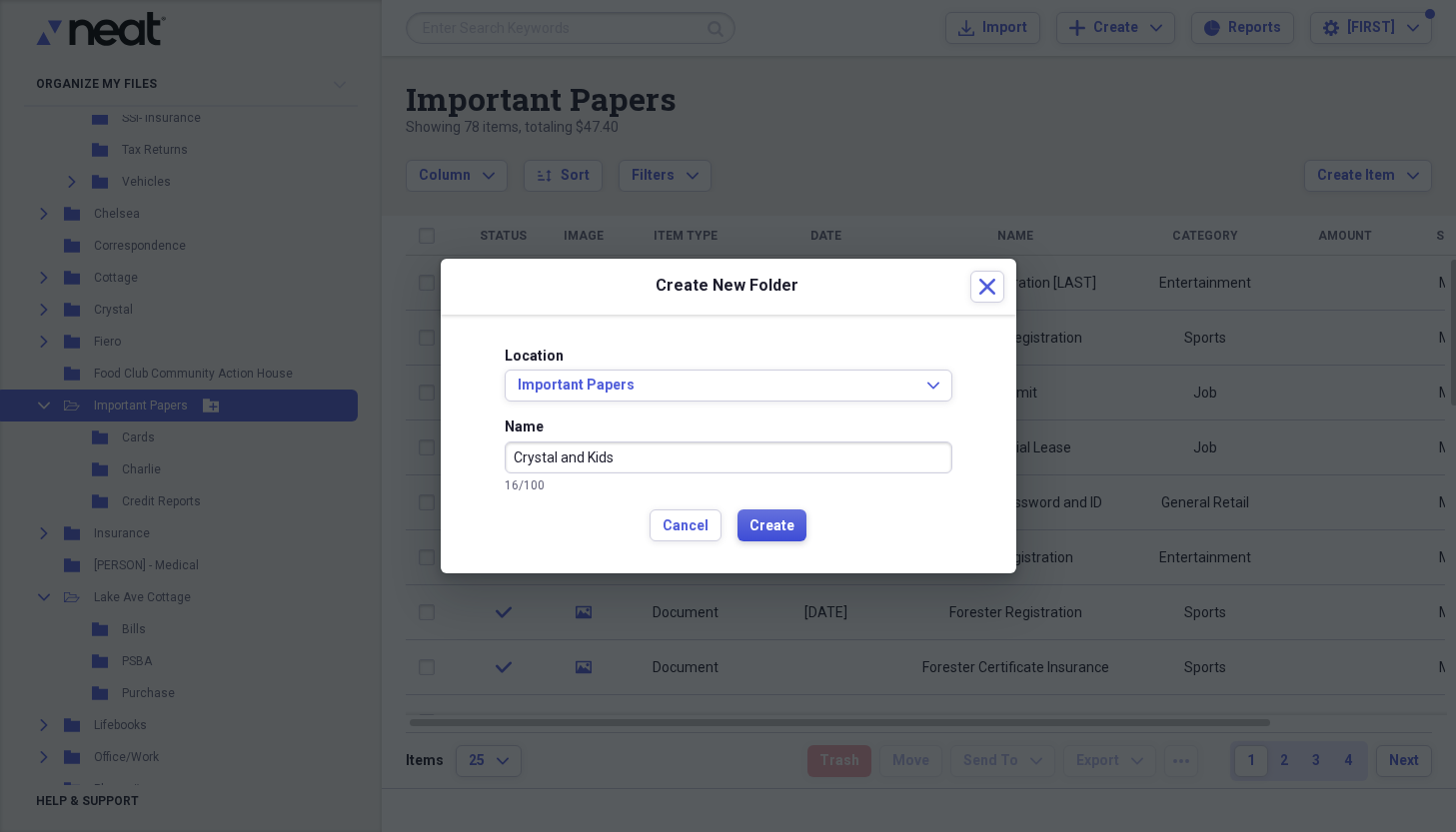 type on "Crystal and Kids" 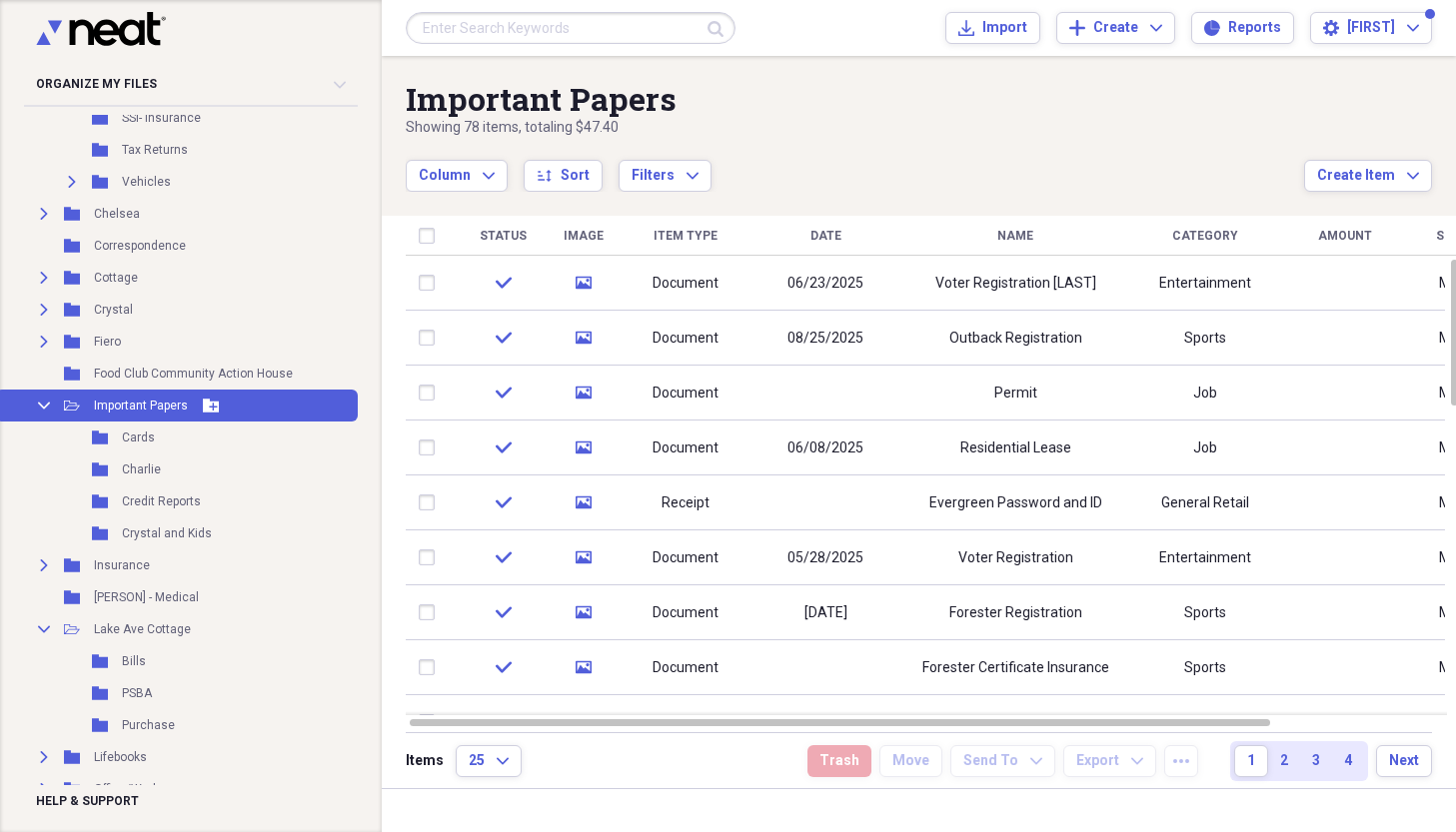 click 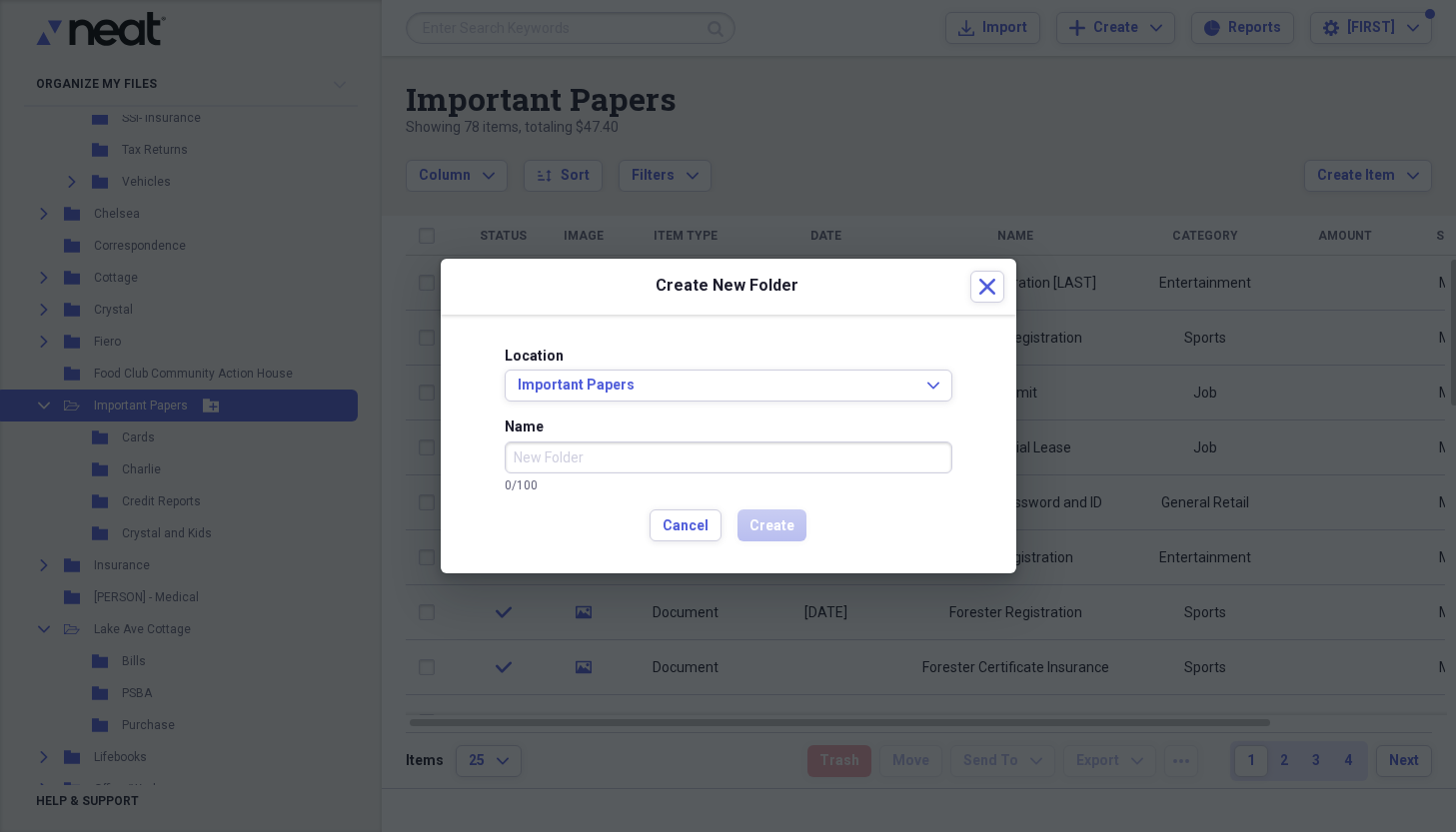 click on "Name" at bounding box center (728, 457) 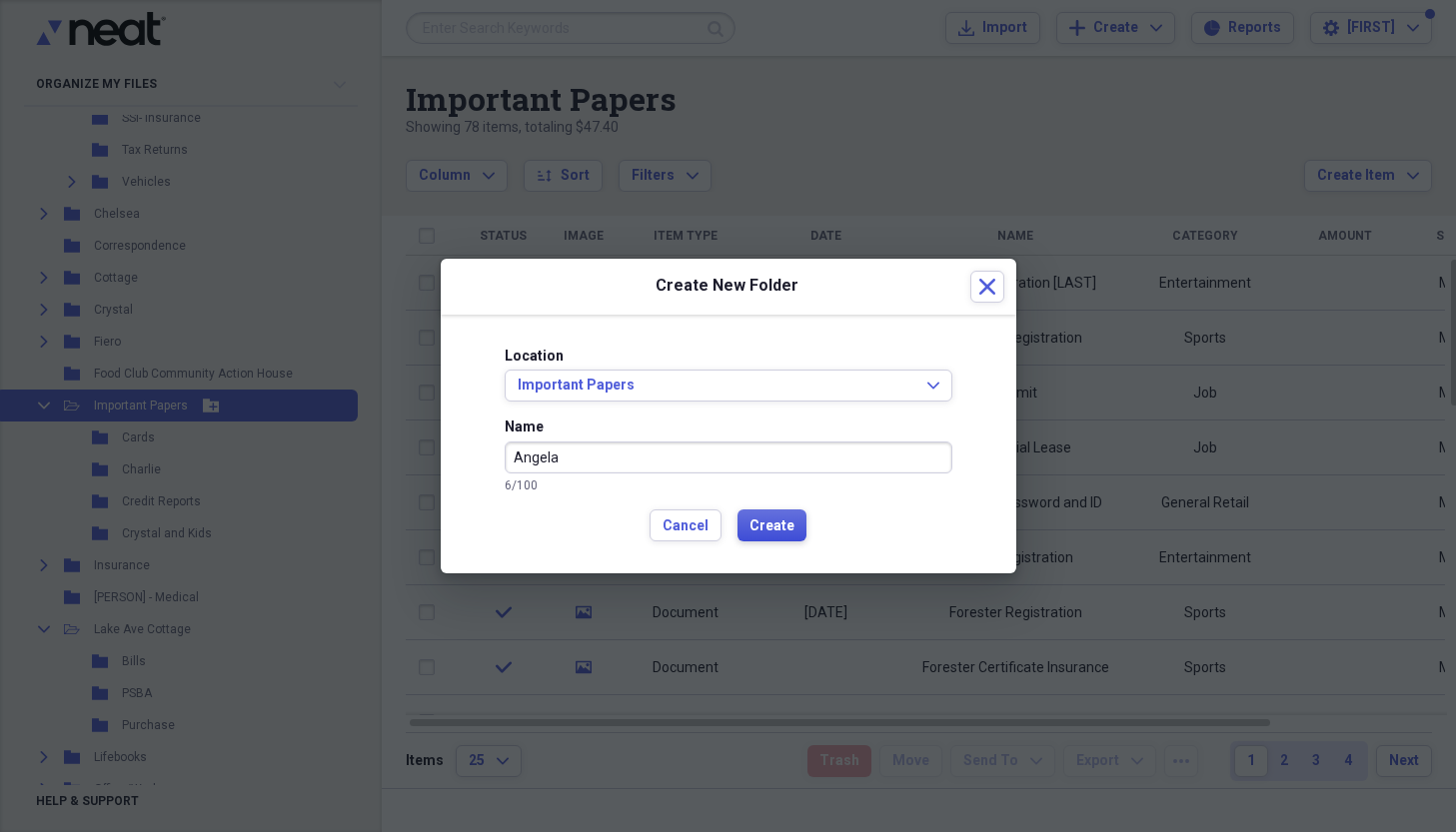 type on "Angela" 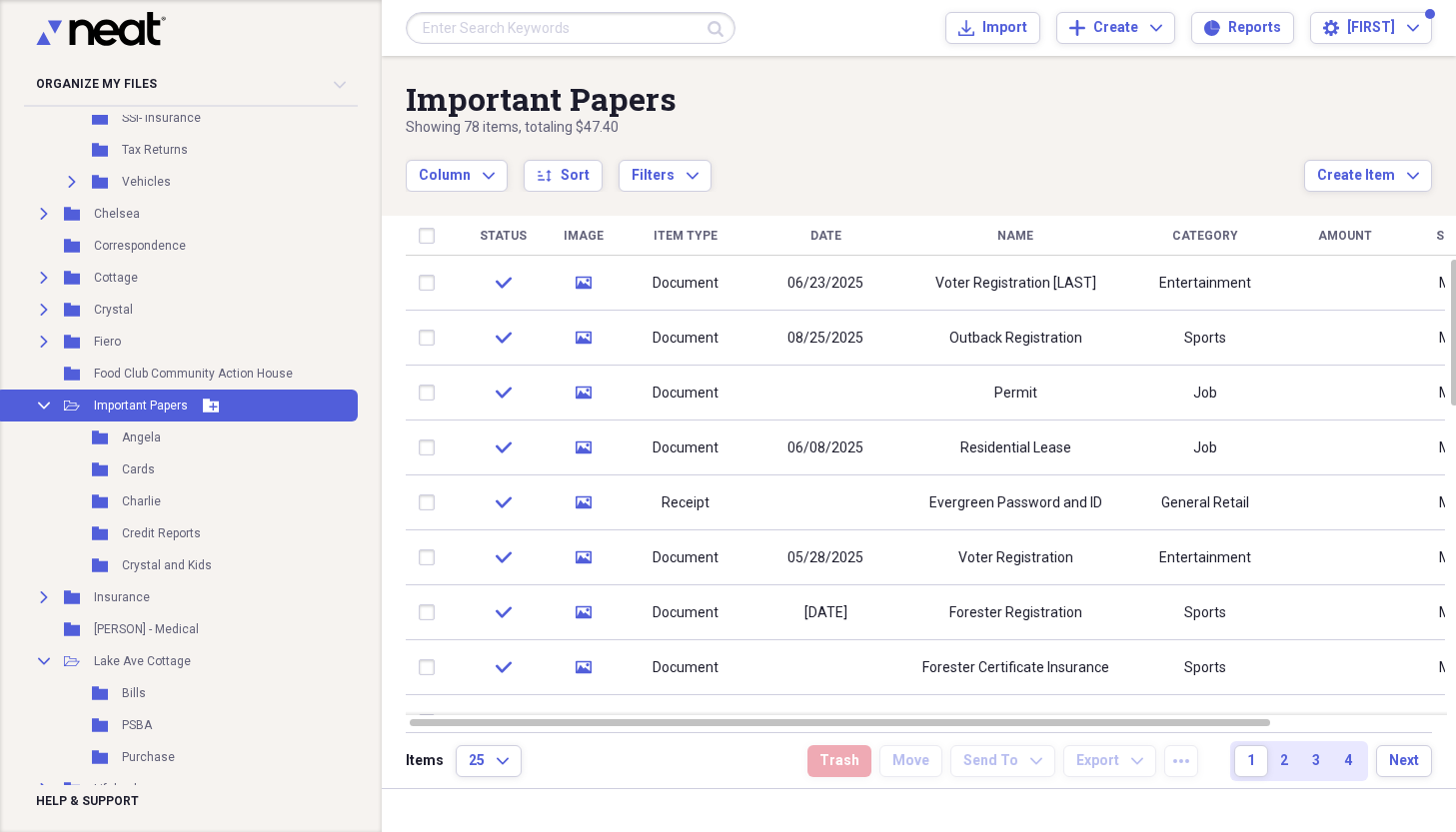 click on "Add Folder" 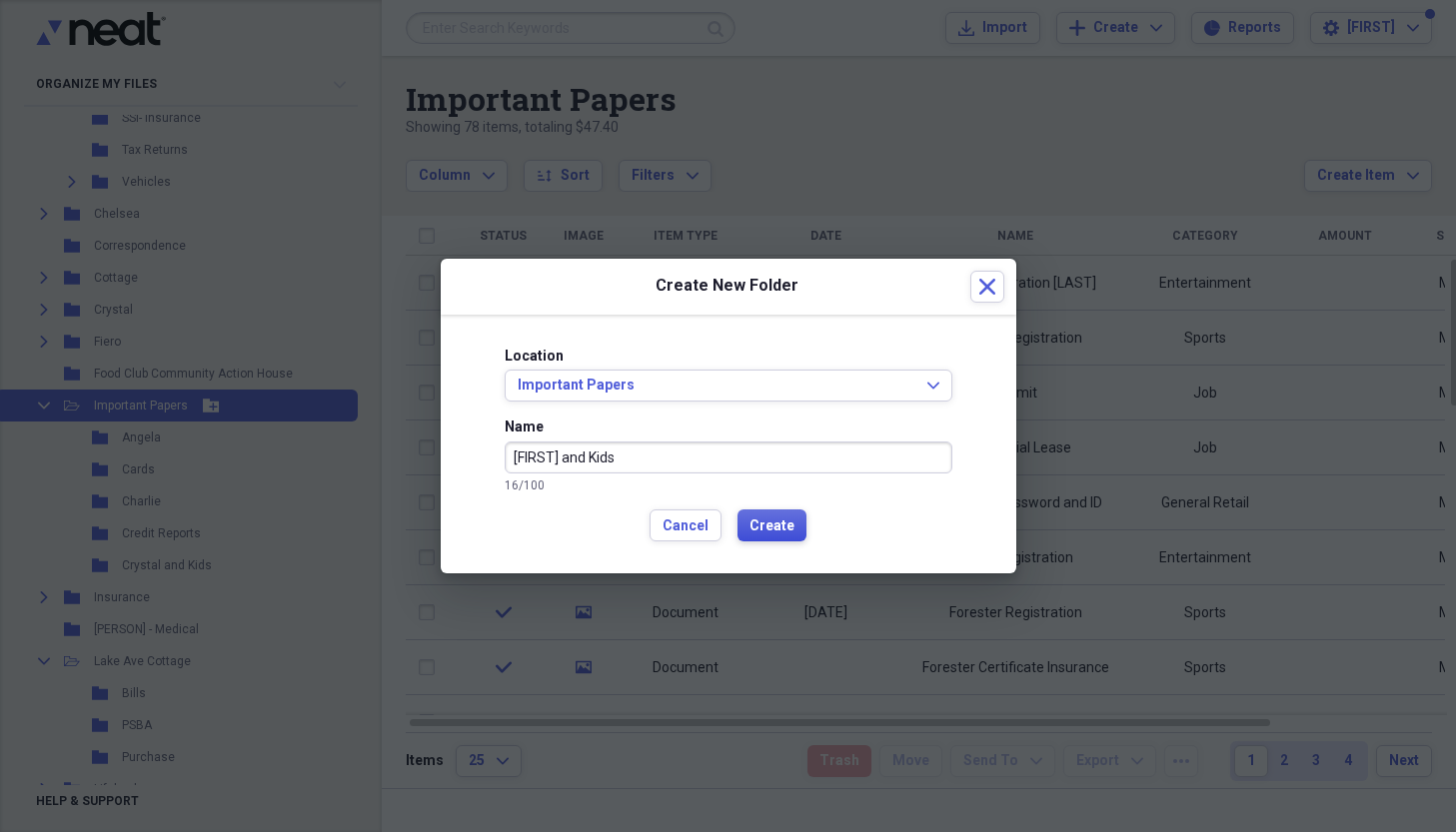 type on "[FIRST] and Kids" 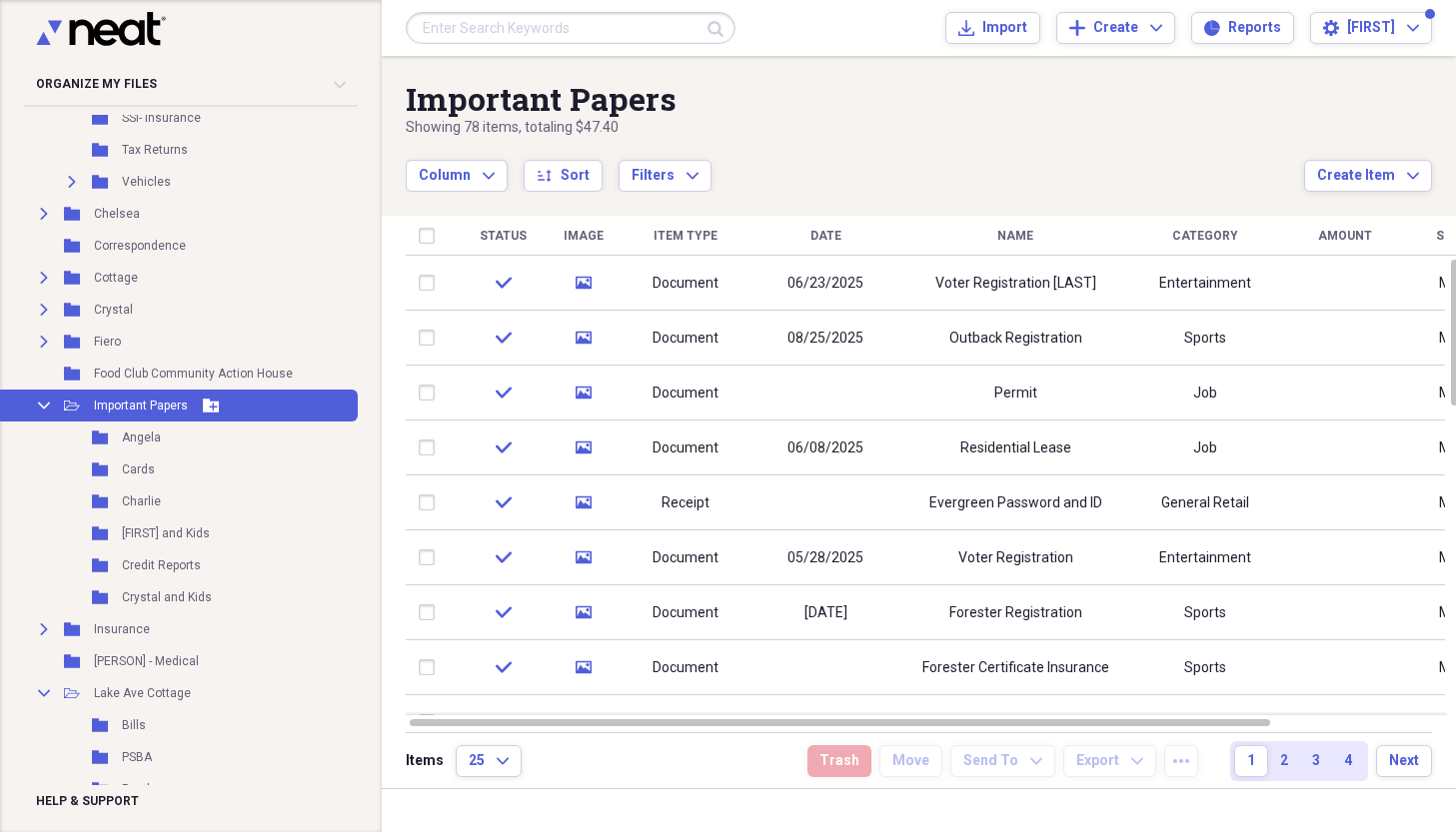 click 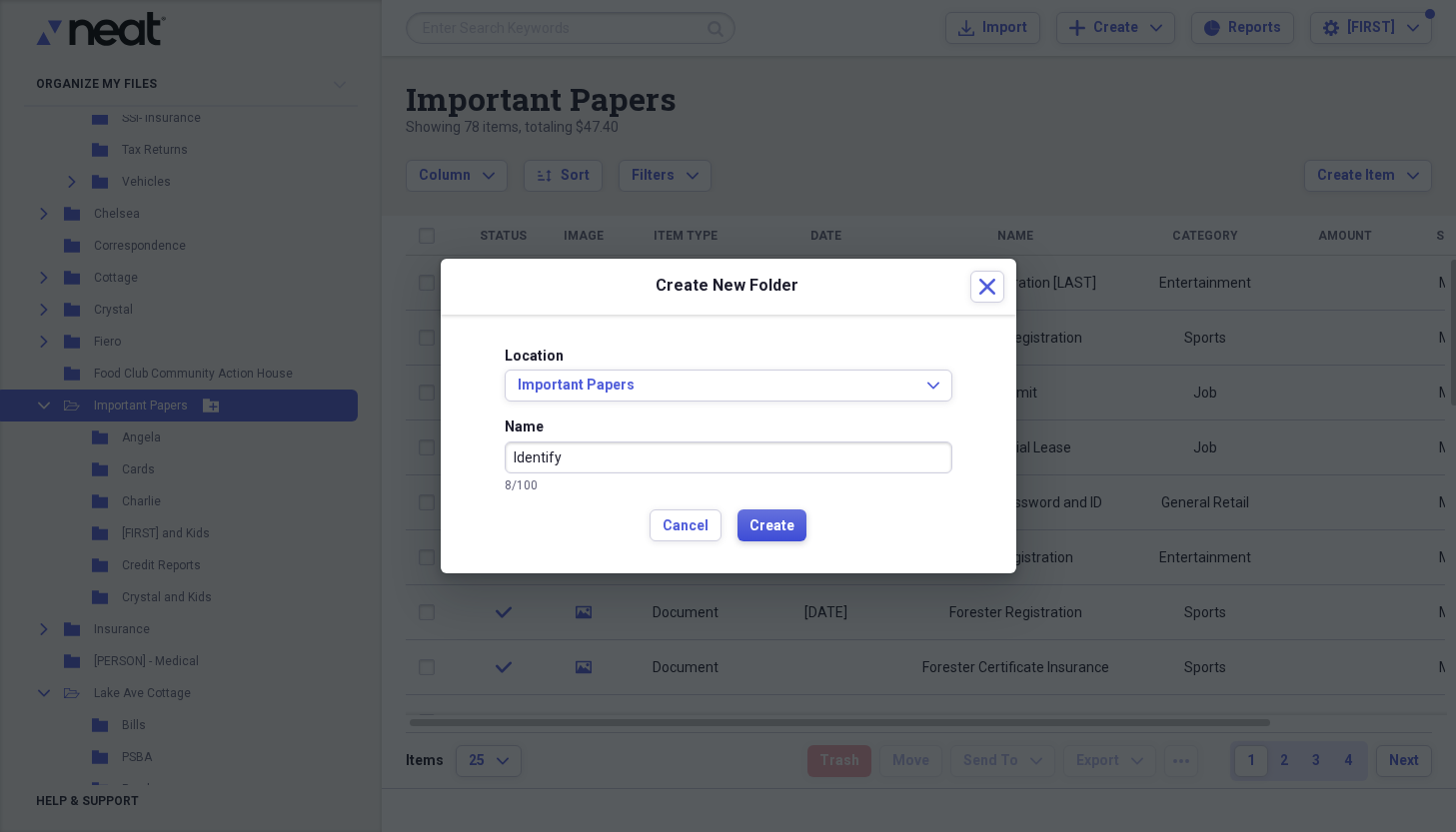 type on "Identify" 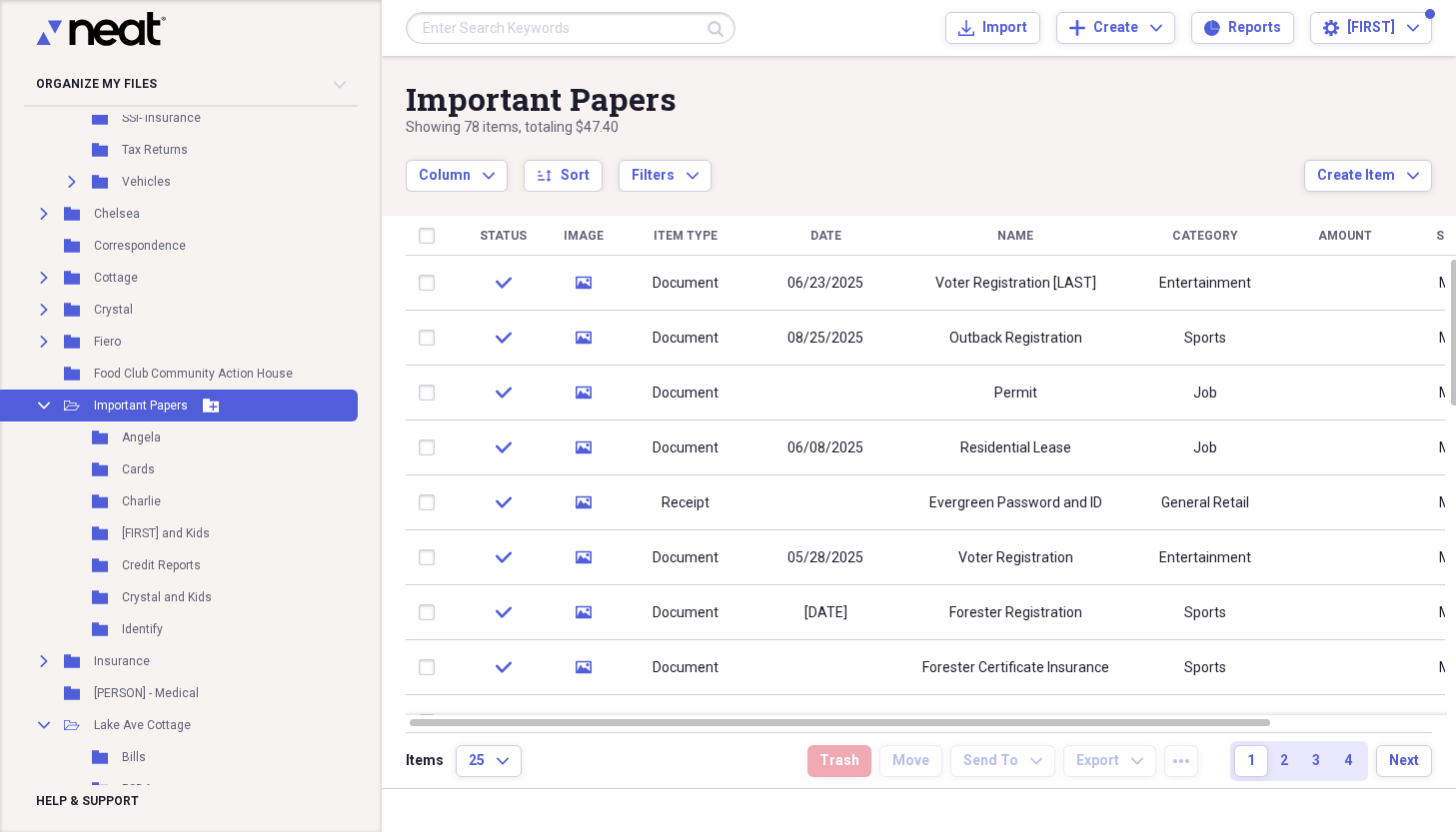 click 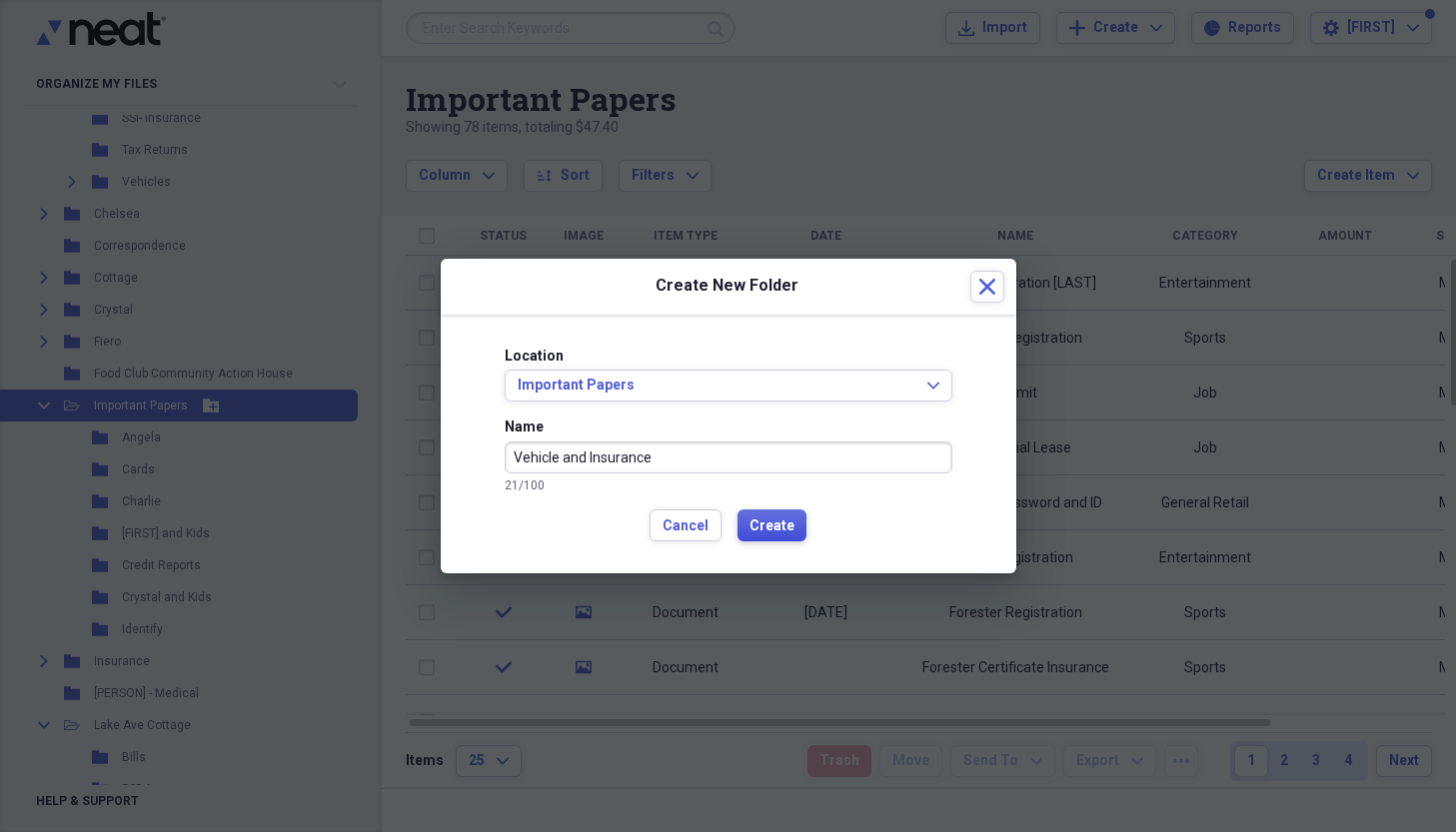type on "Vehicle and Insurance" 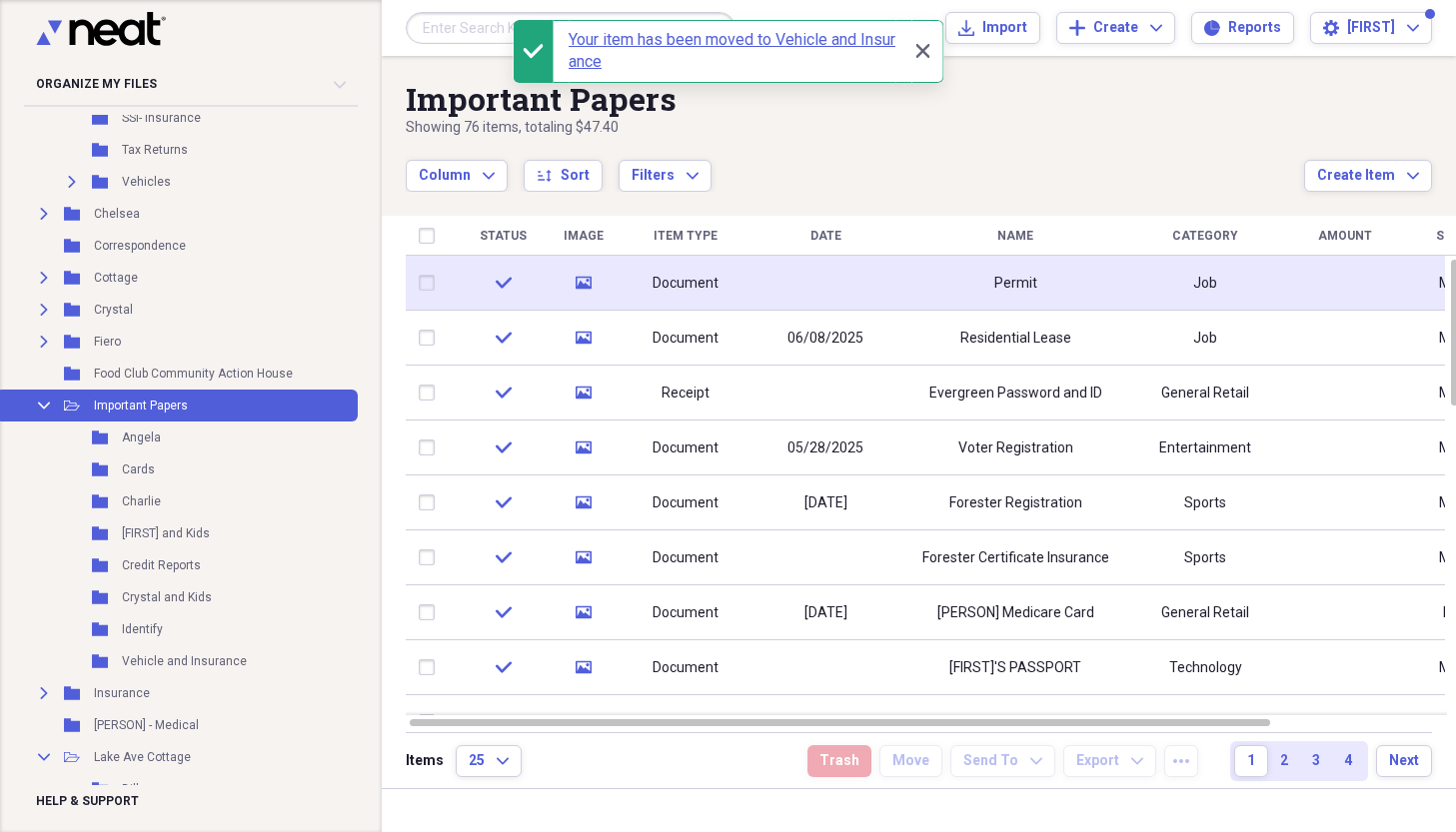 click on "Document" at bounding box center [686, 284] 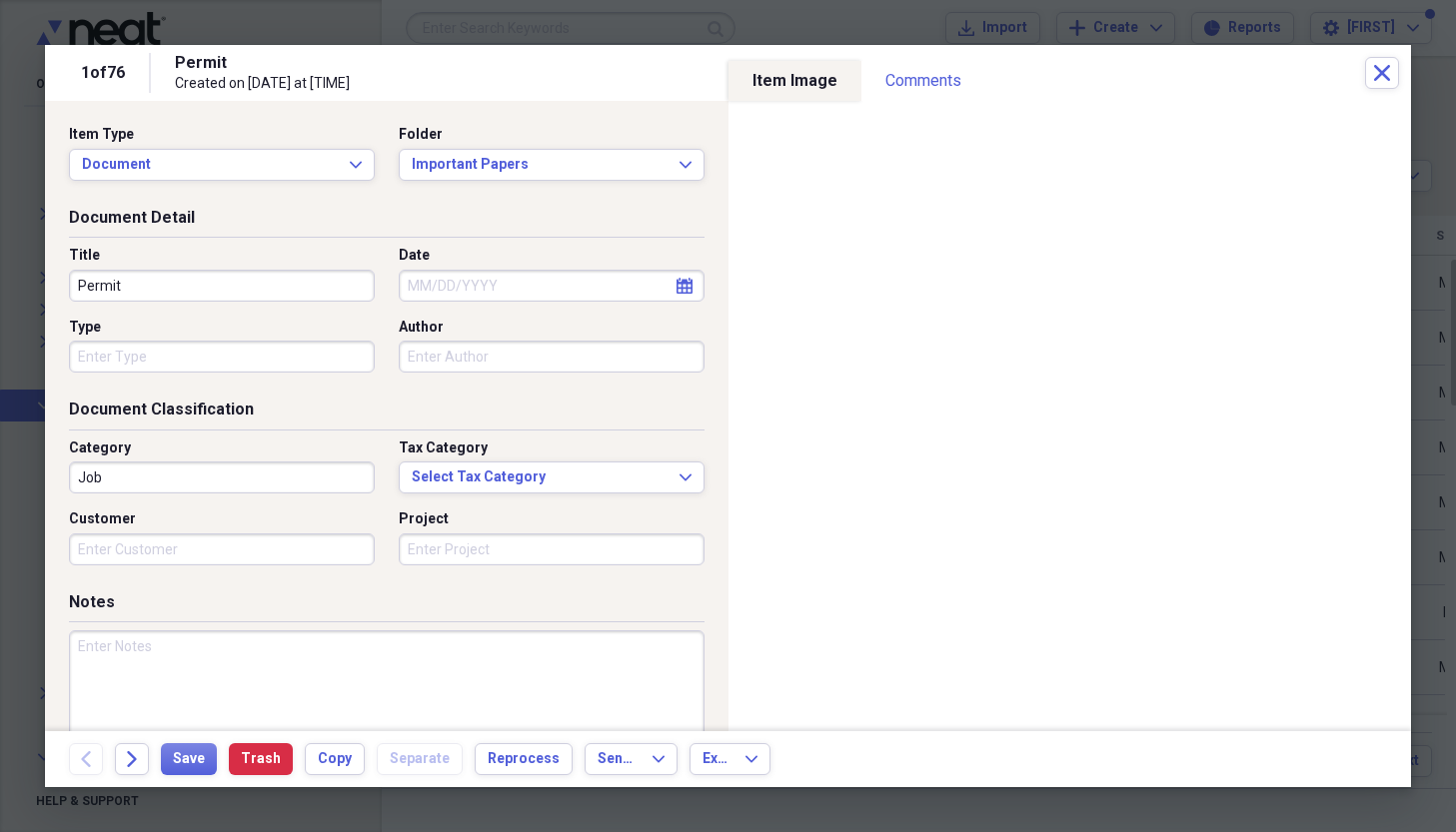 click on "Permit" at bounding box center (222, 286) 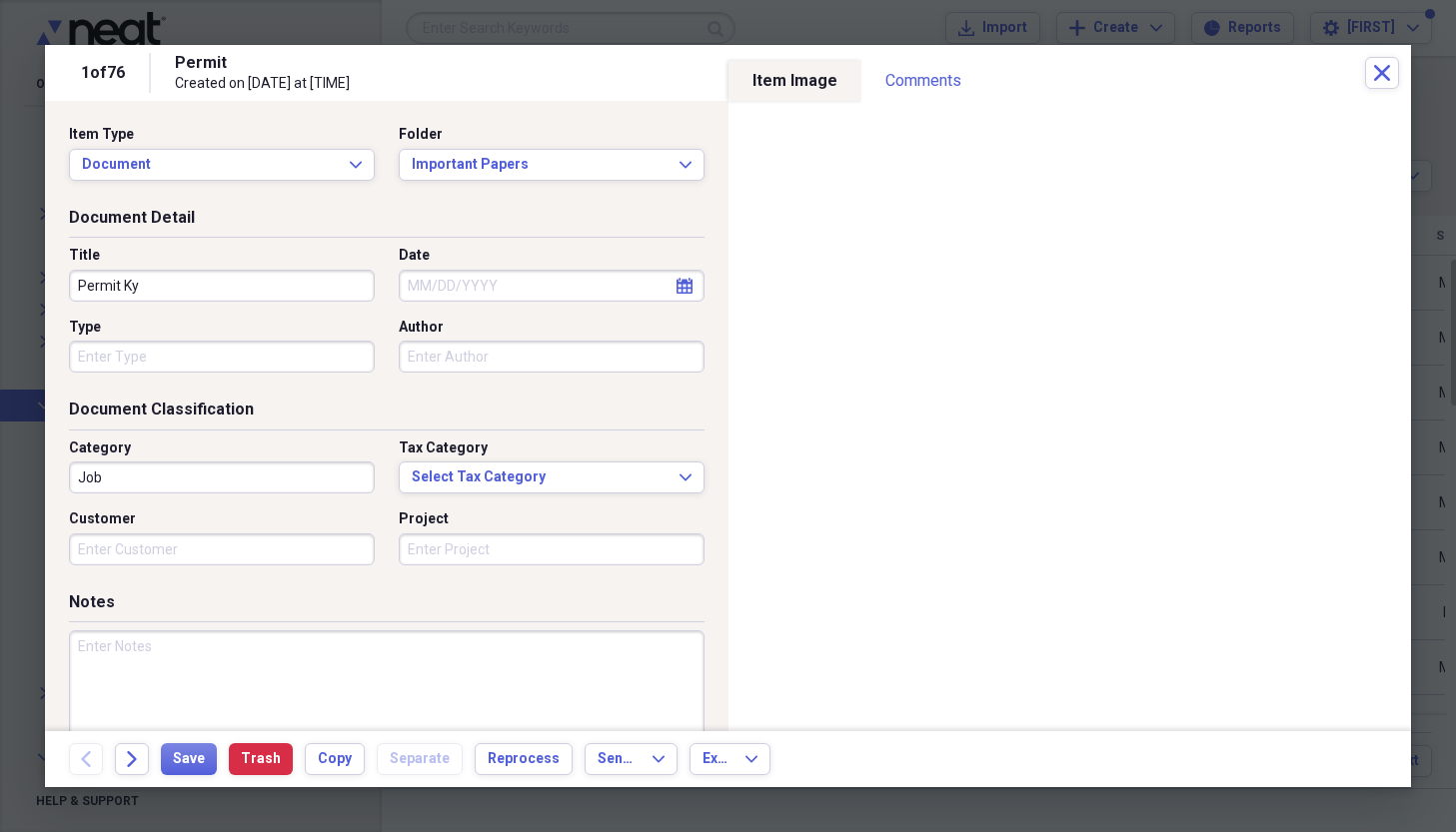 type on "Permit Ky" 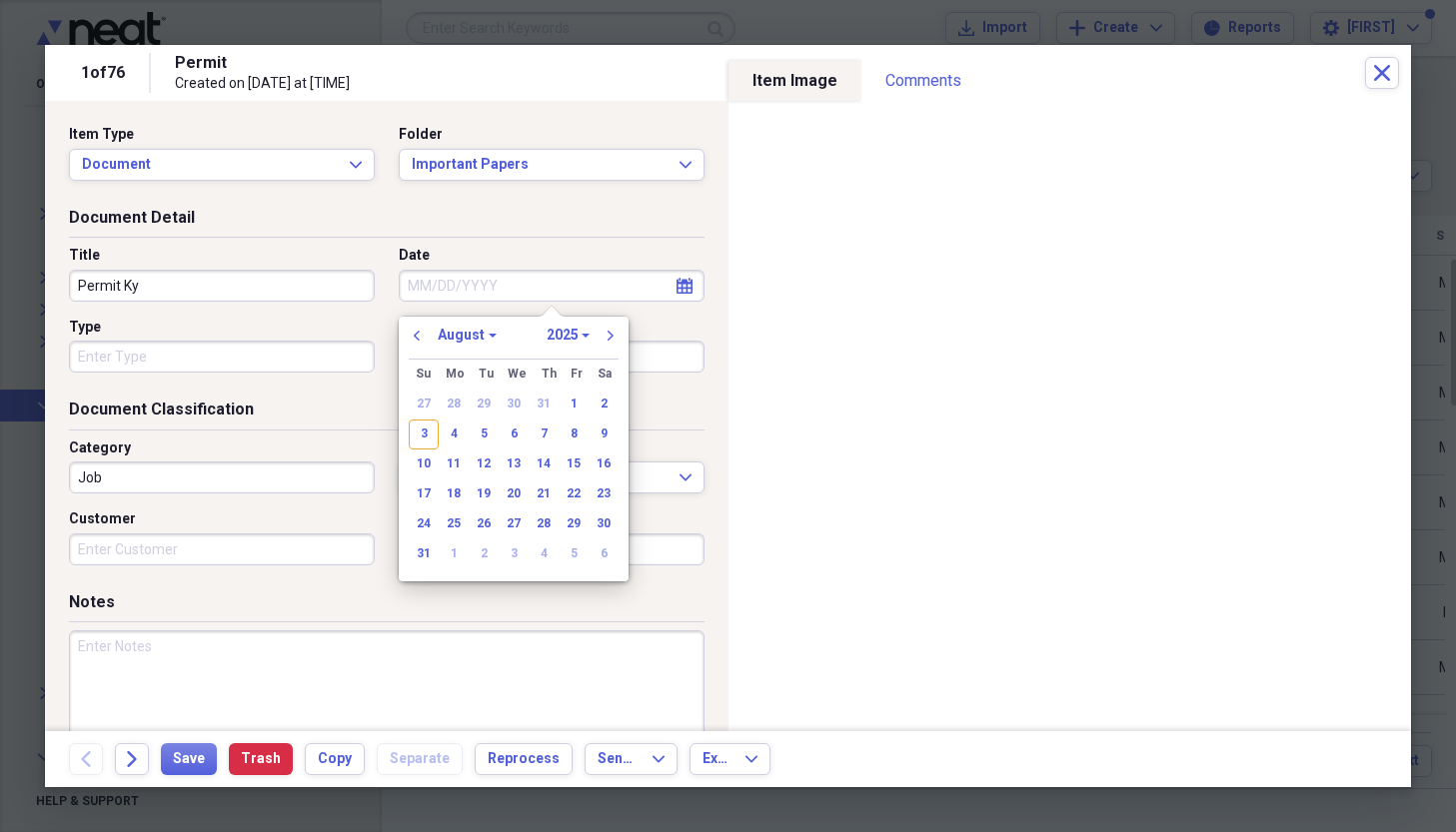 click on "Date" at bounding box center (552, 286) 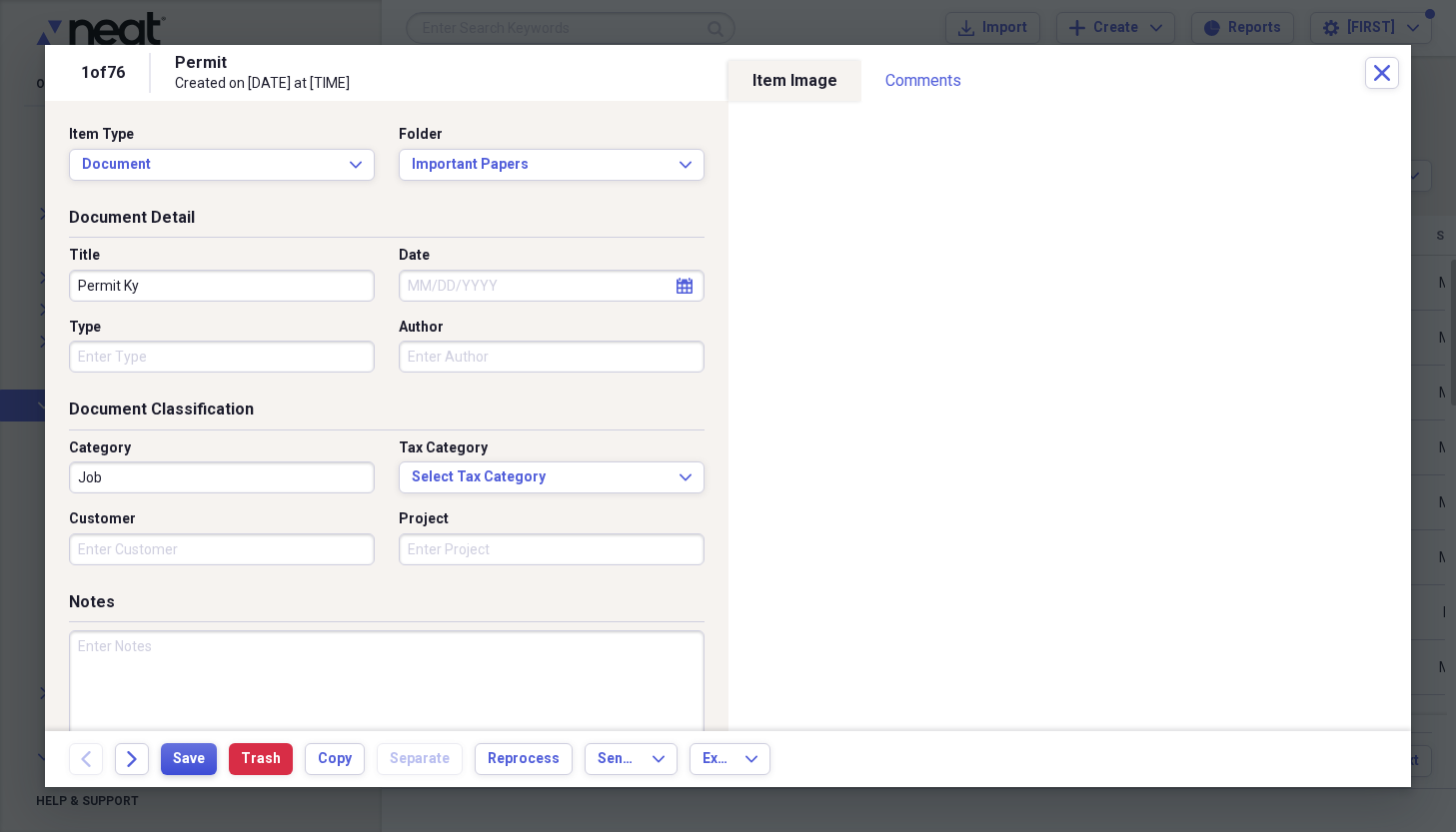click on "Save" at bounding box center [189, 759] 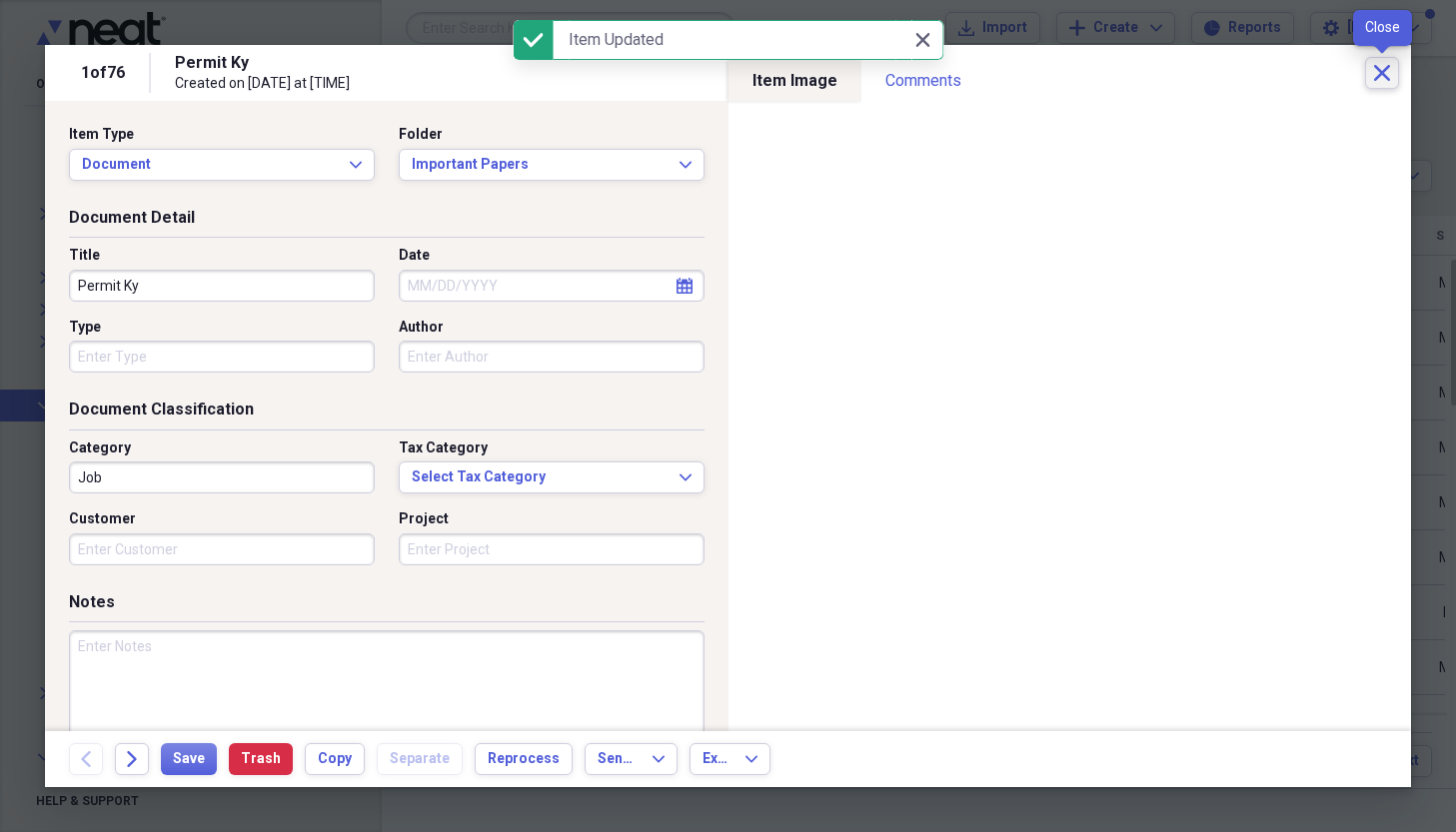 click 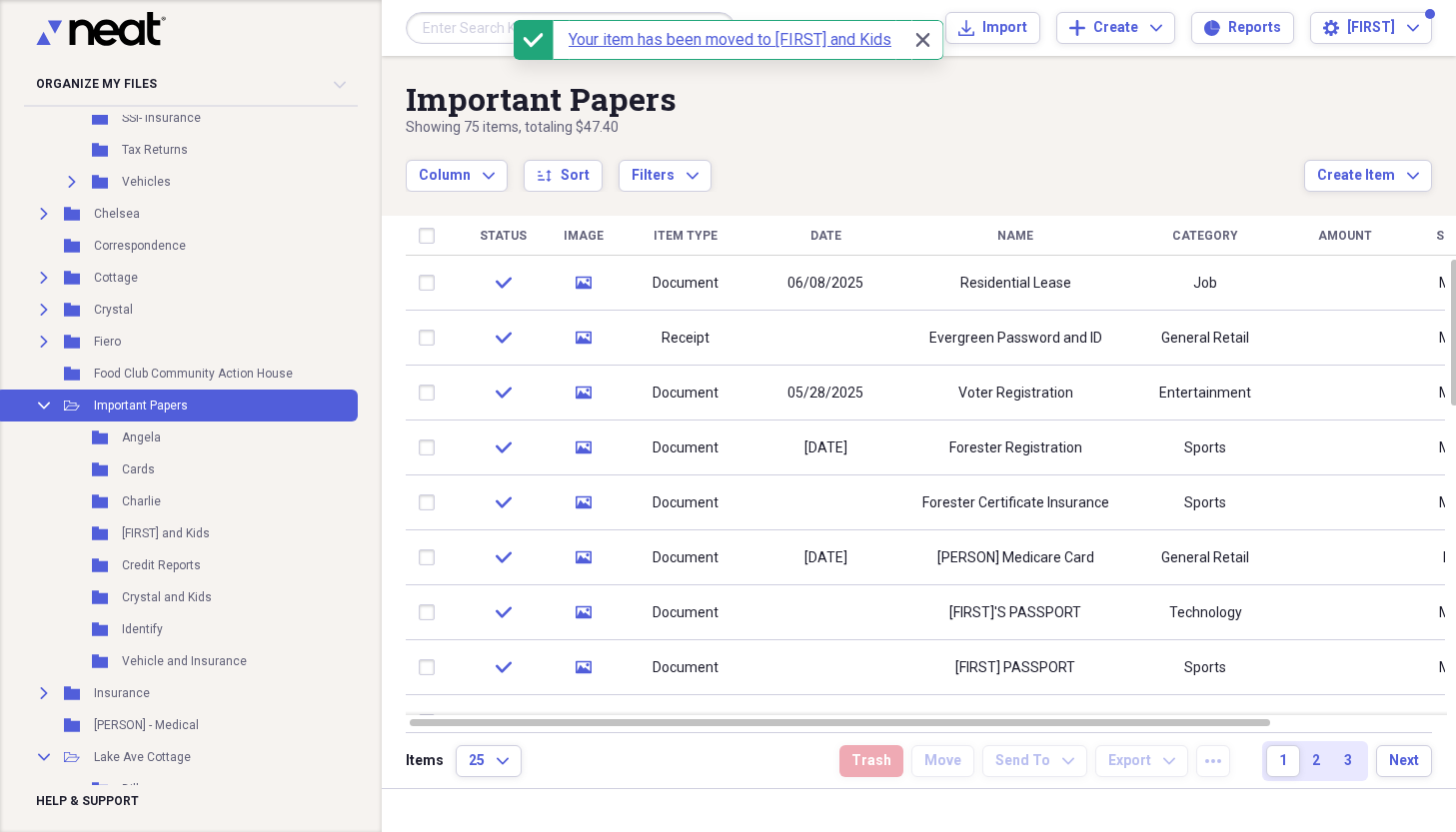 click on "06/08/2025" at bounding box center (825, 284) 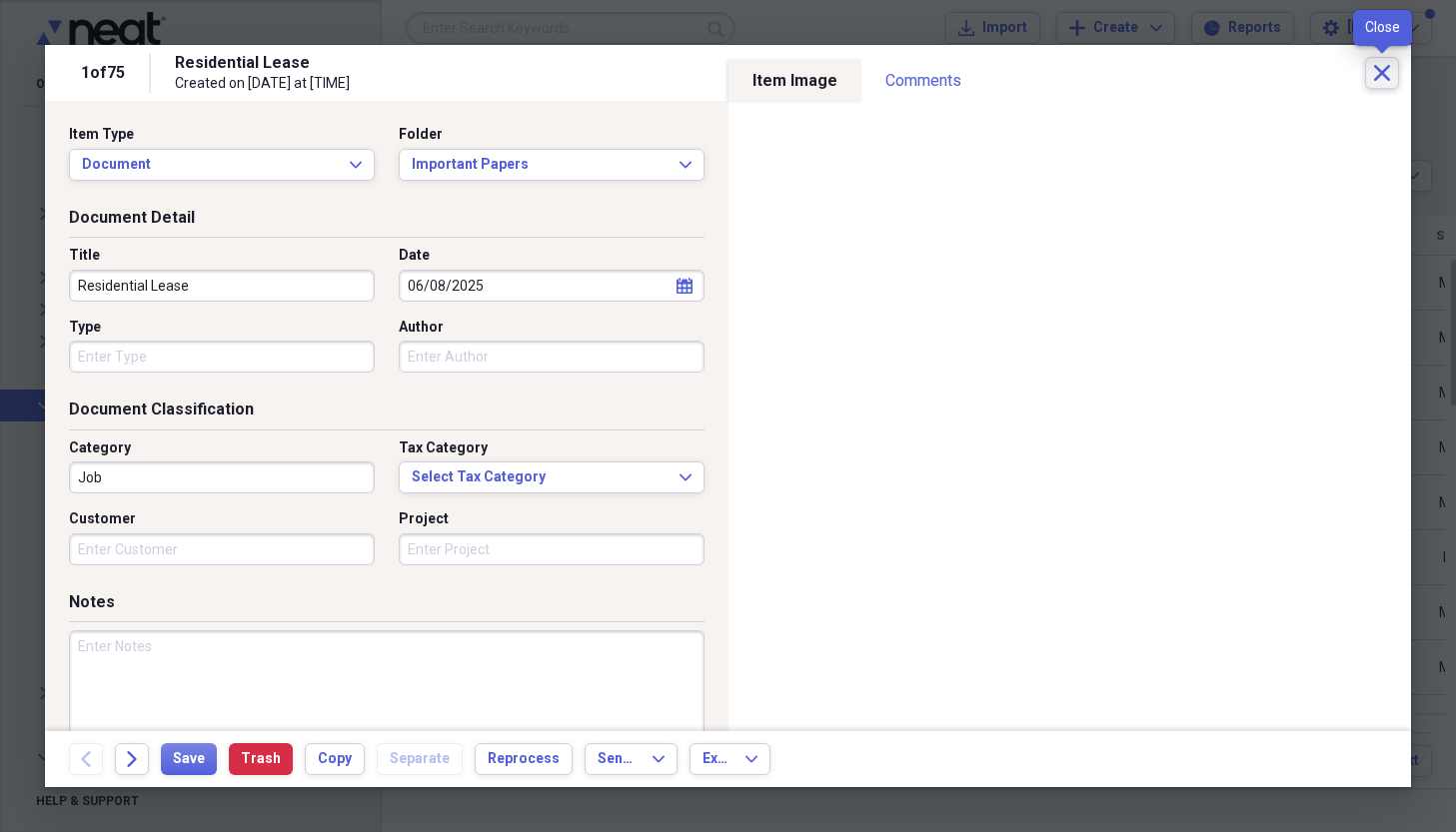 click 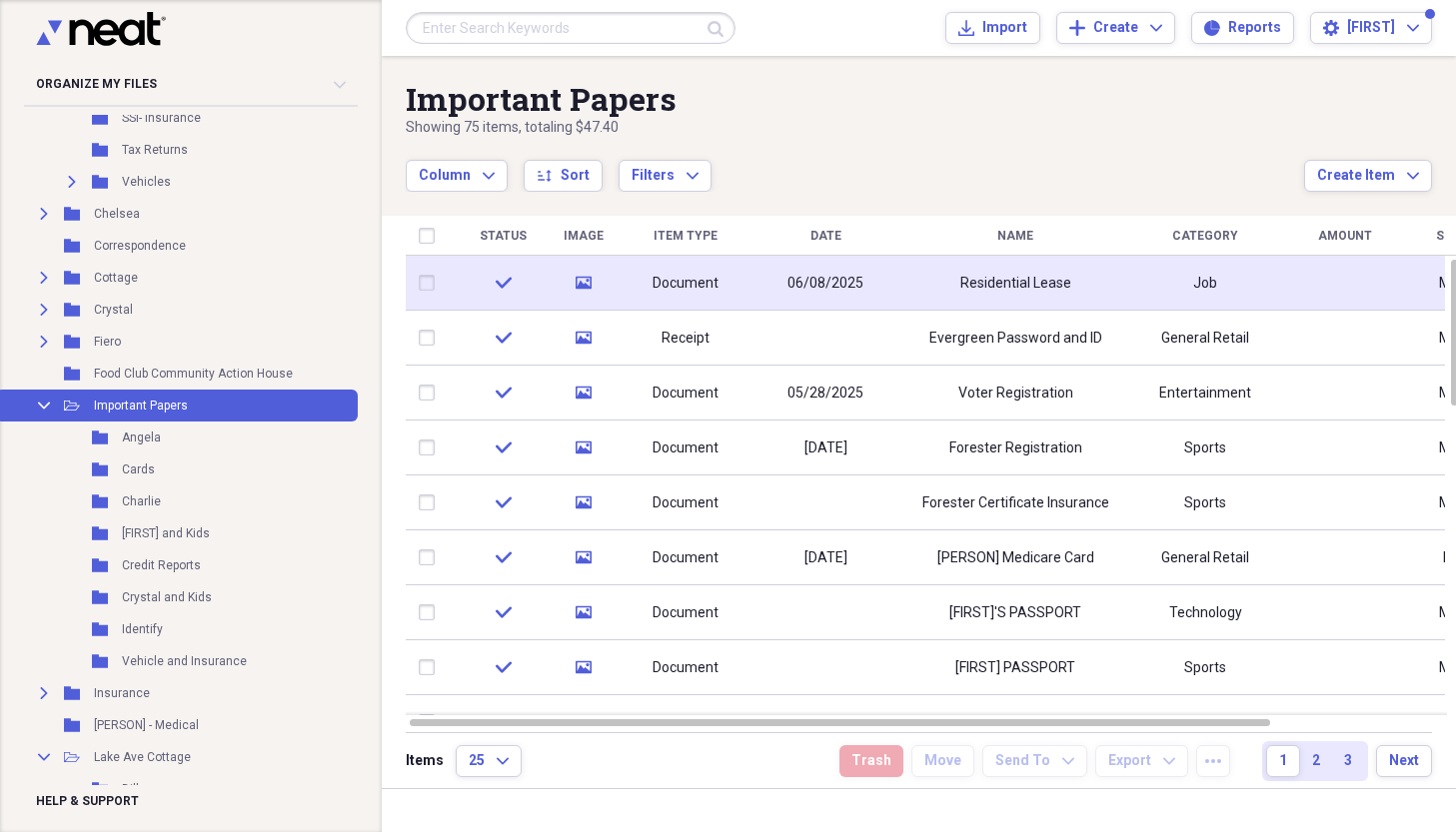click on "Residential Lease" at bounding box center (1015, 283) 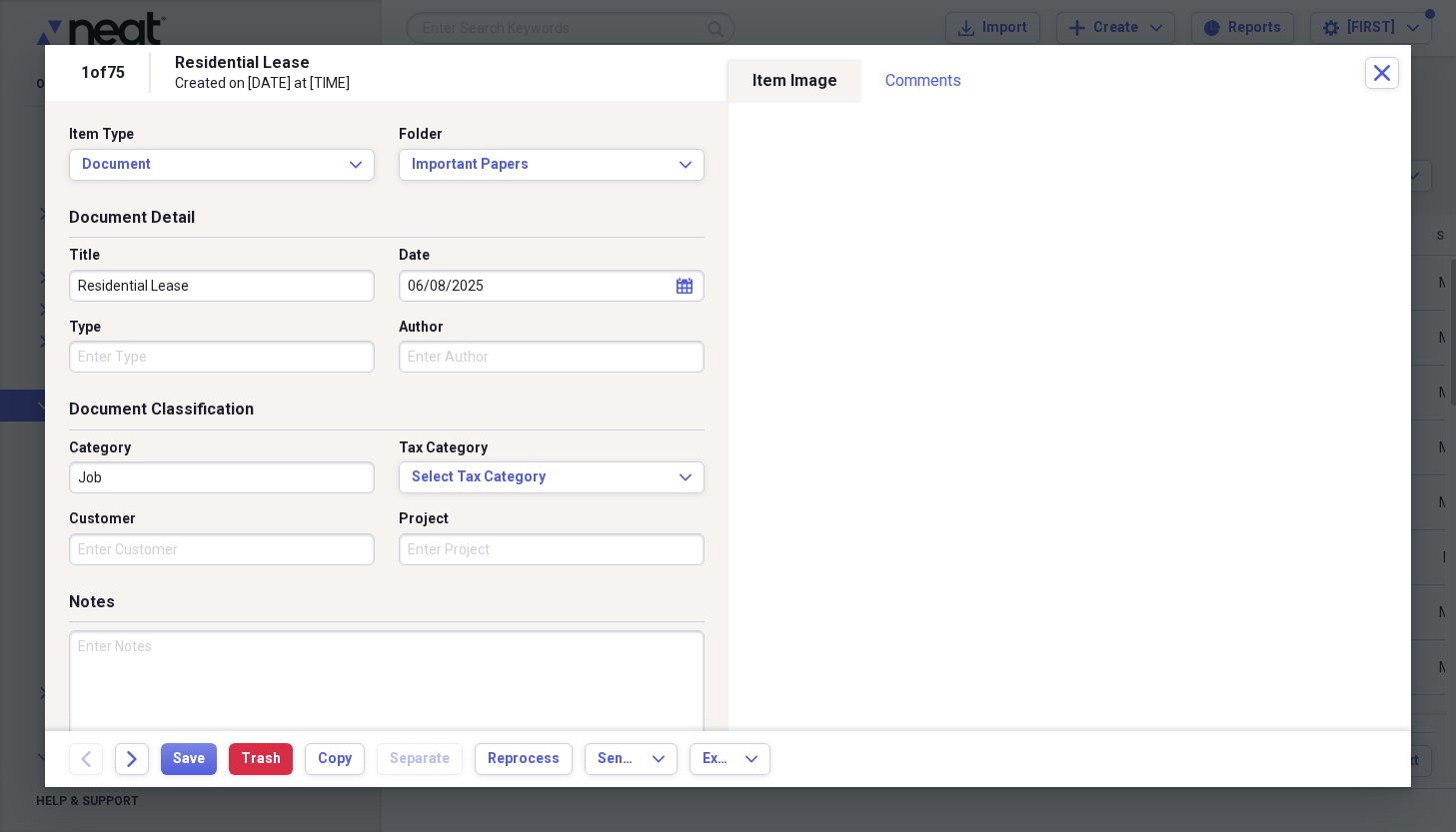 click on "Residential Lease" at bounding box center [222, 286] 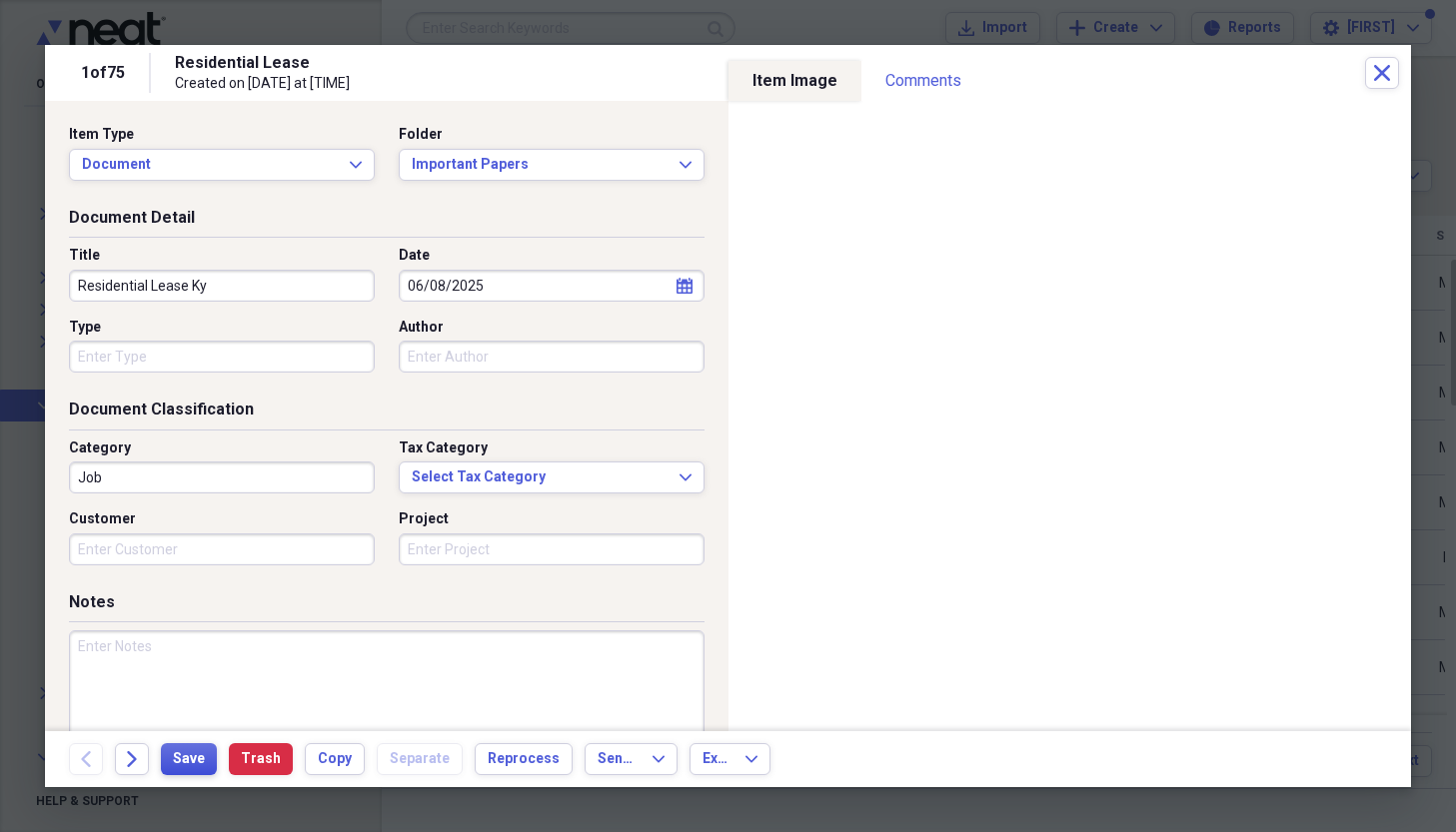 type on "Residential Lease Ky" 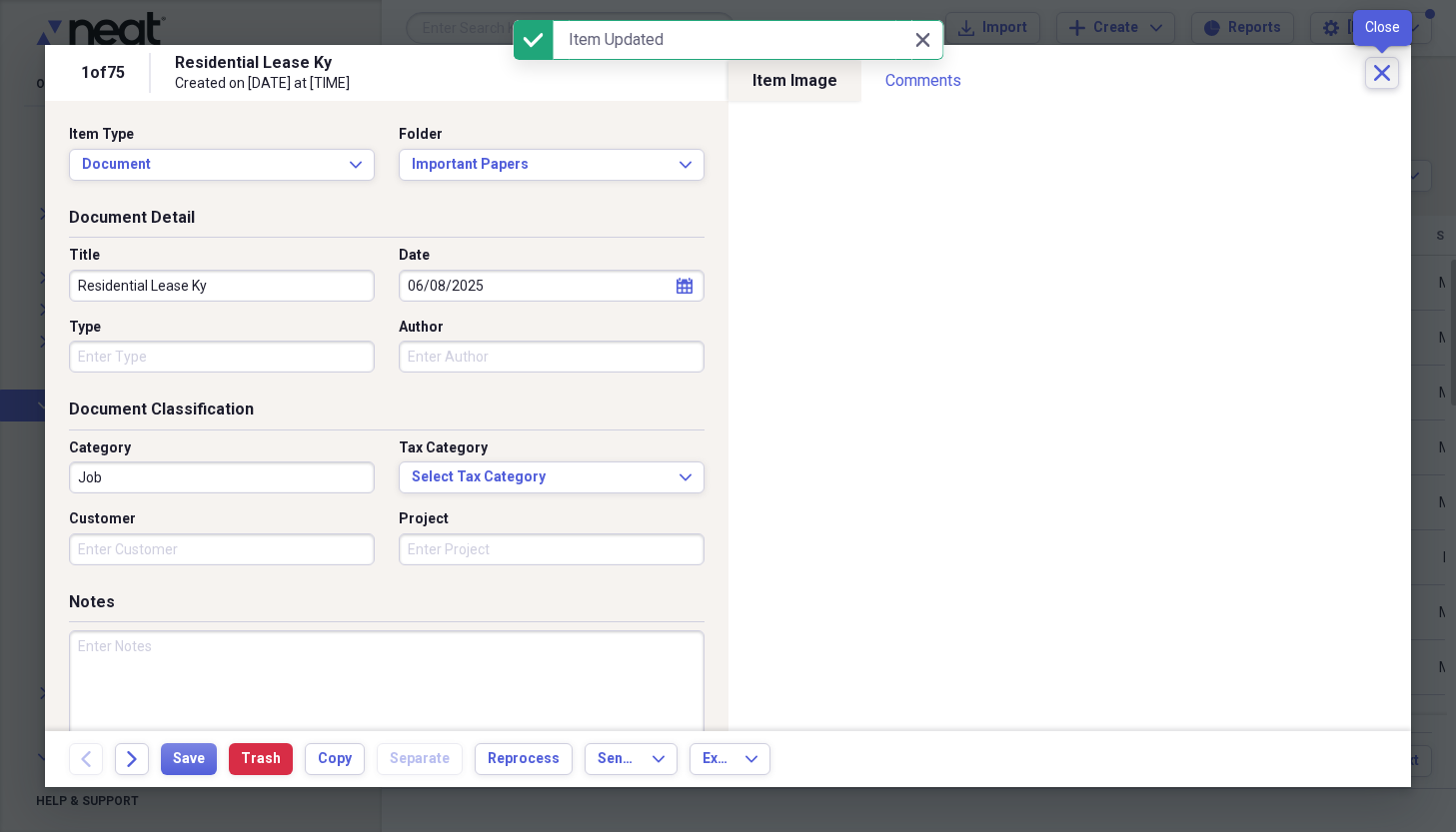 click on "Close" 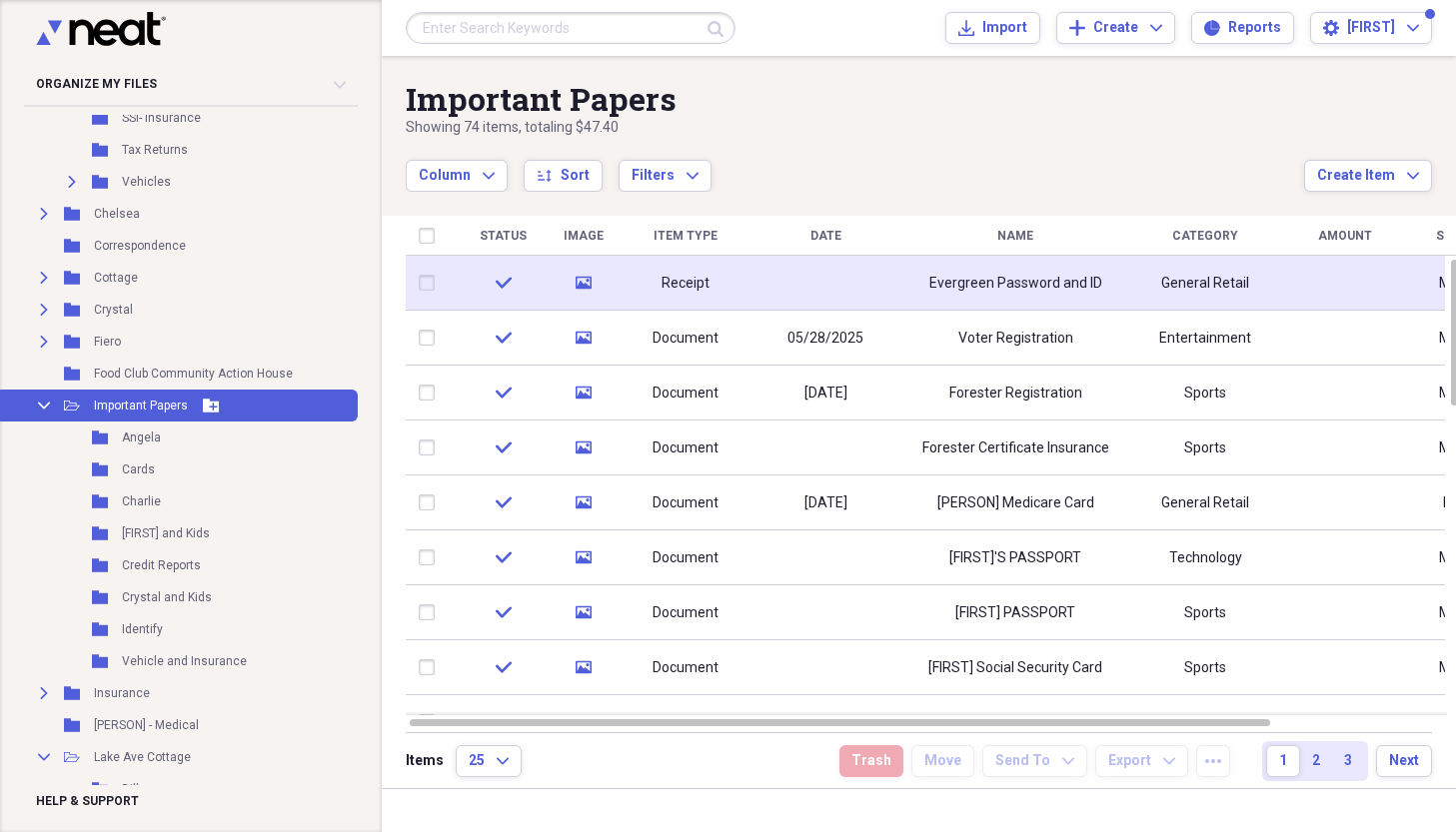 click on "Add Folder" 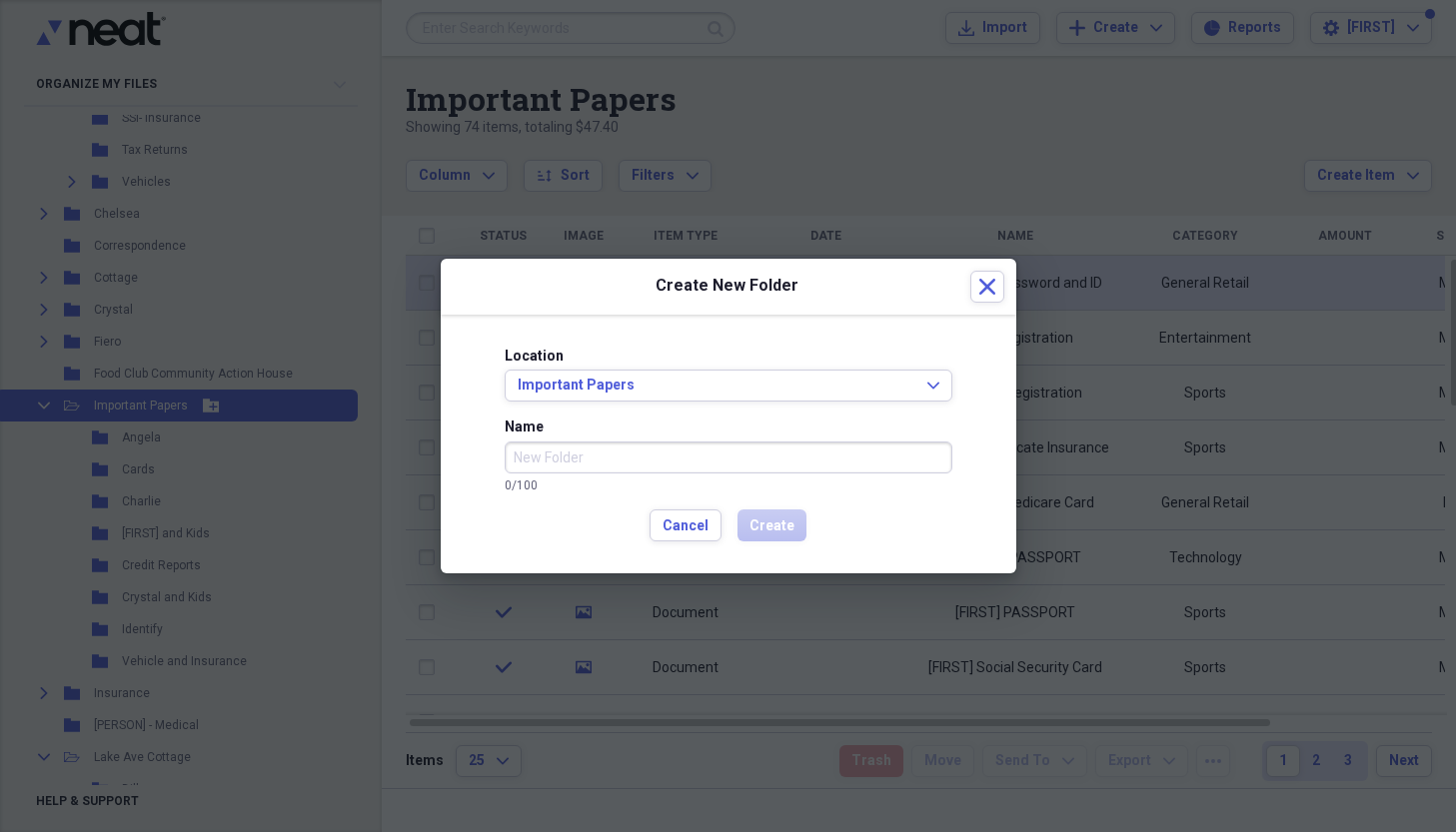 click on "Name" at bounding box center [728, 457] 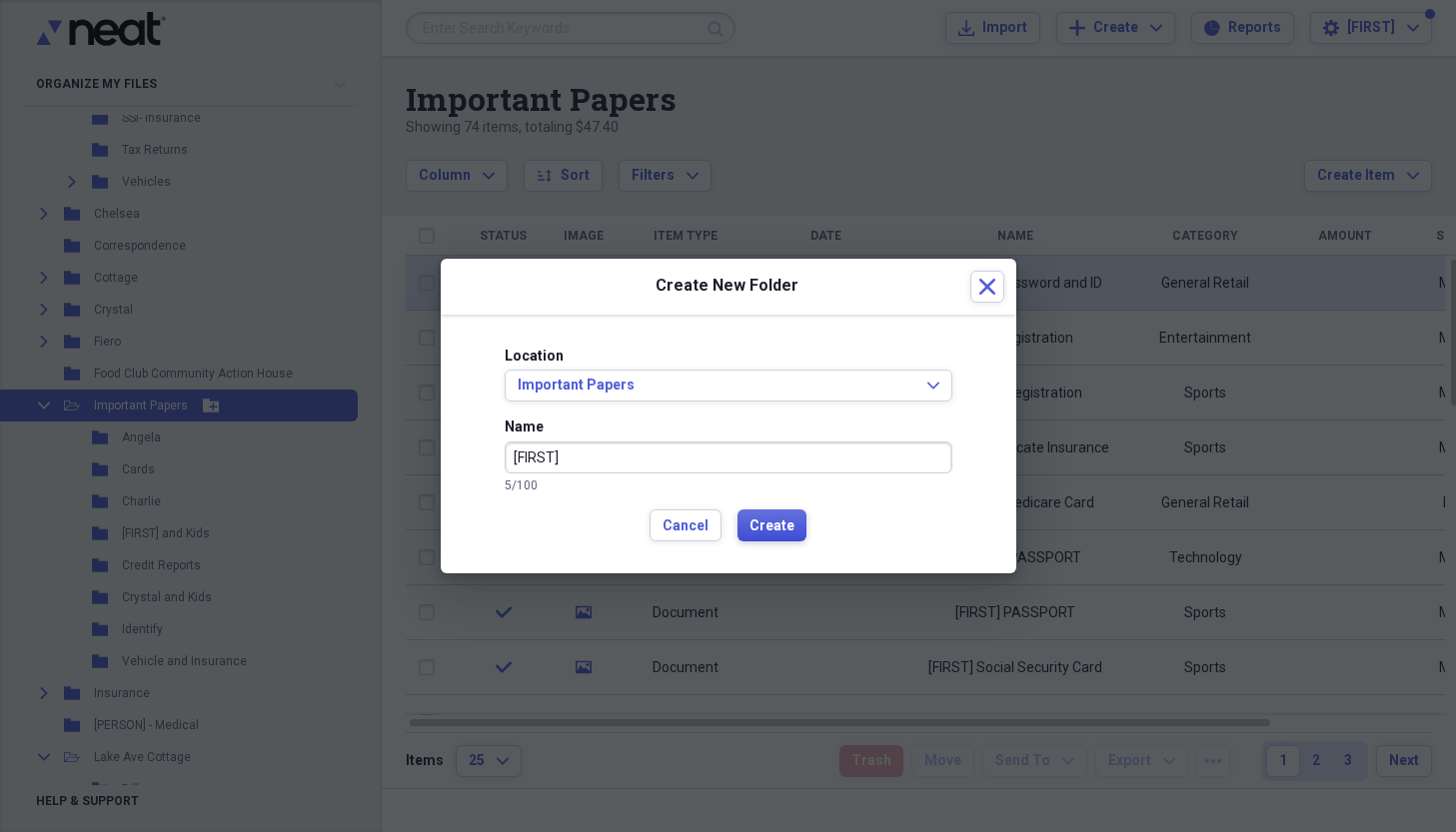type on "[FIRST]" 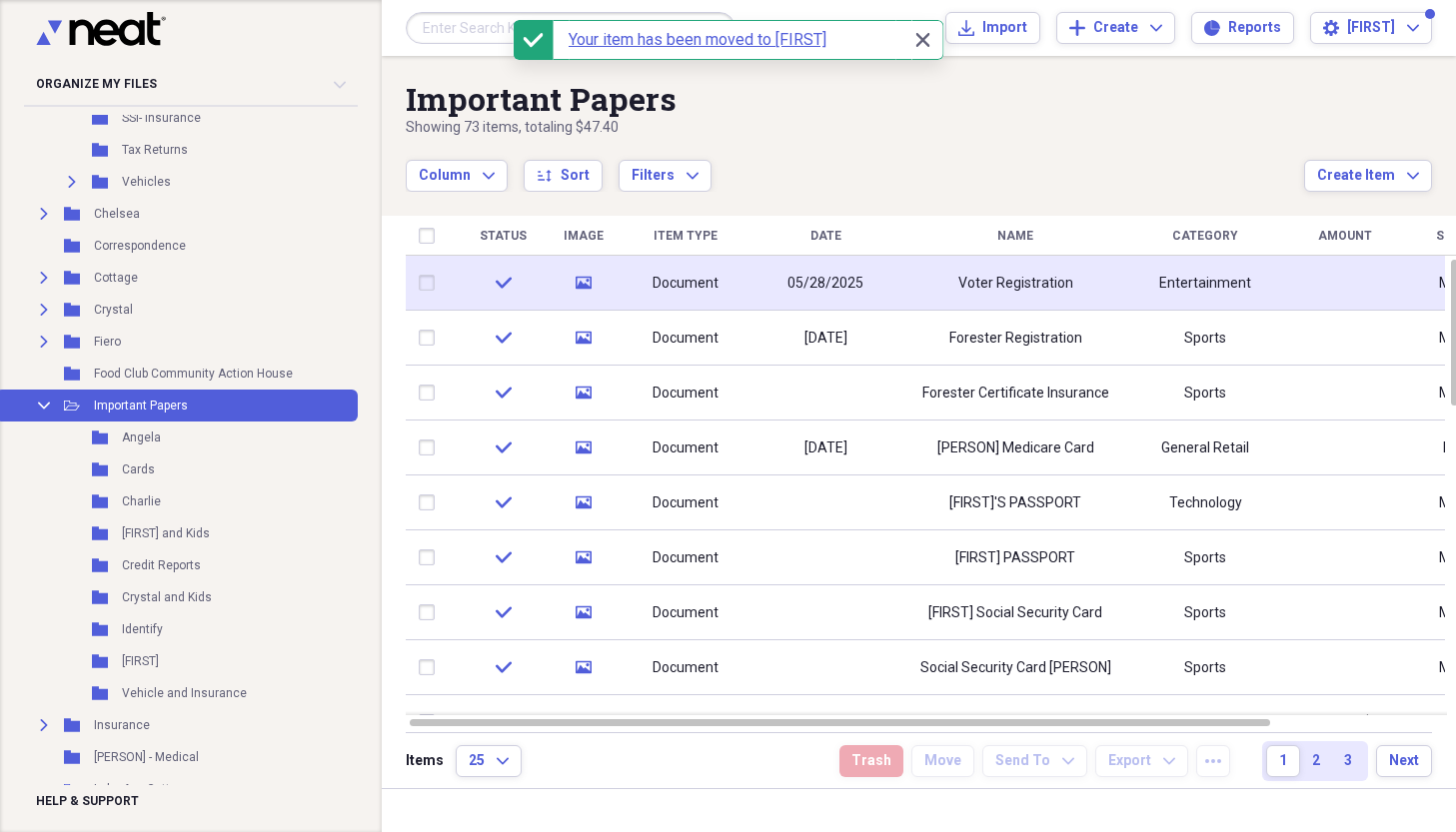click on "Voter Registration" at bounding box center (1015, 284) 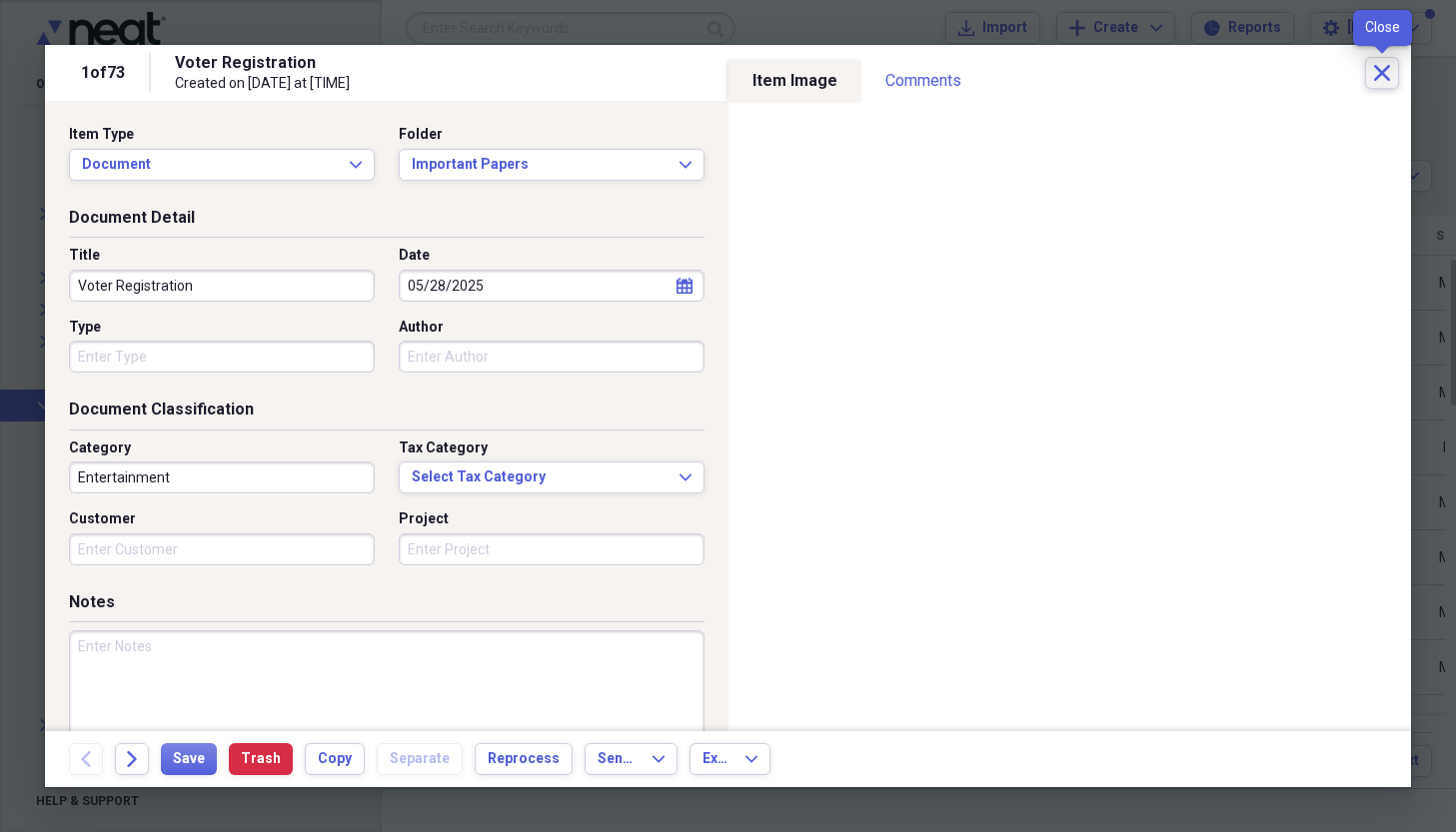 click 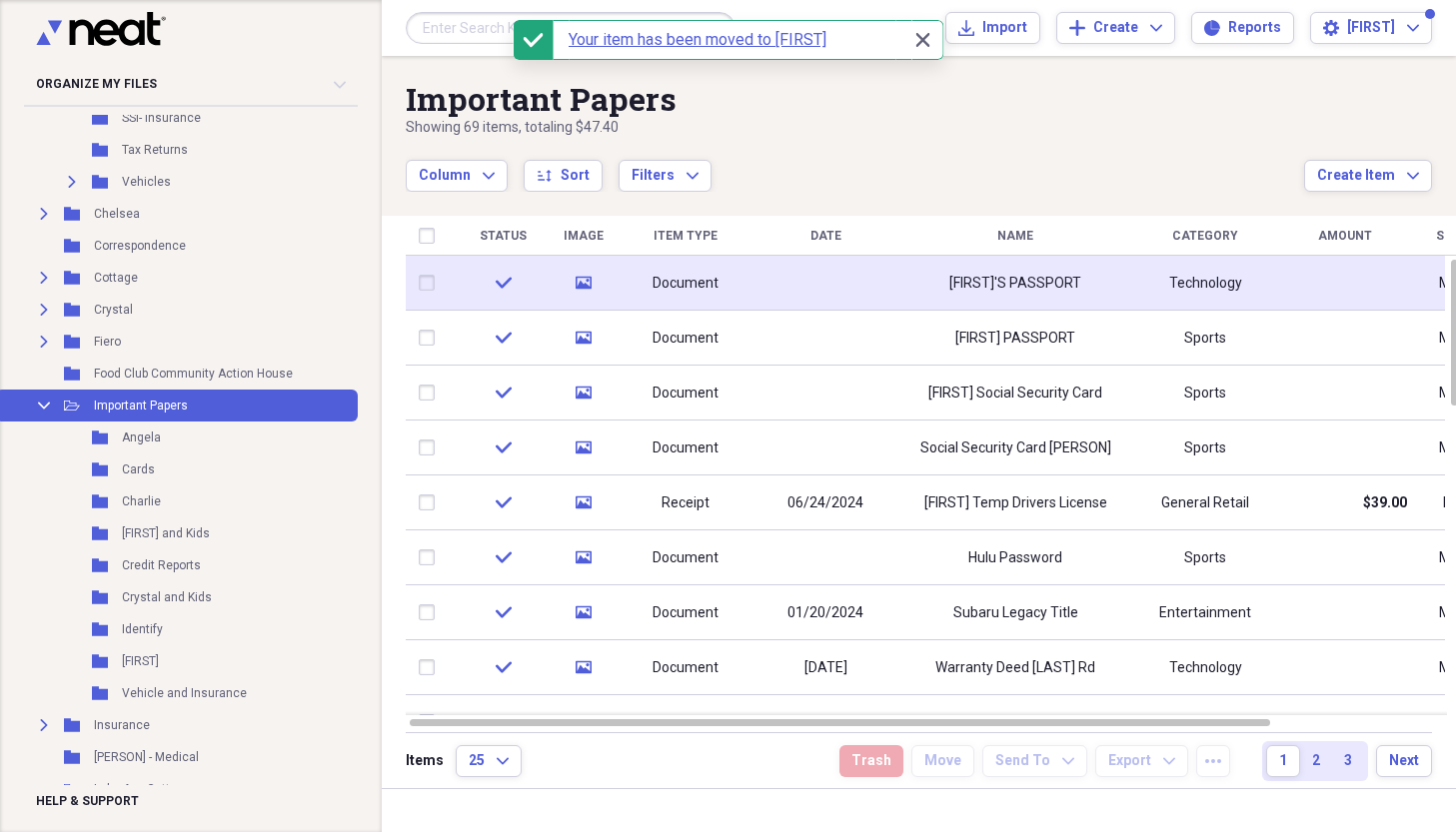 click on "[FIRST]'S PASSPORT" at bounding box center [1015, 284] 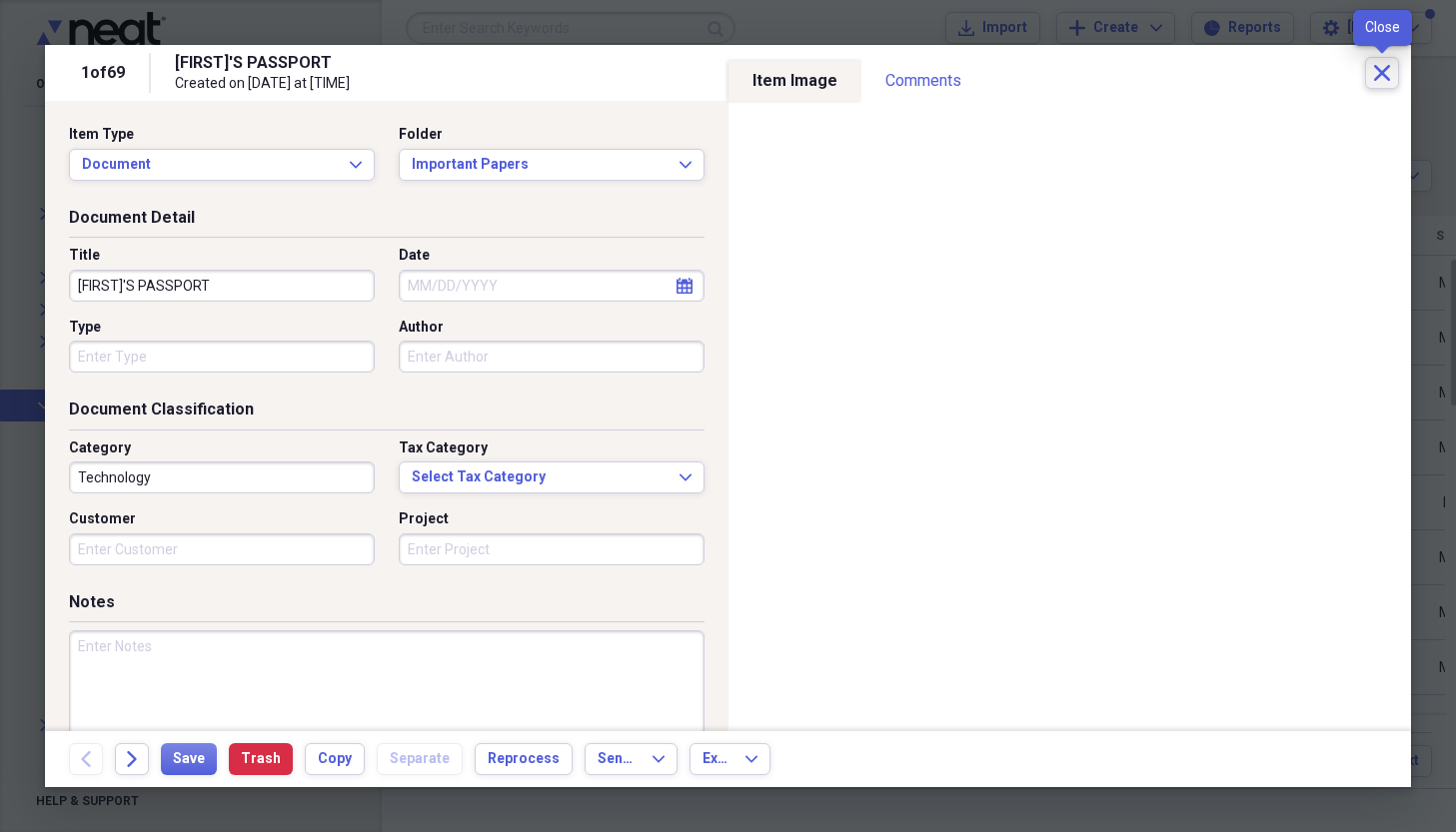 click 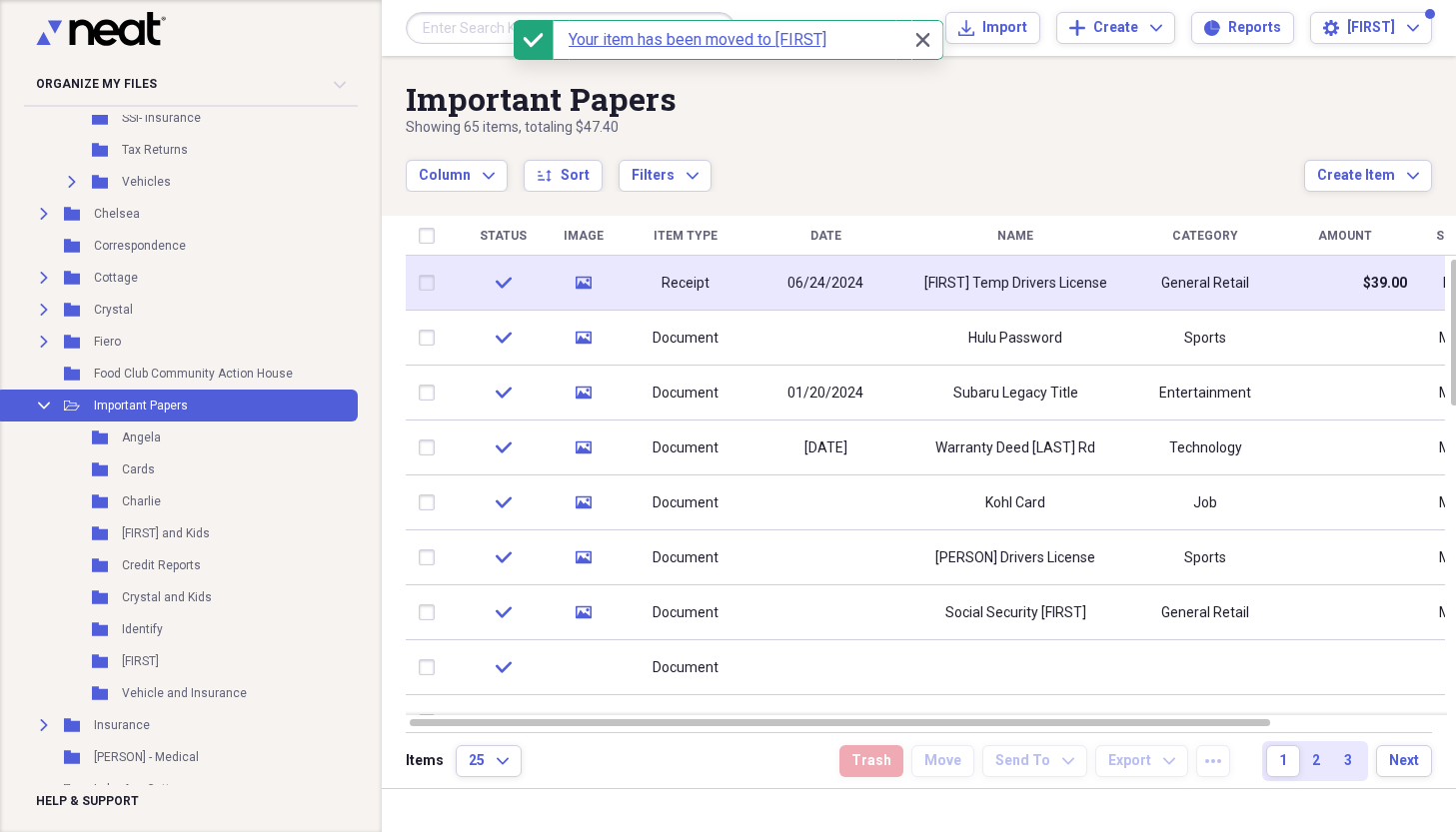 click on "[FIRST] Temp Drivers License" at bounding box center (1015, 284) 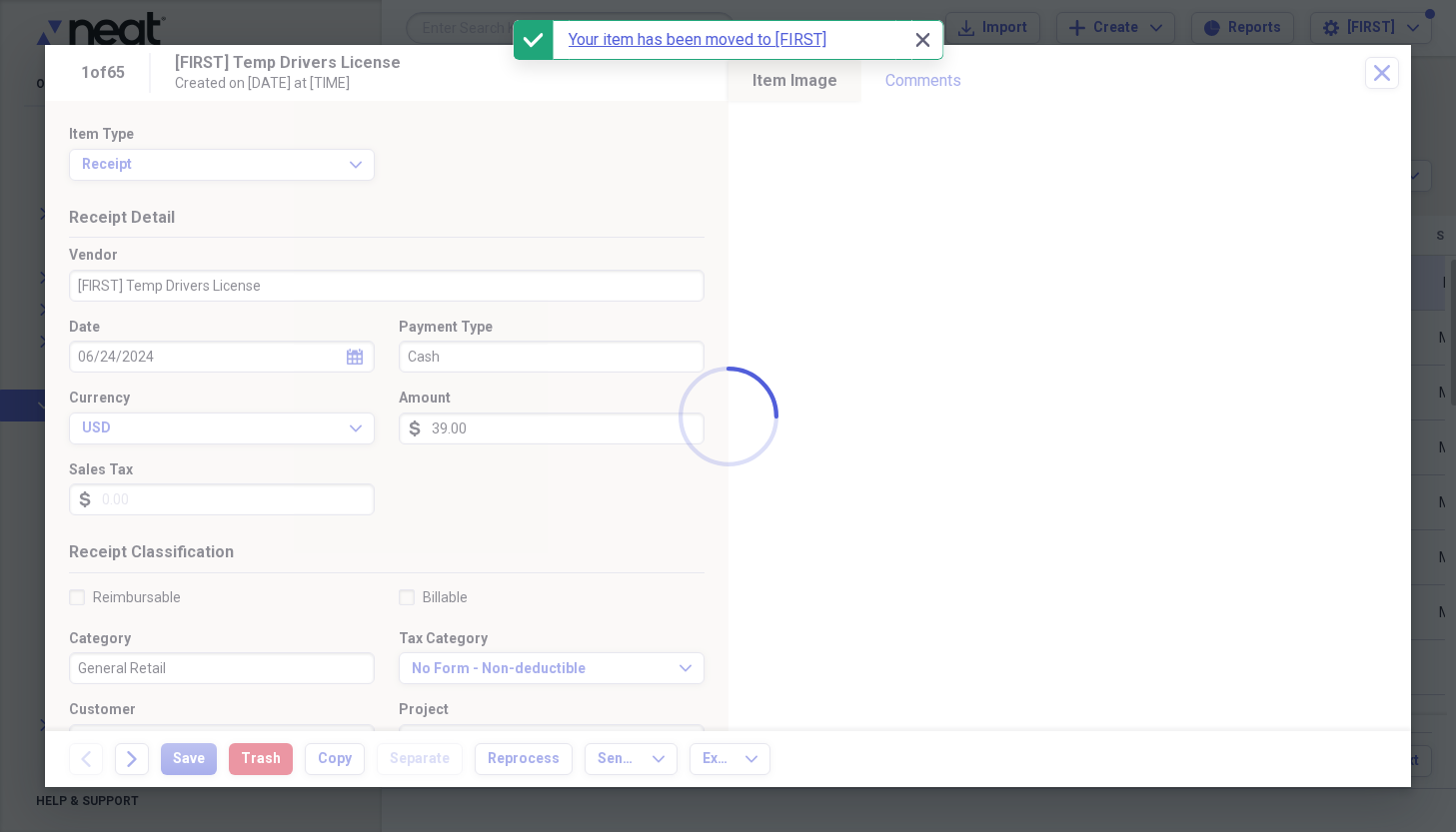 click on "Organize My Files Collapse Unfiled Needs Review Unfiled All Files Unfiled Unfiled Unfiled Saved Reports Collapse My Cabinet My Cabinet CCS Add Folder Folder $ More Dining Add Folder Expand Folder [YEAR] Receipts Add Folder Expand Folder [YEAR] Add Folder Folder Addresses Add Folder Expand Folder [PERSON] Add Folder Expand Folder Autos Add Folder Folder Business Cards Add Folder Folder [PERSON] Medical Add Folder Expand Folder [PERSON]’s MacBook Air Add Folder Collapse Open Folder [PERSON] Add Folder Folder $$ from [DATE] Add Folder Folder [PERSON] -Lifebook Add Folder Folder [PERSON] Banking Add Folder Folder [PERSON] Bills Add Folder Folder [PERSON] letters Add Folder Folder [PERSON] Medical Add Folder Folder [PERSON] School Add Folder Folder Legal Papers Add Folder Folder Letters Add Folder Folder [PERSON] Road Add Folder Folder SSI- Insurance Add Folder Folder Tax Returns Add Folder Expand Folder Vehicles Add Folder Expand Folder [PERSON] Add Folder Folder Correspondence Add Folder Expand Folder Cottage Add Folder Expand [PERSON]" at bounding box center [728, 888] 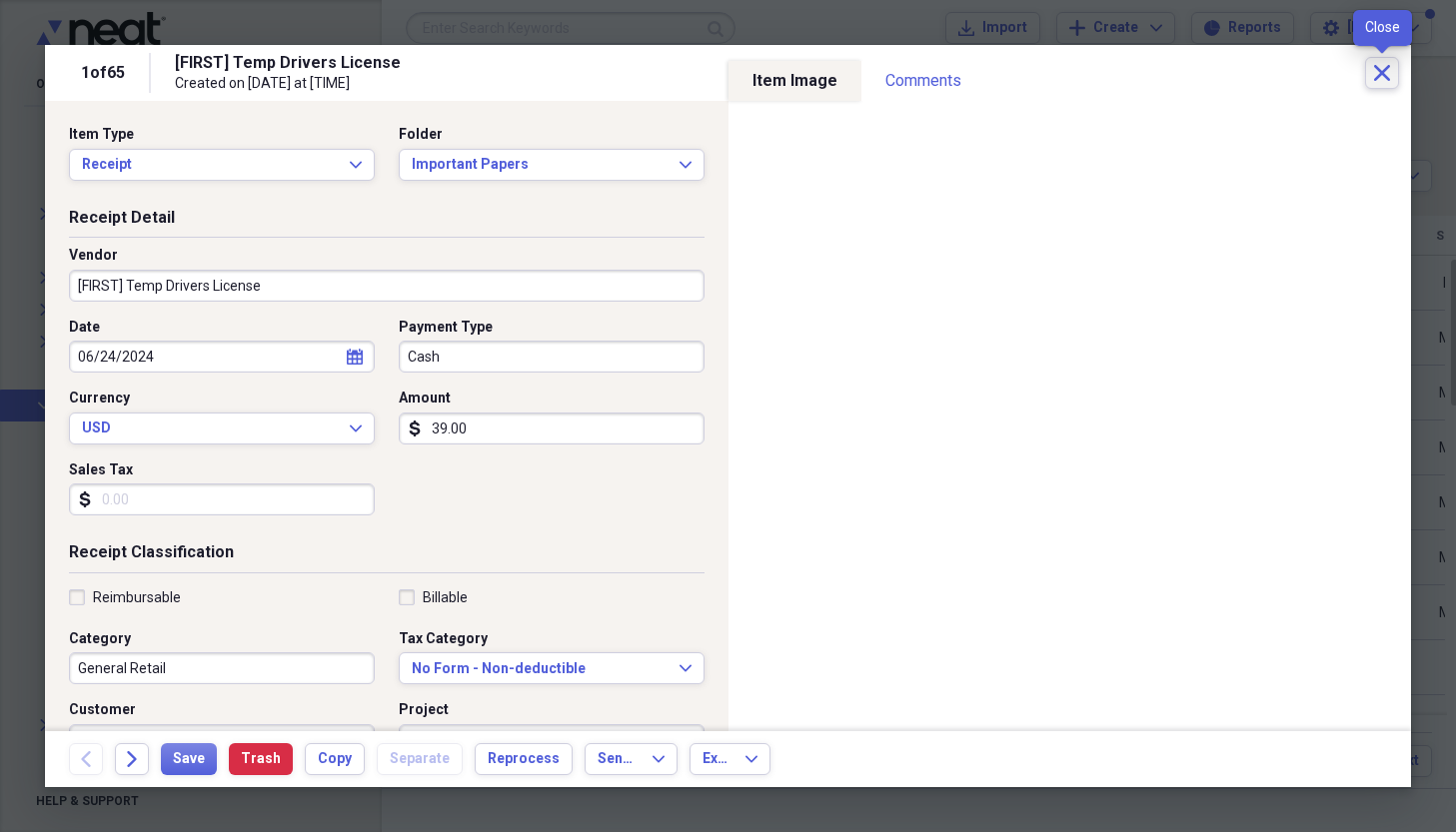 click 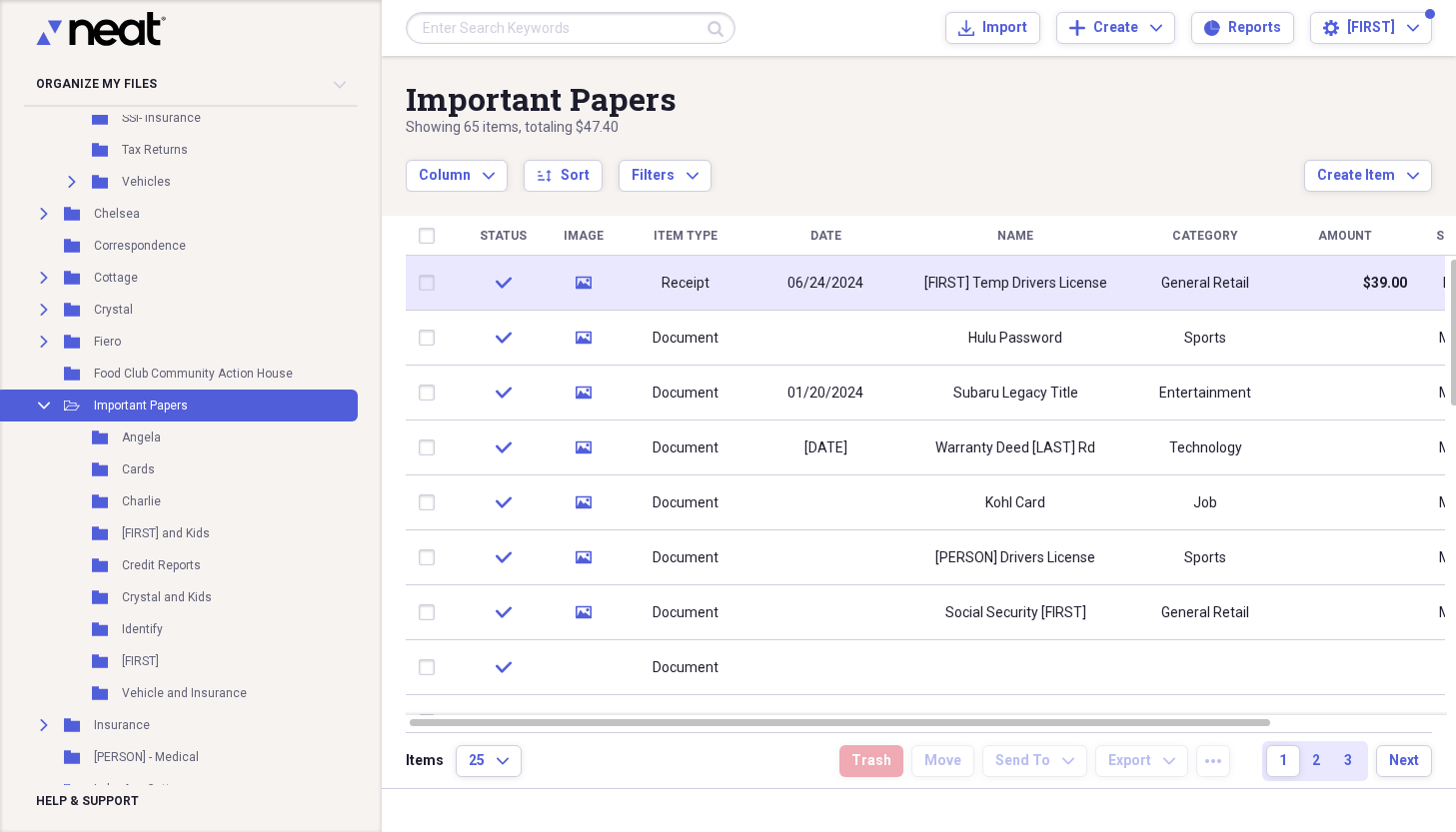 click on "[FIRST] Temp Drivers License" at bounding box center [1015, 284] 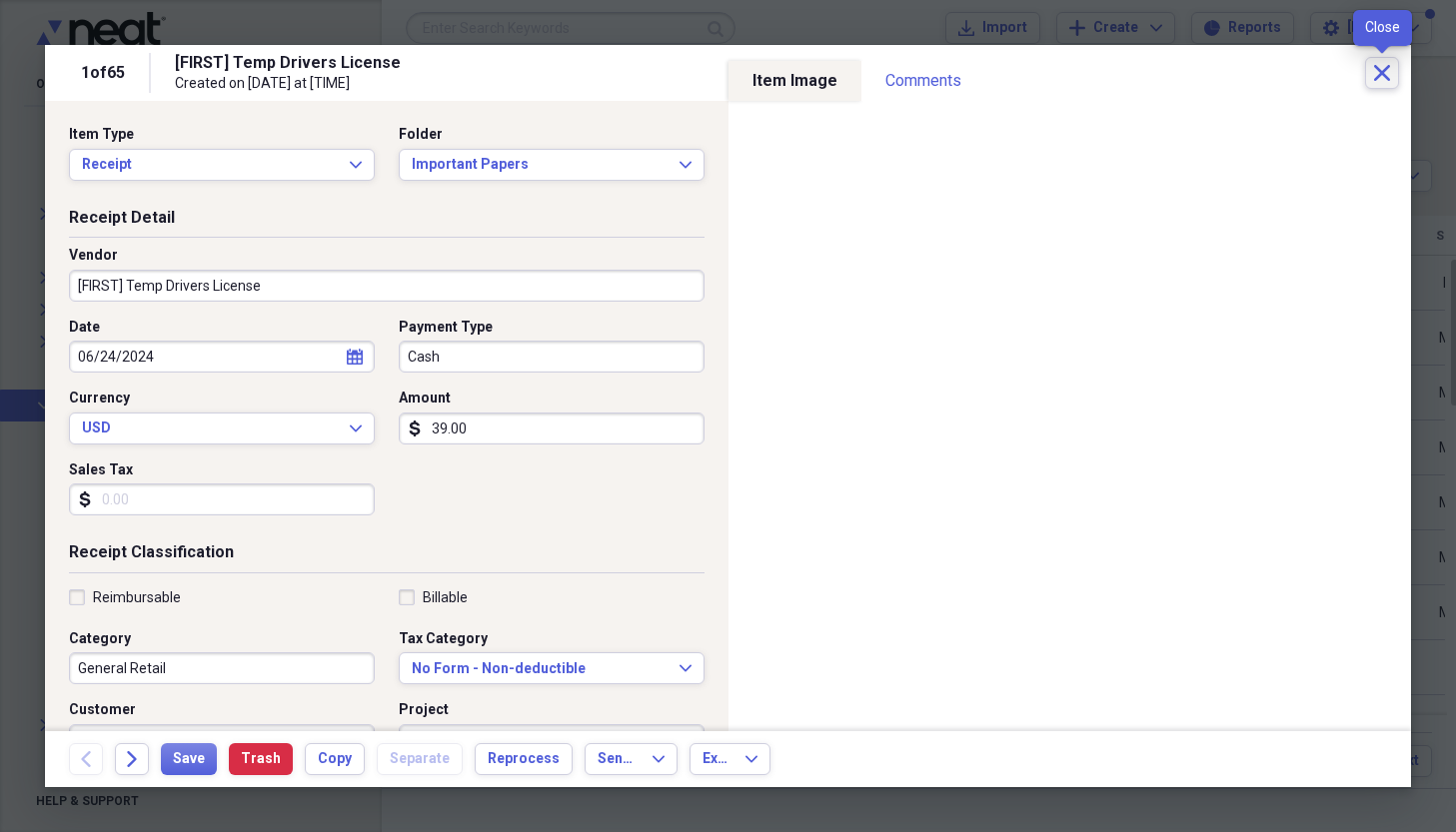click on "Close" at bounding box center [1382, 73] 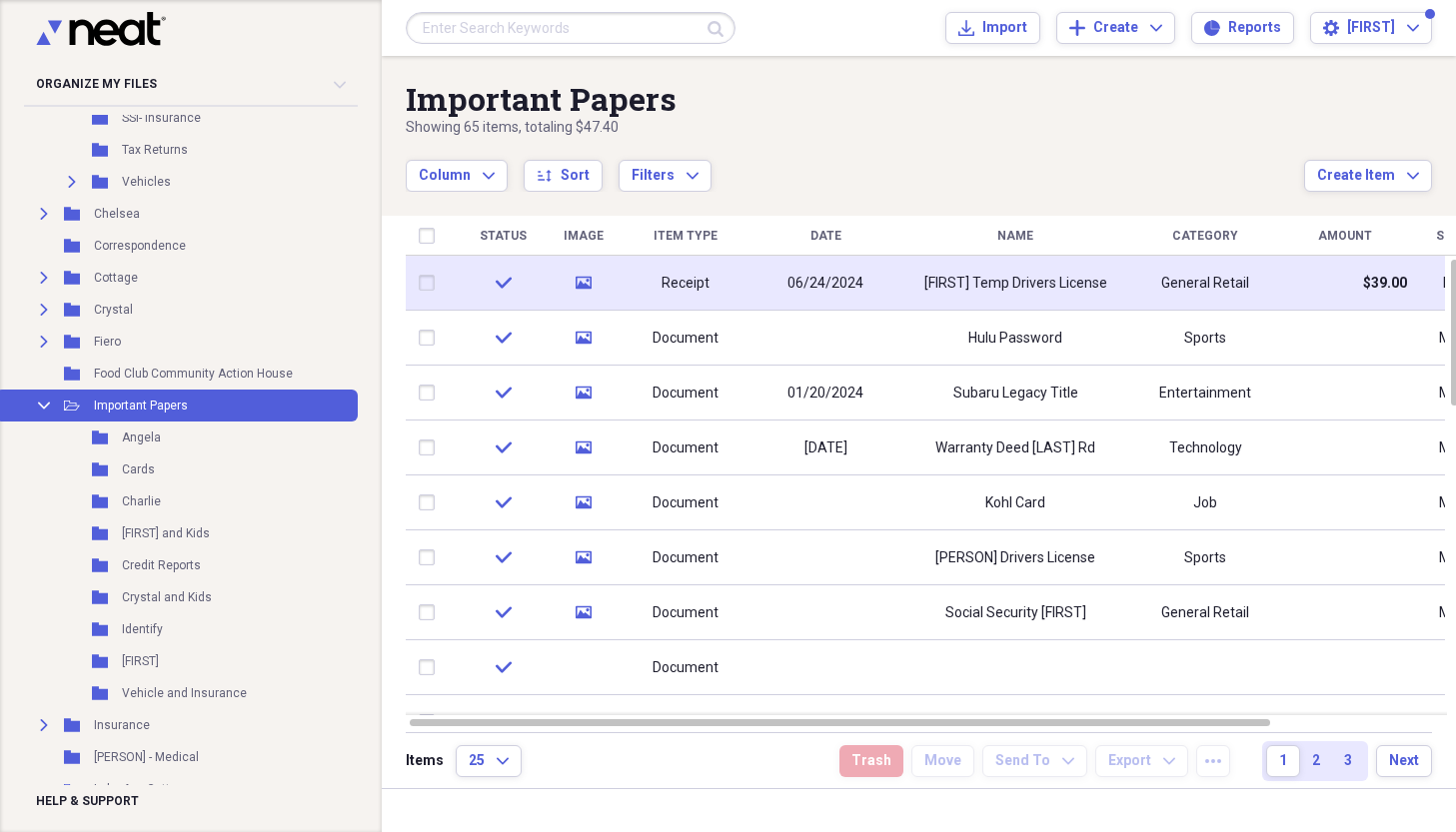 click at bounding box center (431, 283) 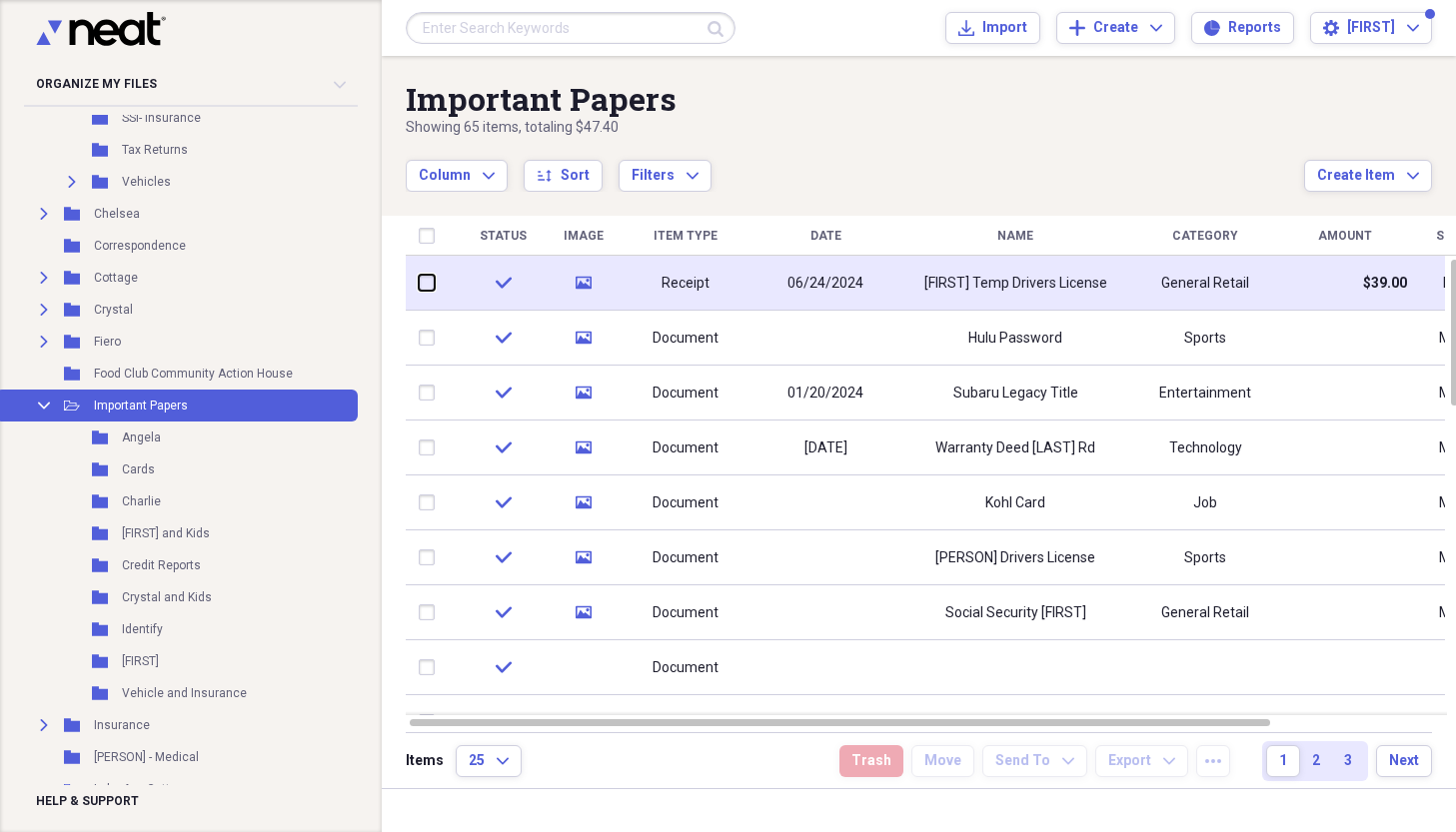 click at bounding box center [419, 283] 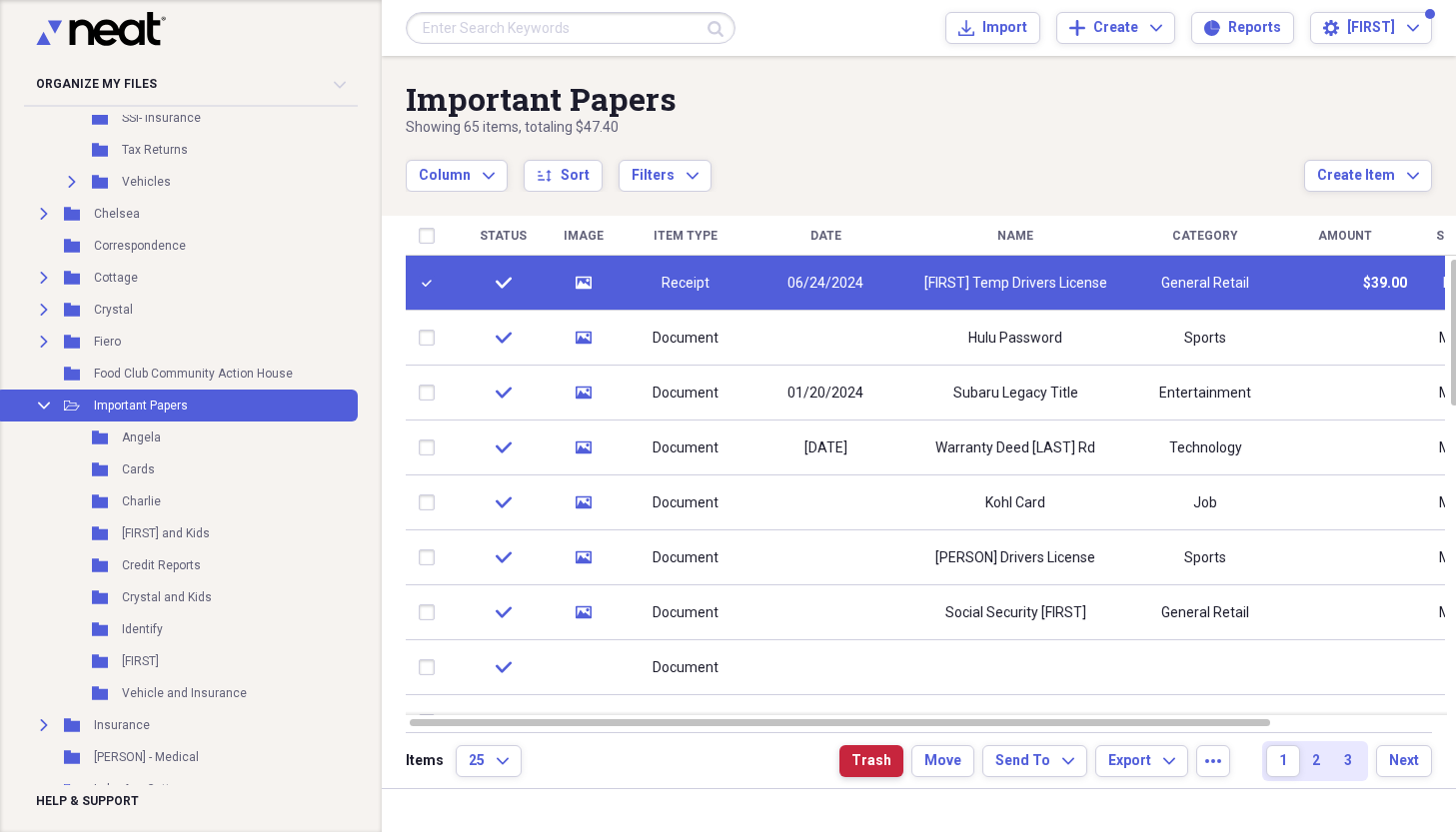click on "Trash" at bounding box center [871, 761] 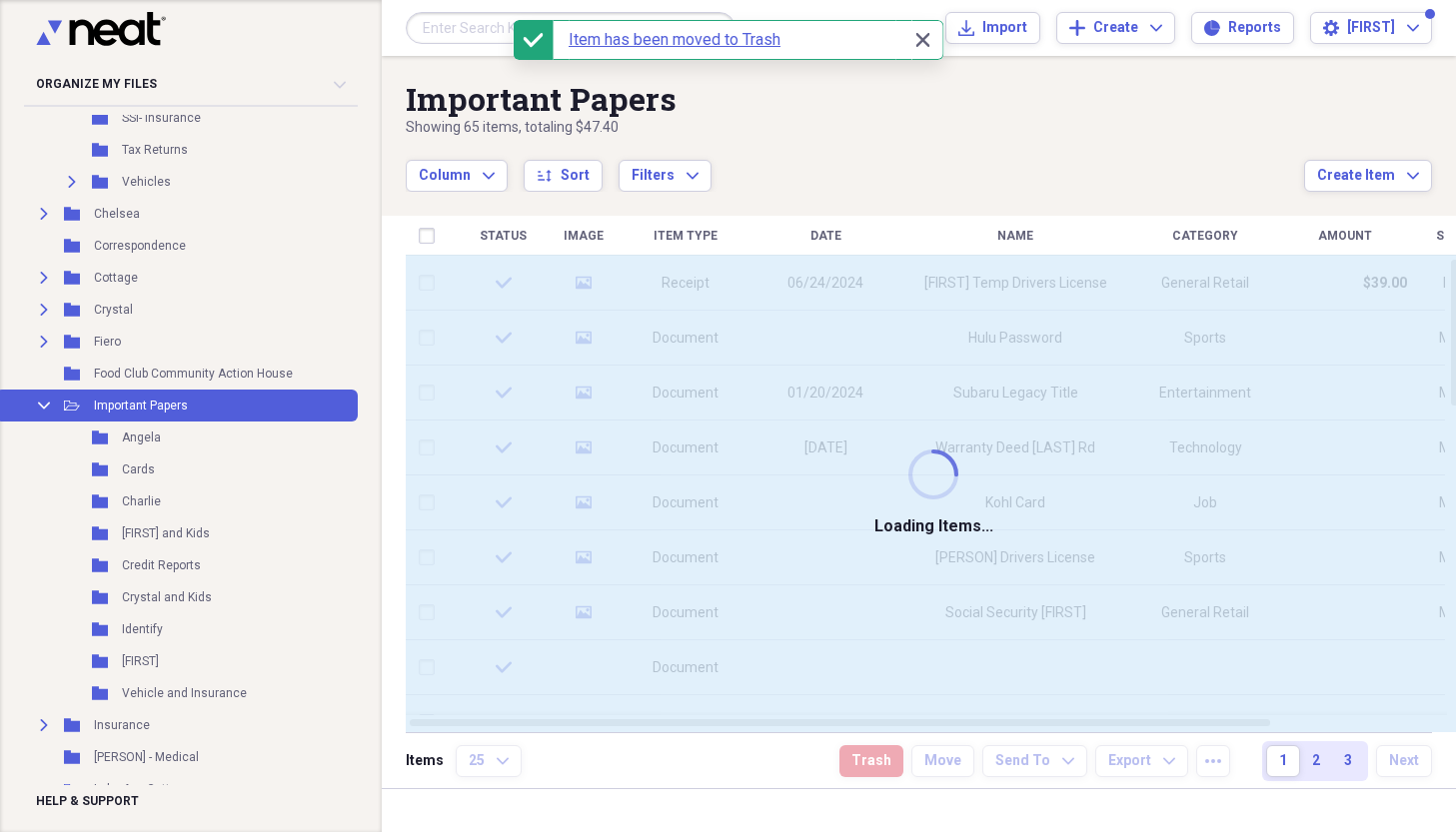 checkbox on "false" 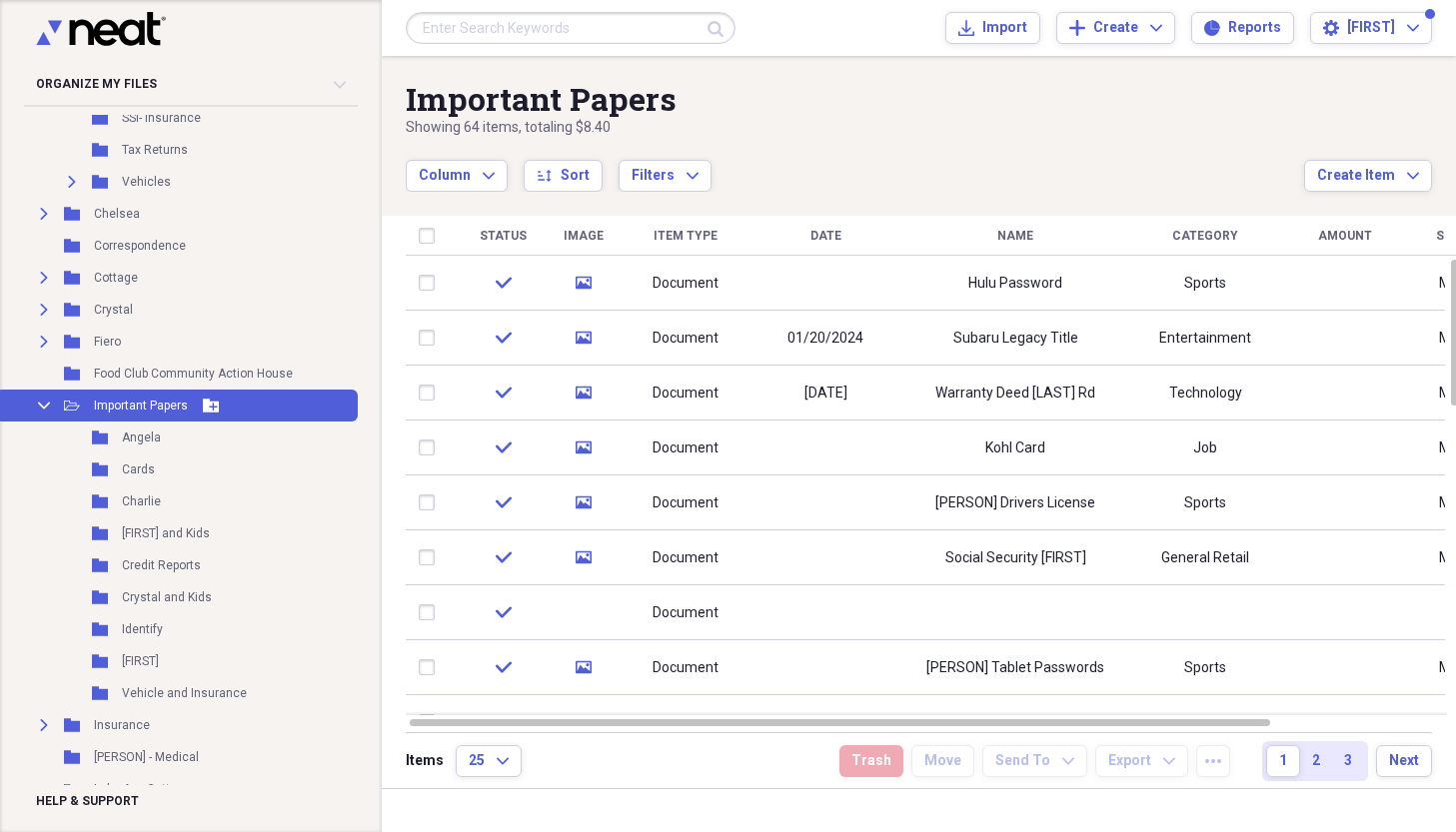 click on "Important Papers" at bounding box center (141, 406) 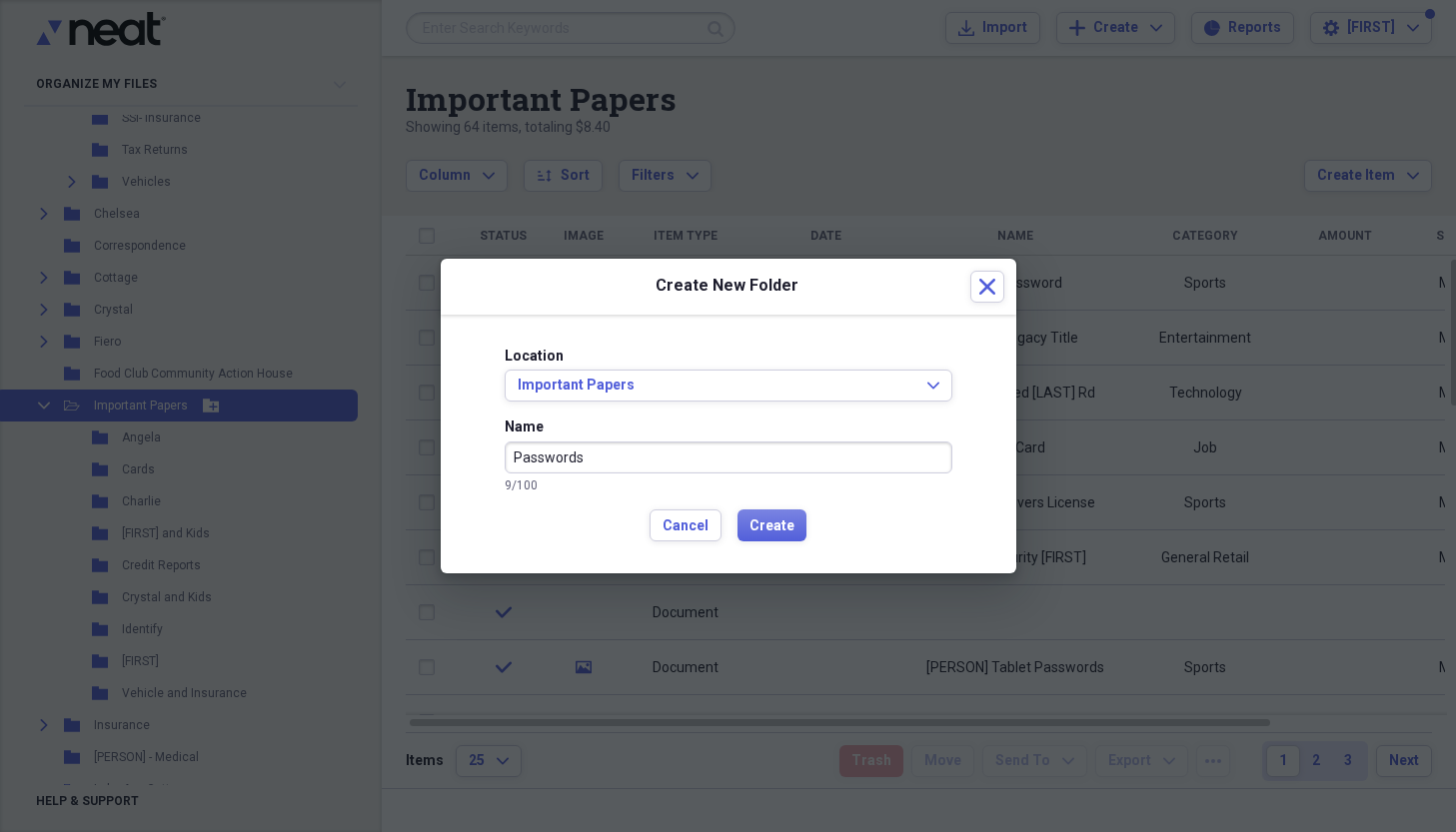 type on "Passwords" 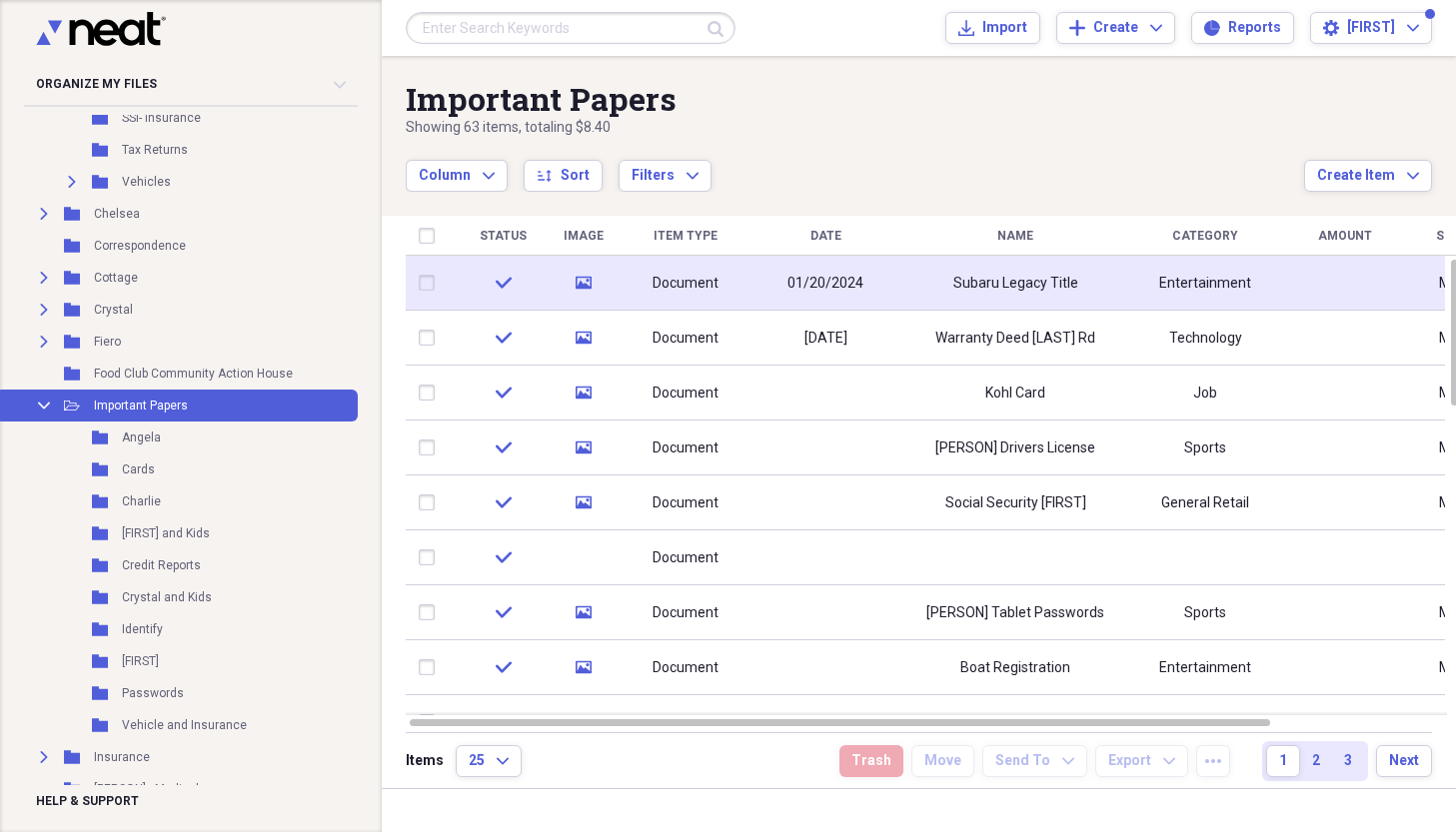 click on "Subaru Legacy Title" at bounding box center (1015, 284) 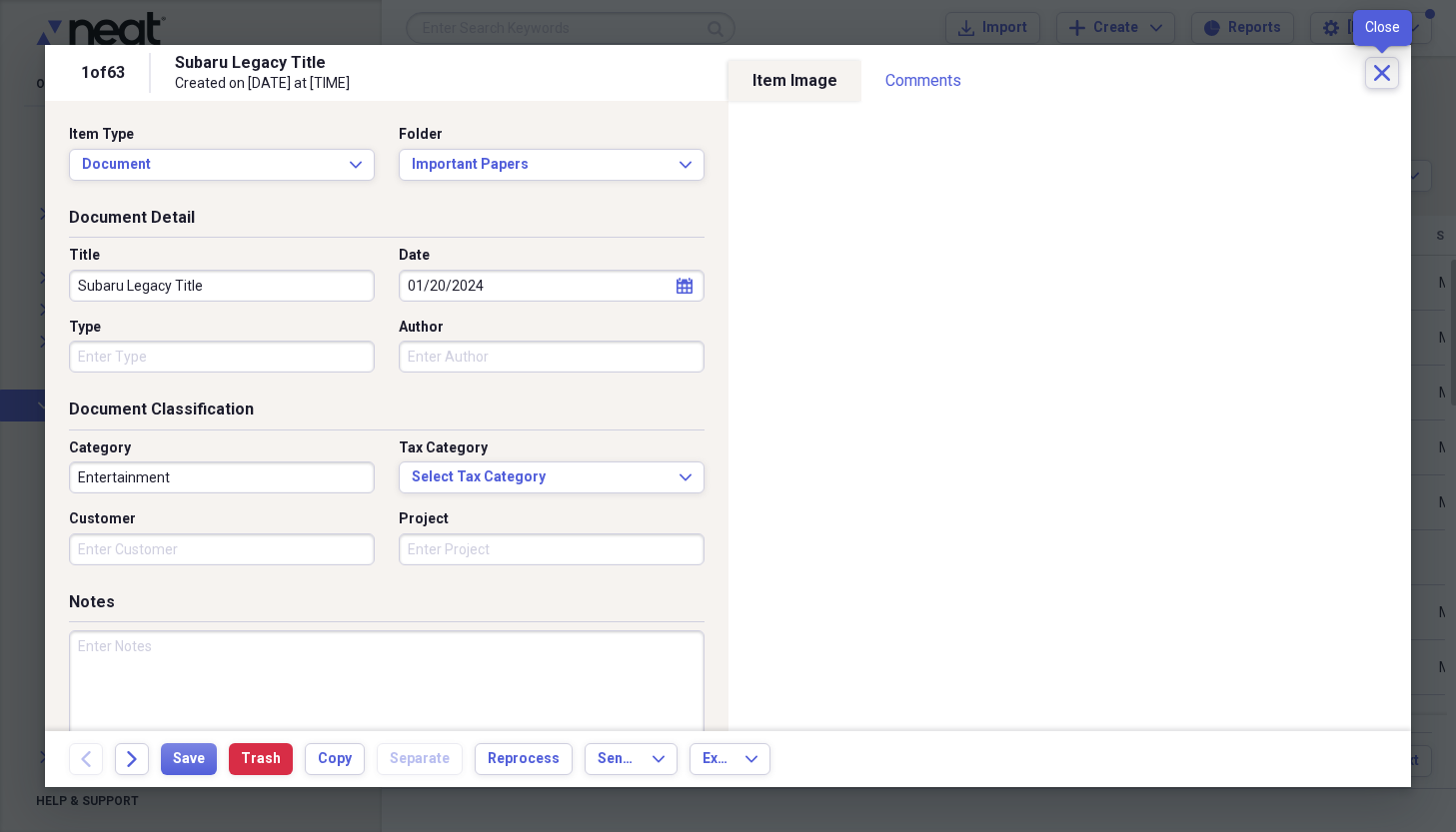click on "Close" 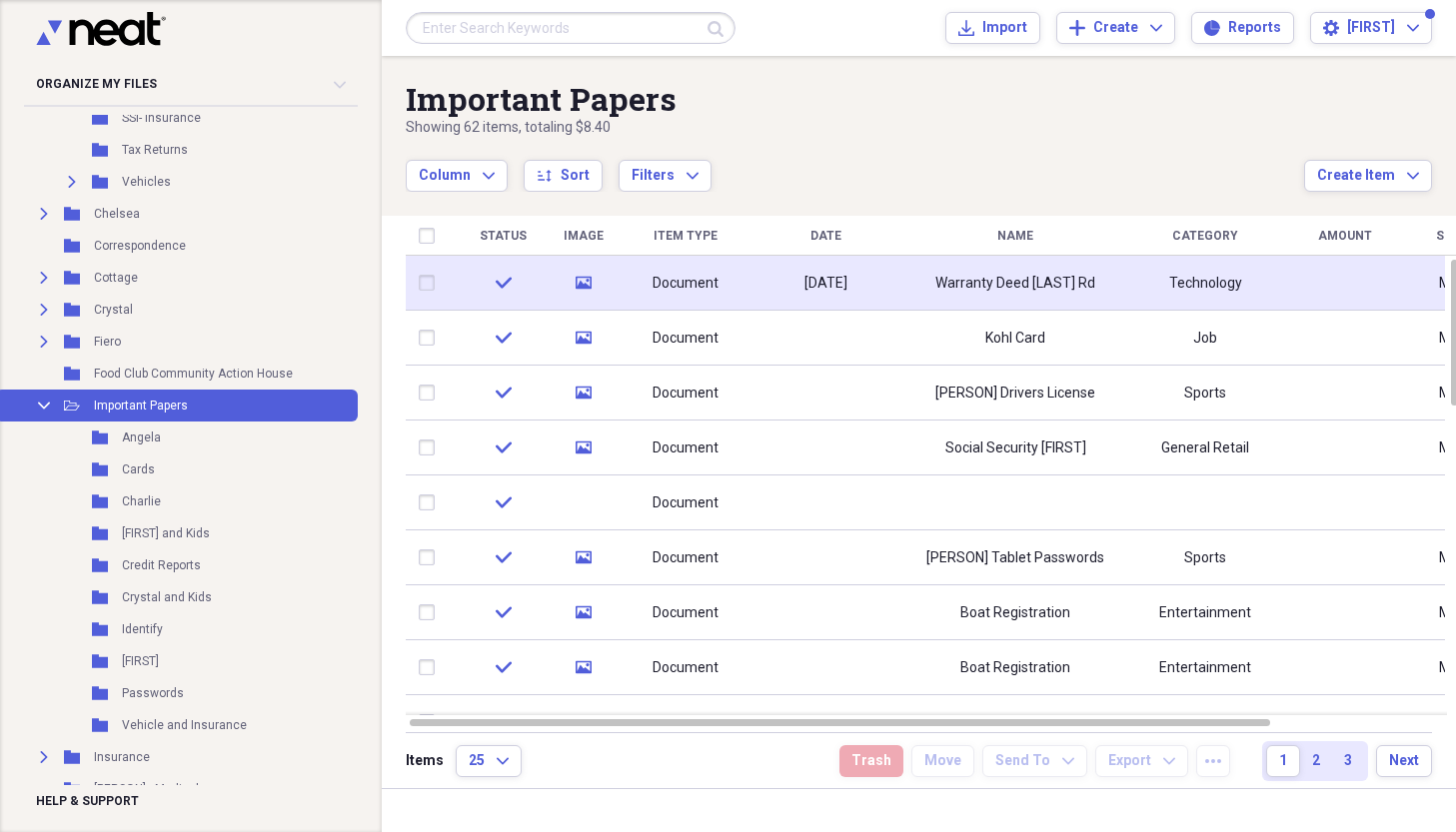 click on "Warranty Deed [LAST] Rd" at bounding box center (1015, 284) 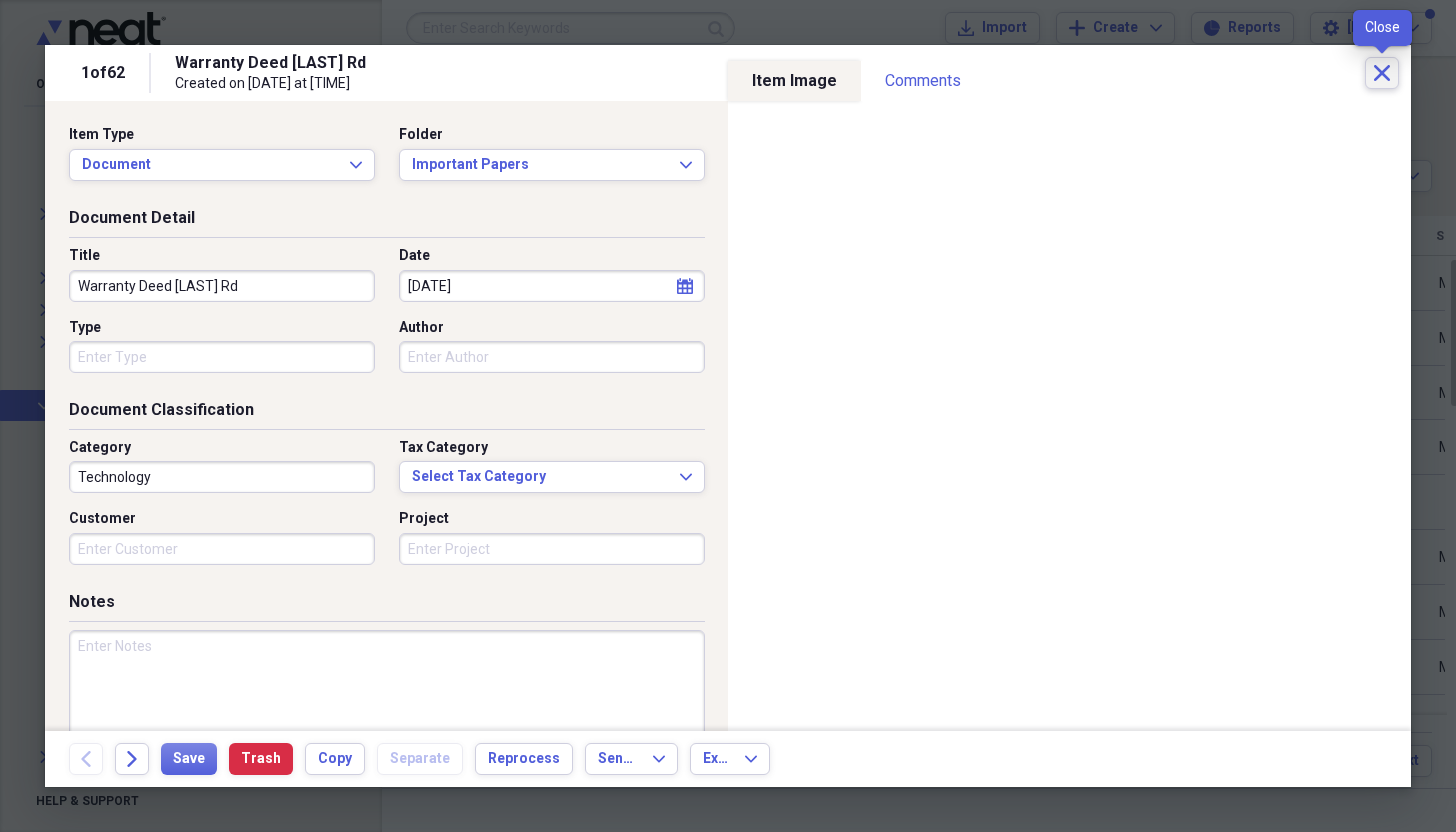 click 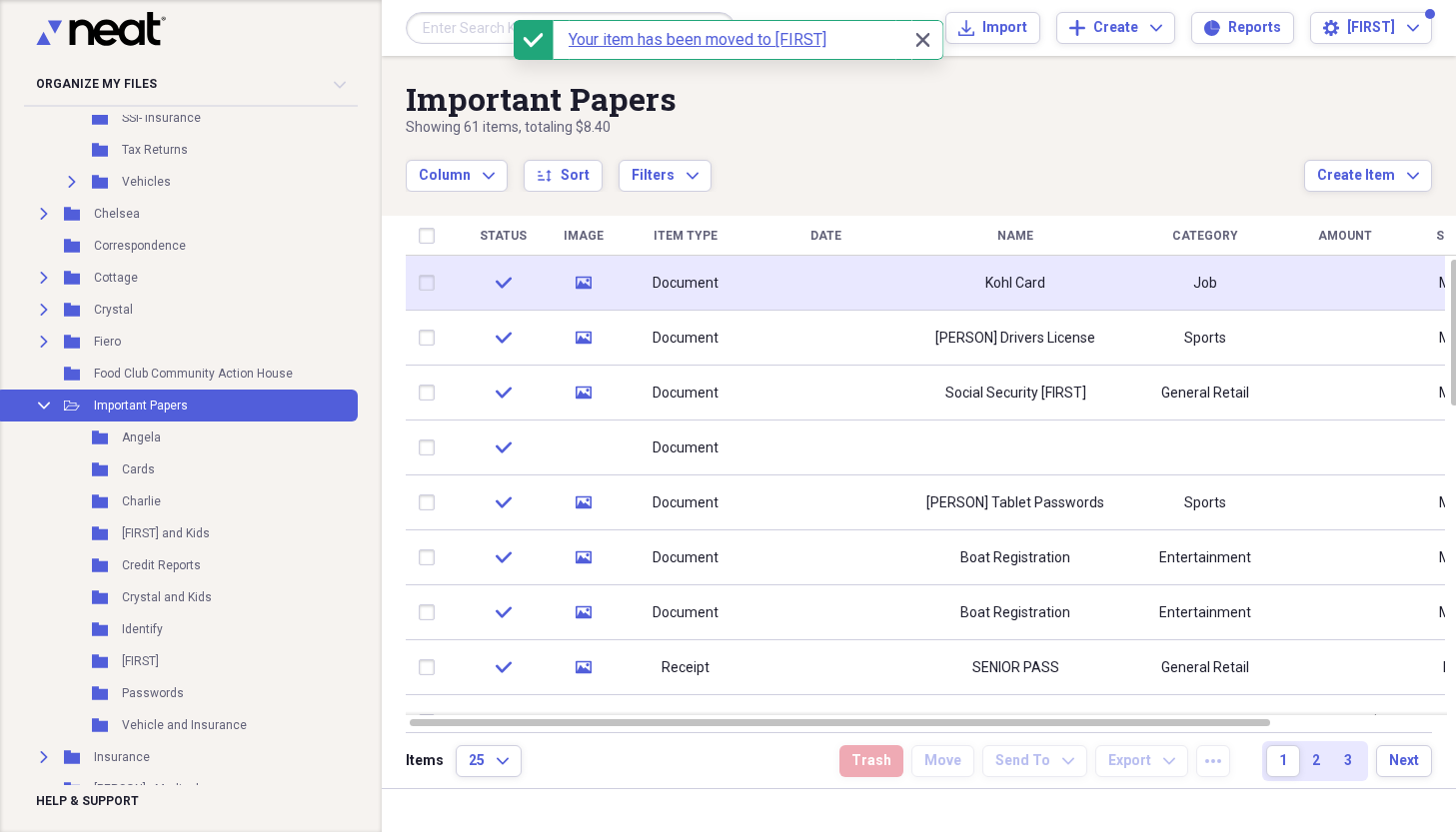 click on "Kohl Card" at bounding box center [1015, 284] 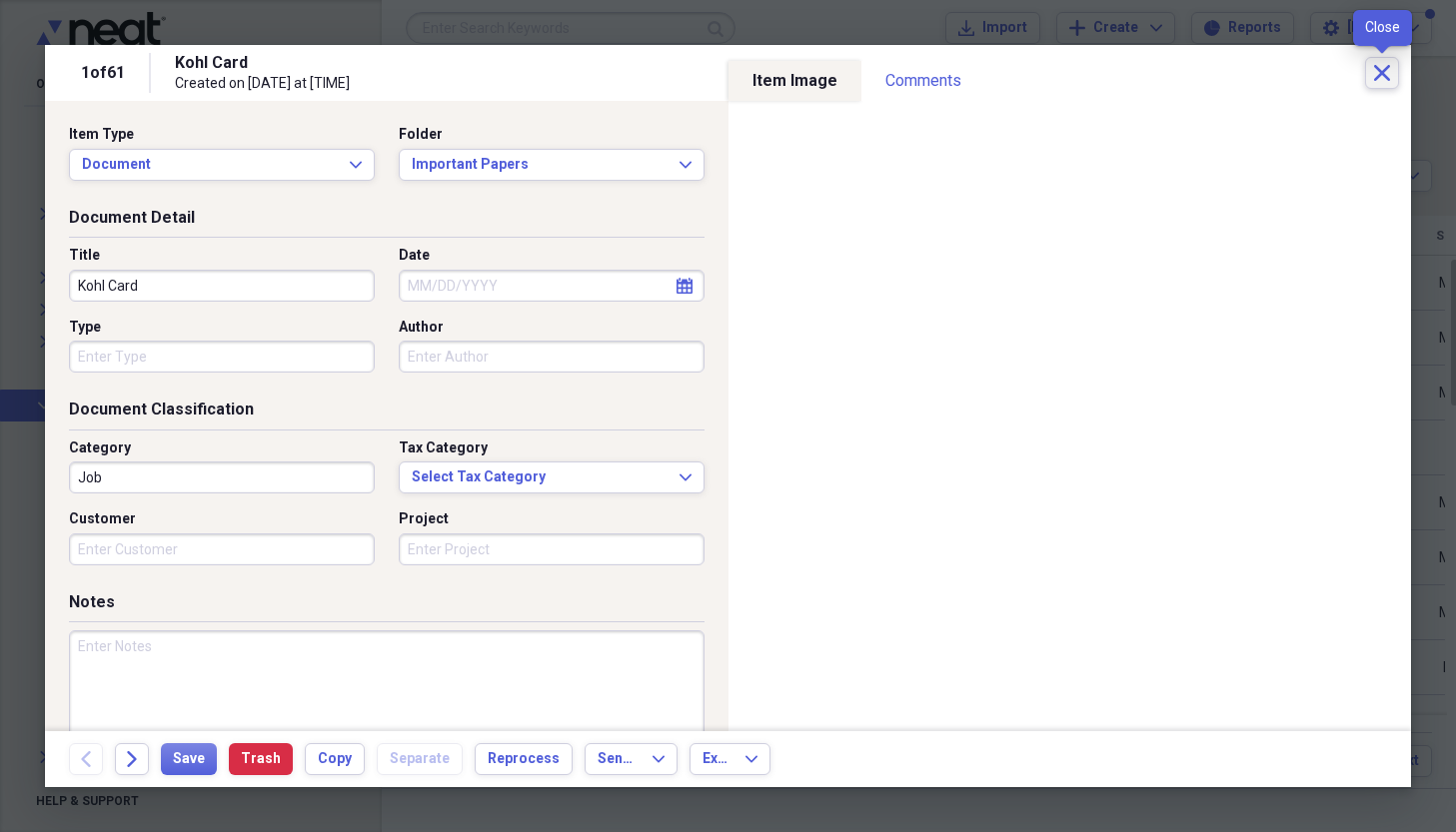 click 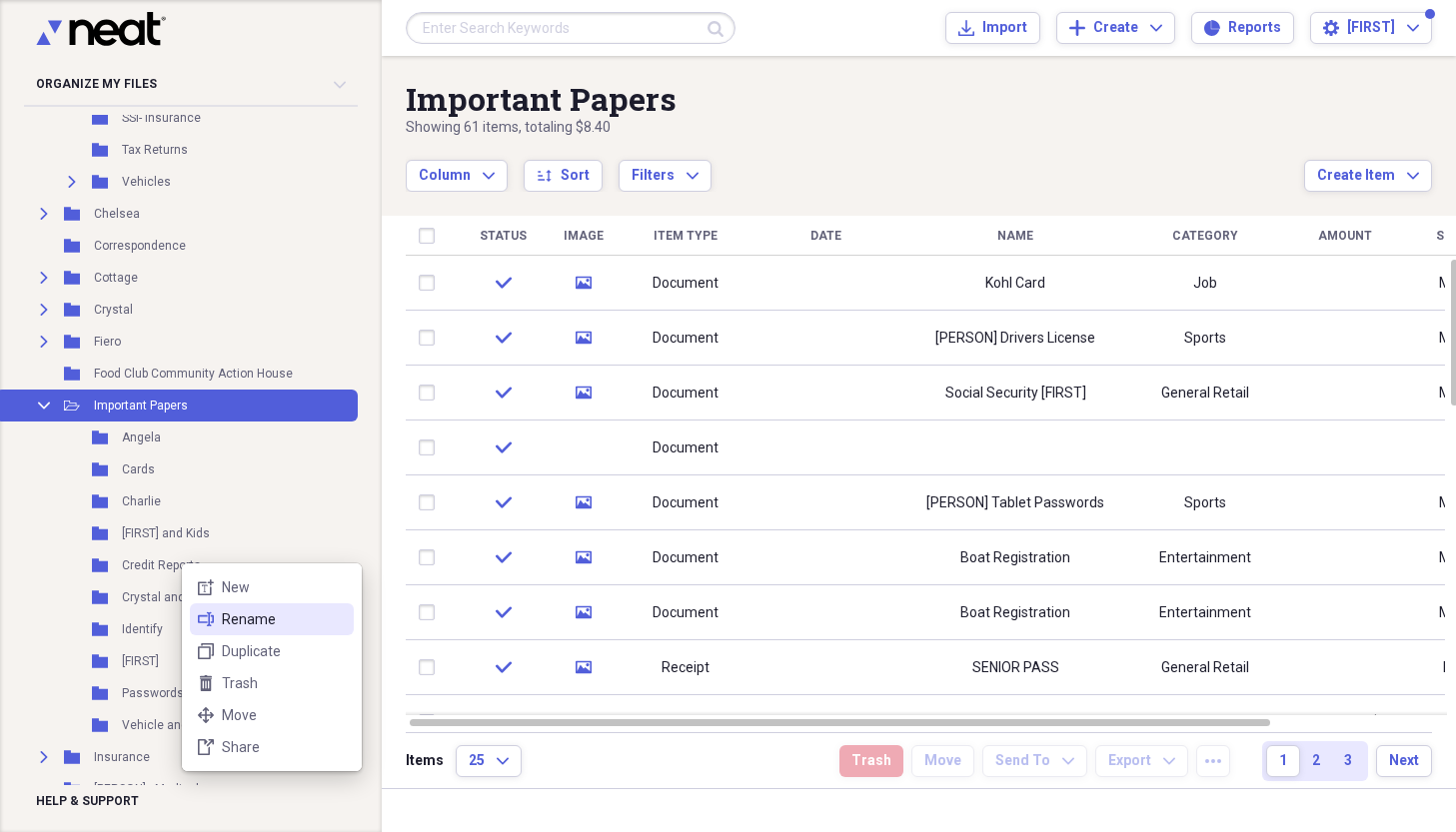 click on "Rename" at bounding box center [284, 619] 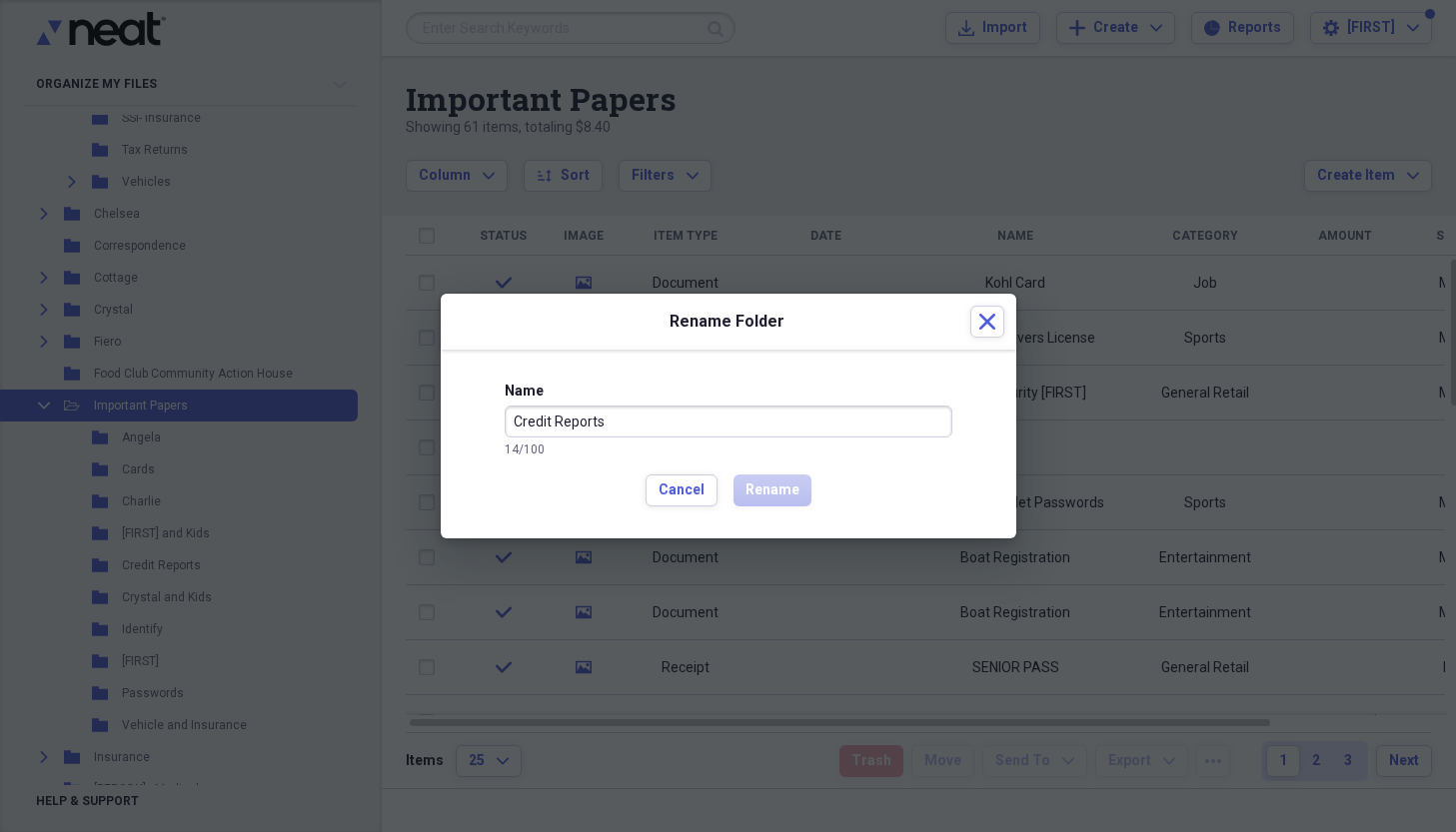 click on "Credit Reports" at bounding box center (728, 421) 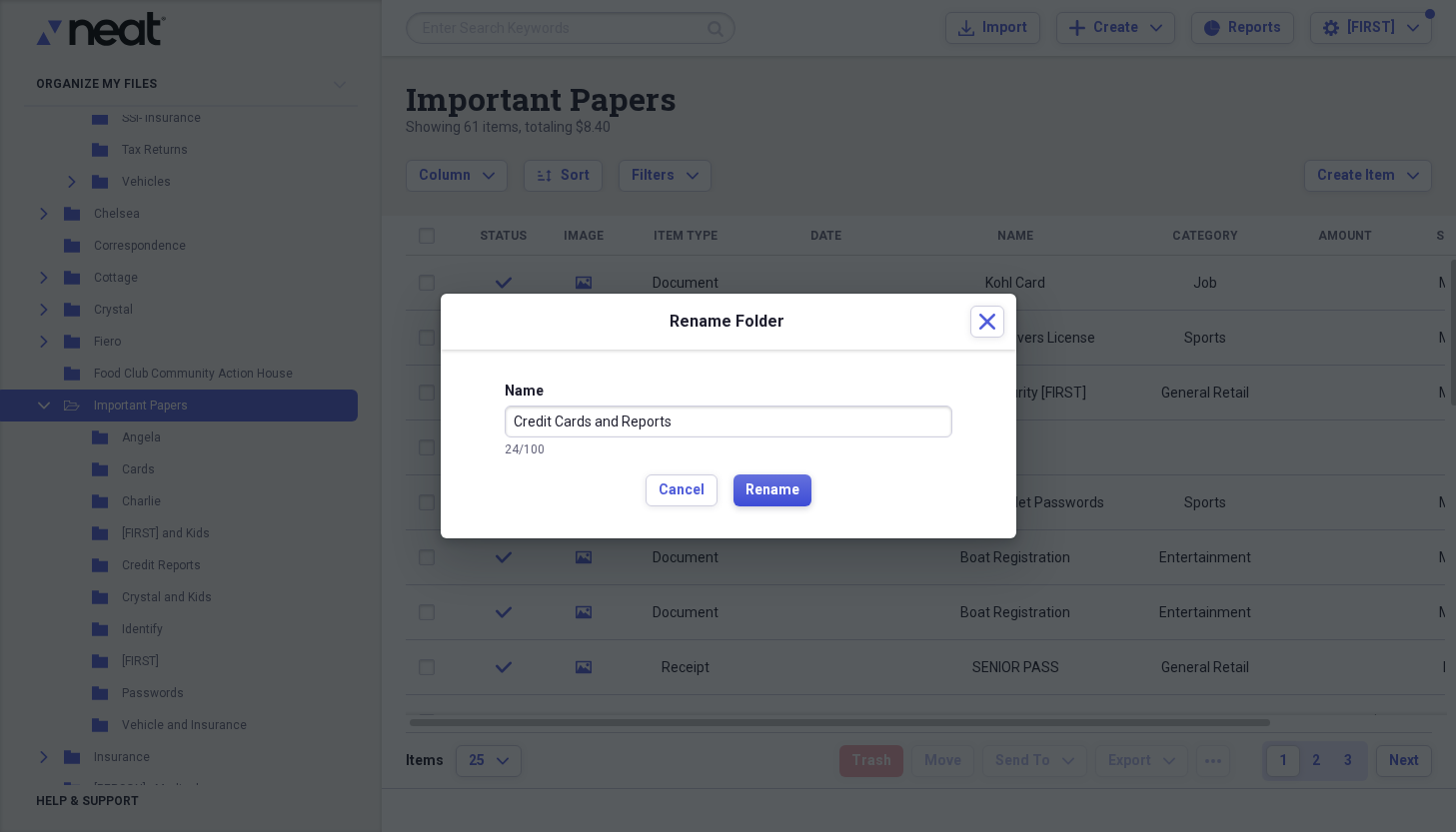 type on "Credit Cards and Reports" 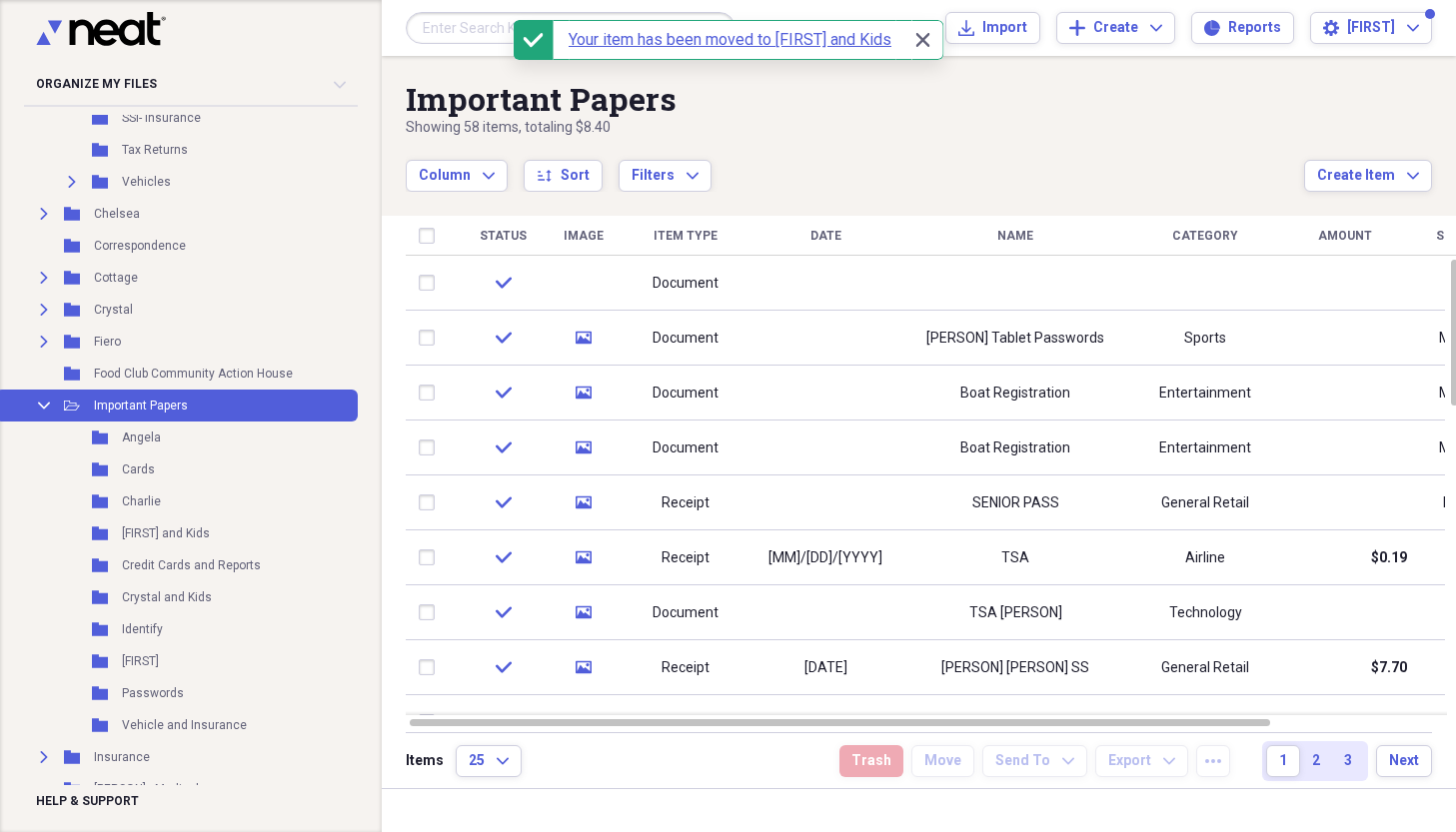 click at bounding box center [825, 283] 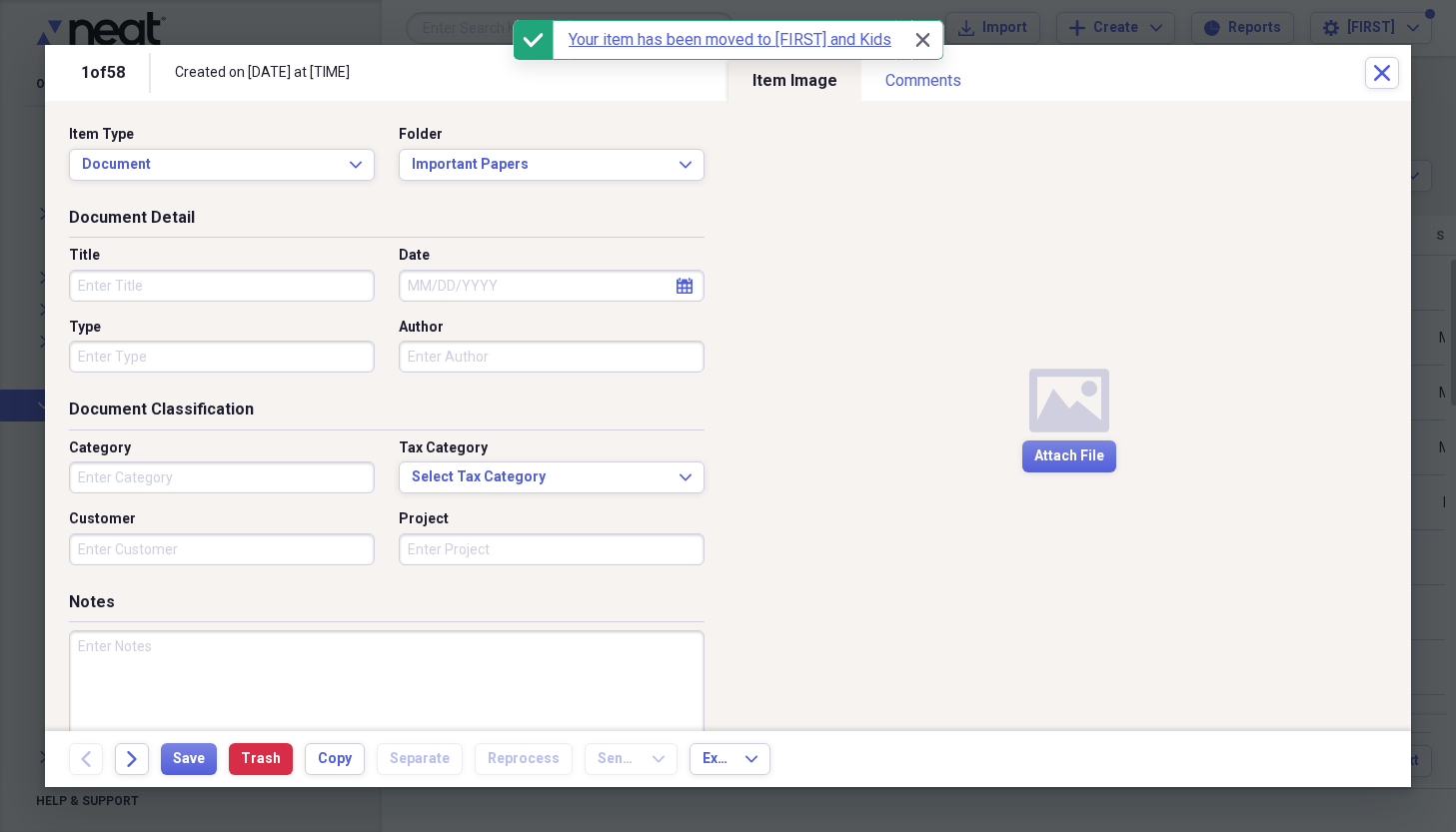 click on "Media Attach File" at bounding box center [1070, 416] 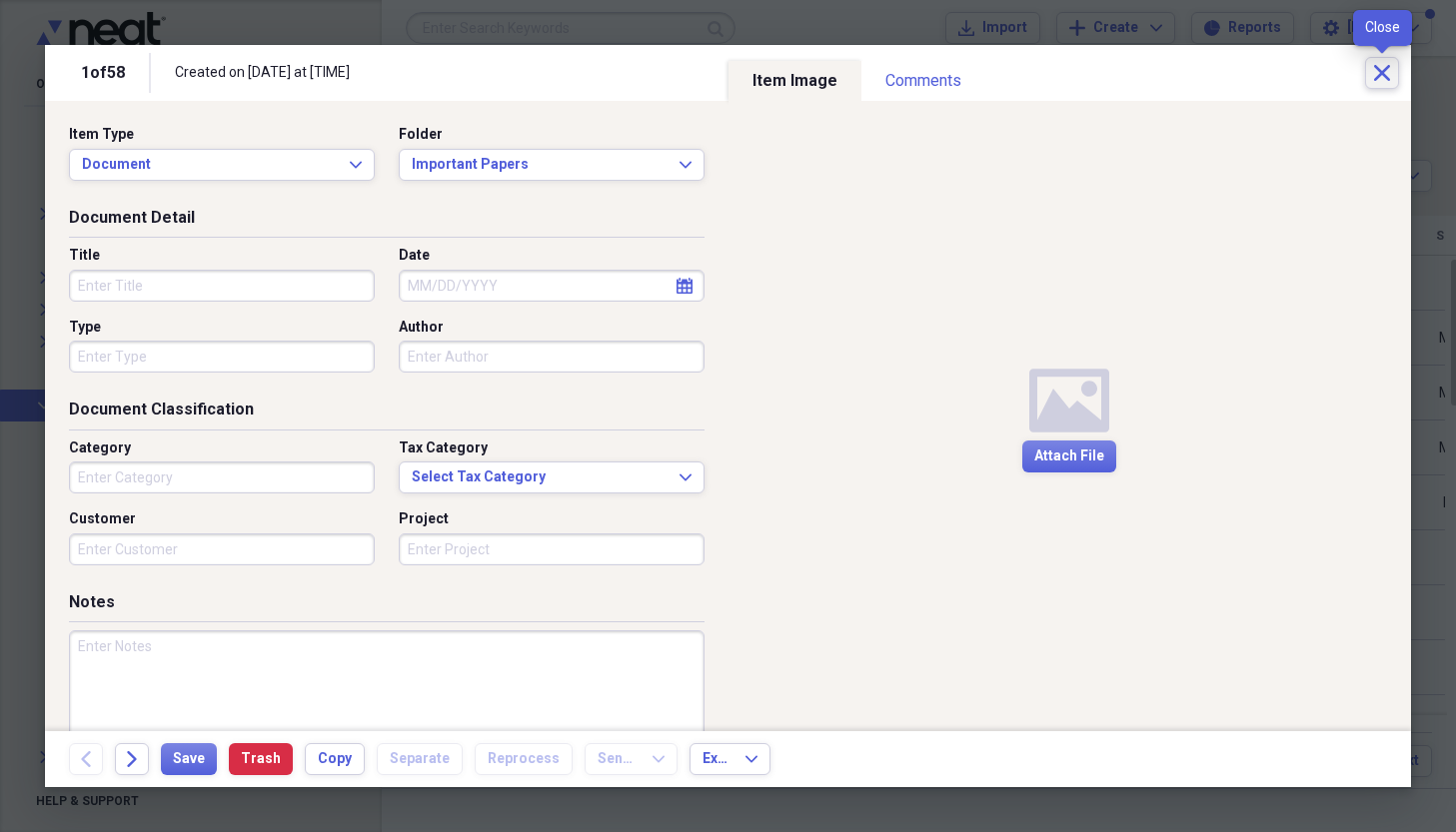 click on "Close" 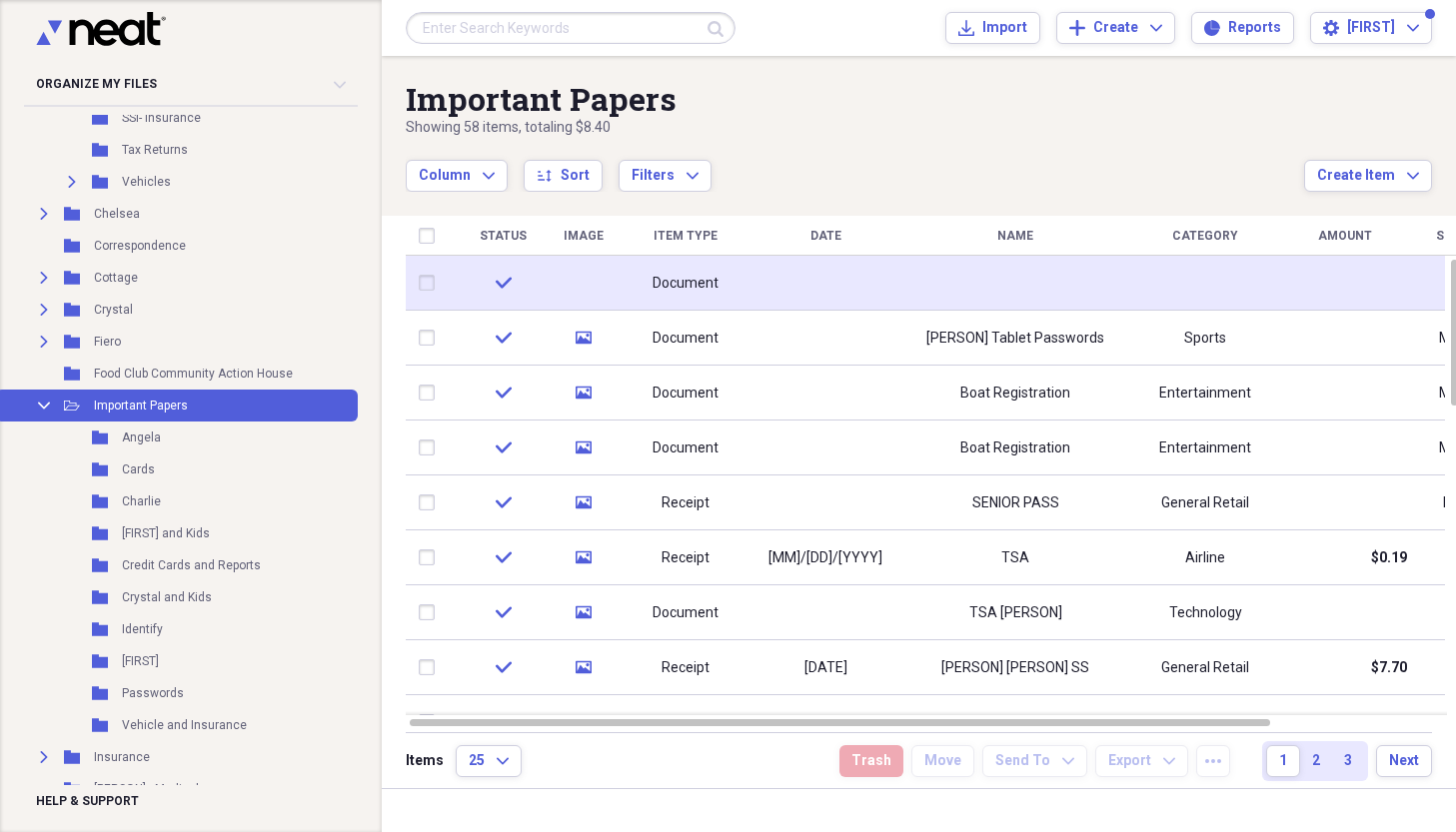 click on "Document" at bounding box center (686, 284) 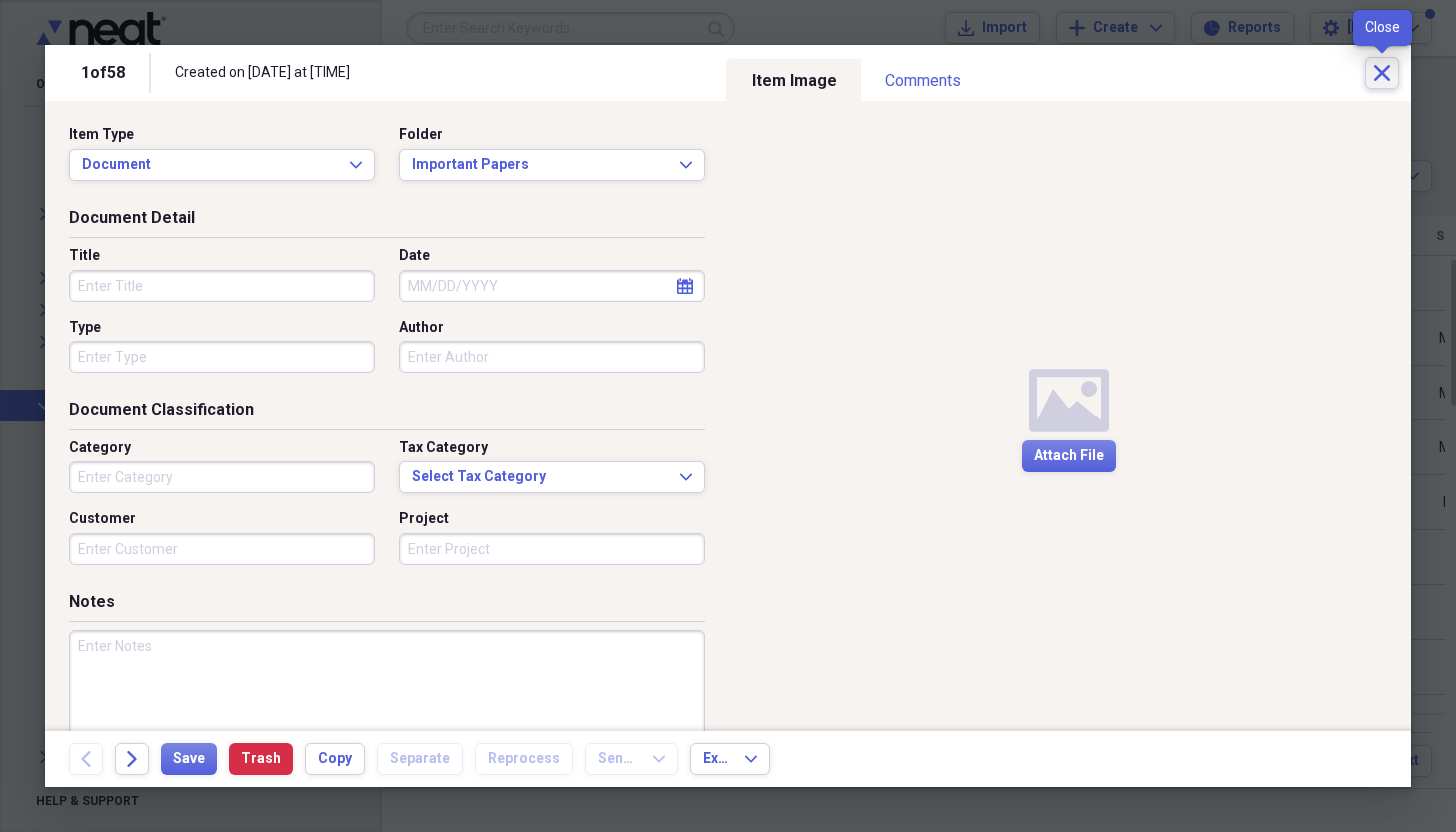 click on "Close" 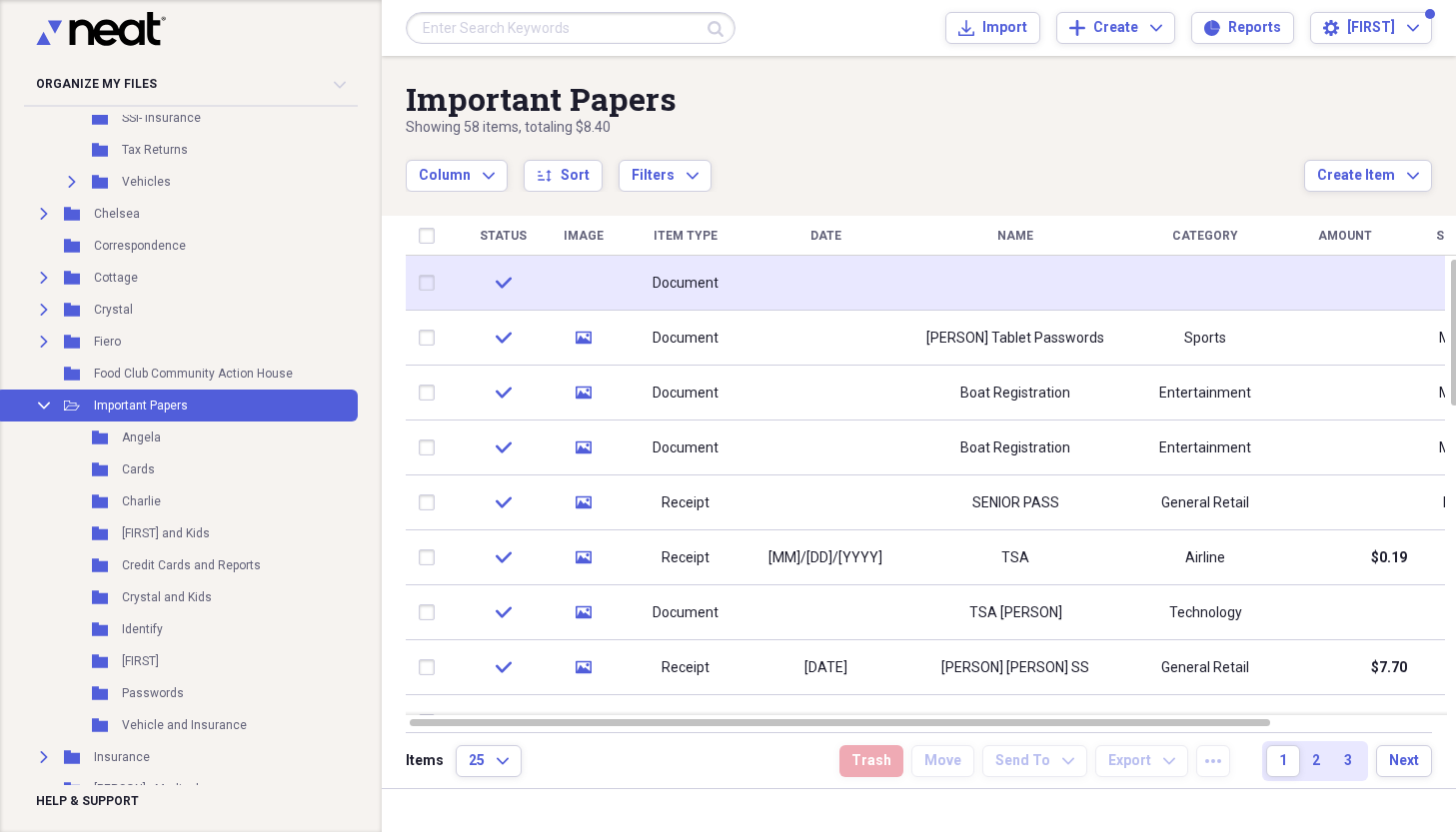 click at bounding box center [431, 283] 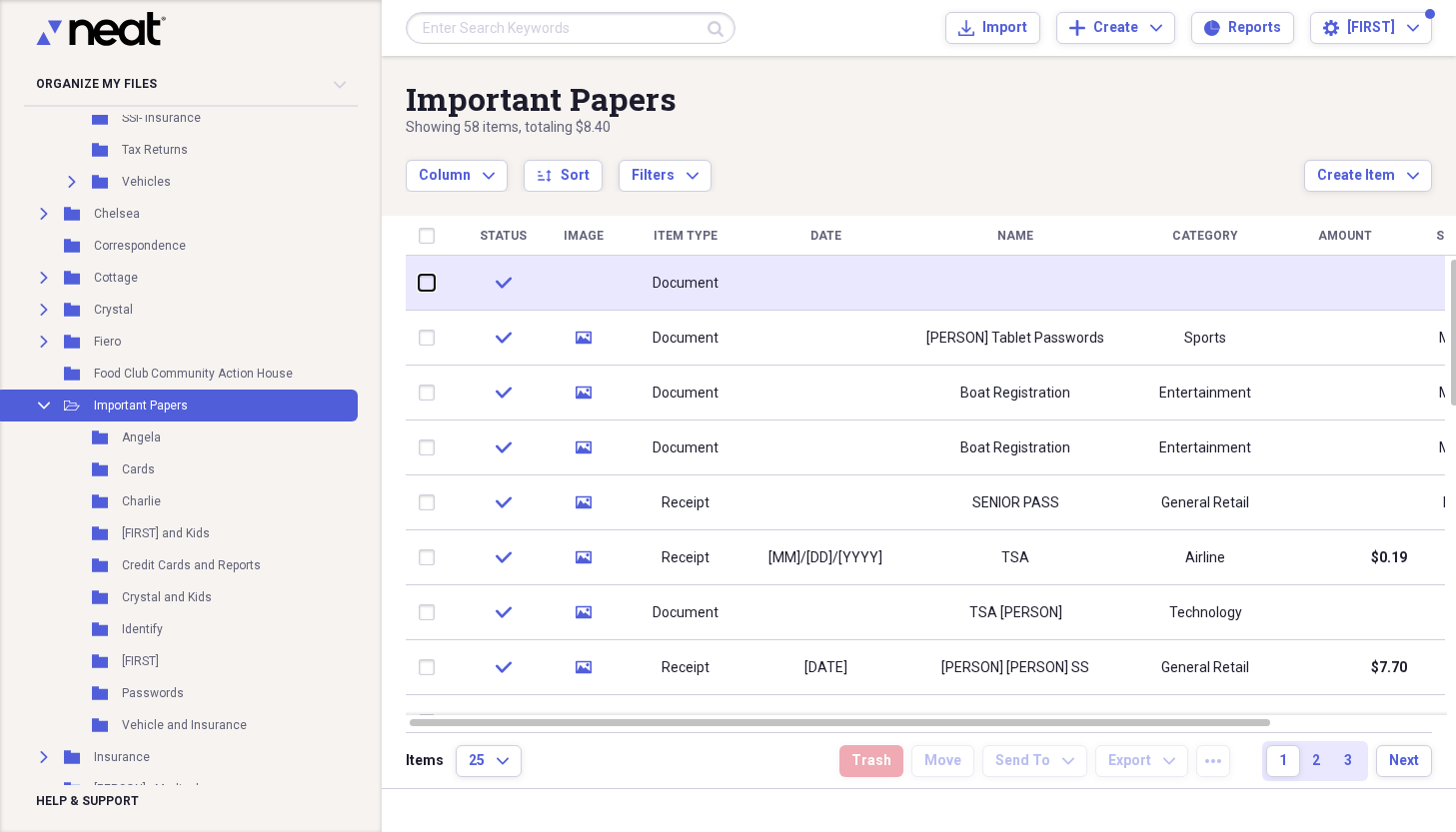 click at bounding box center (419, 283) 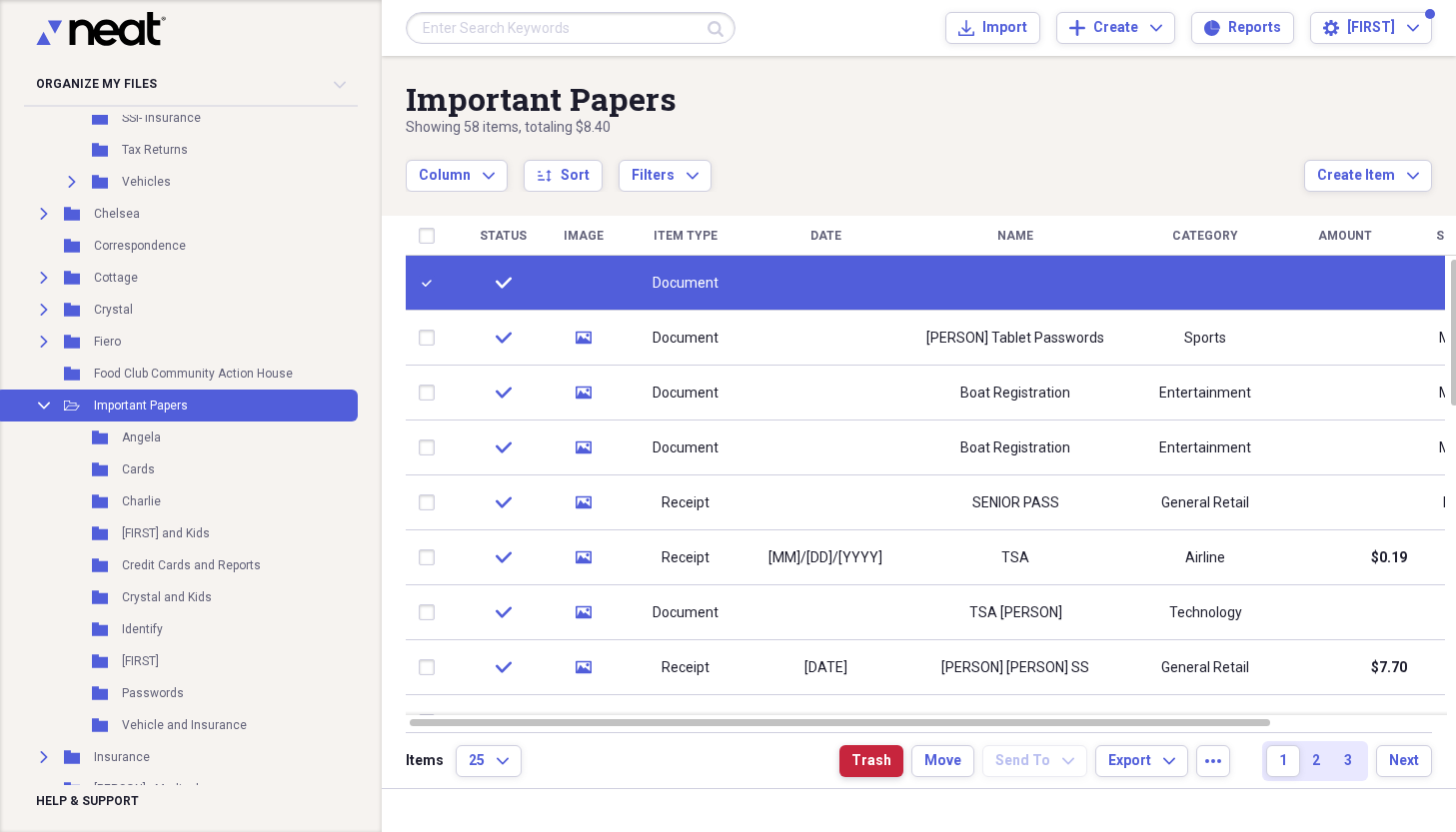 click on "Trash" at bounding box center (871, 761) 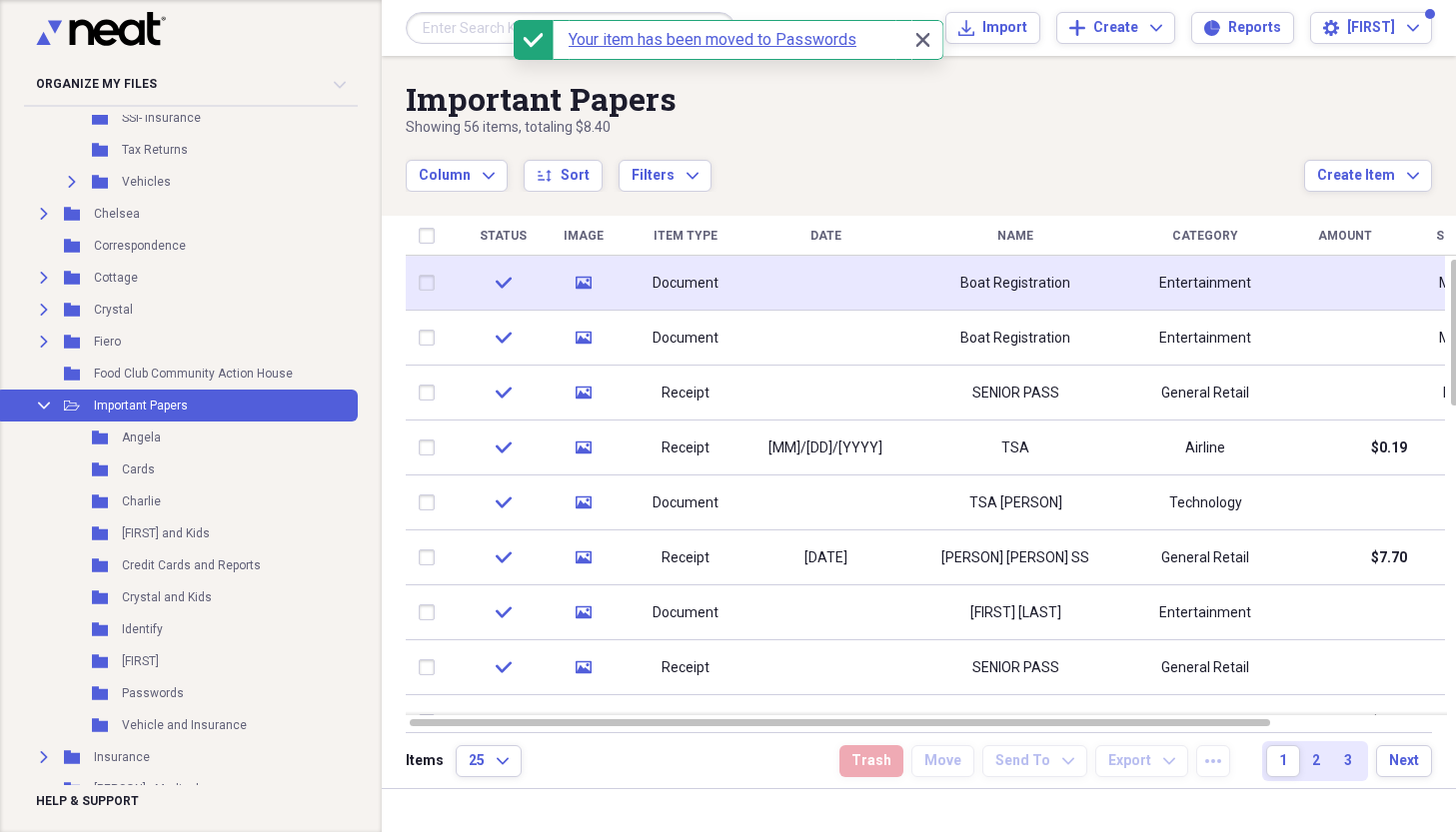 click on "Boat Registration" at bounding box center (1015, 284) 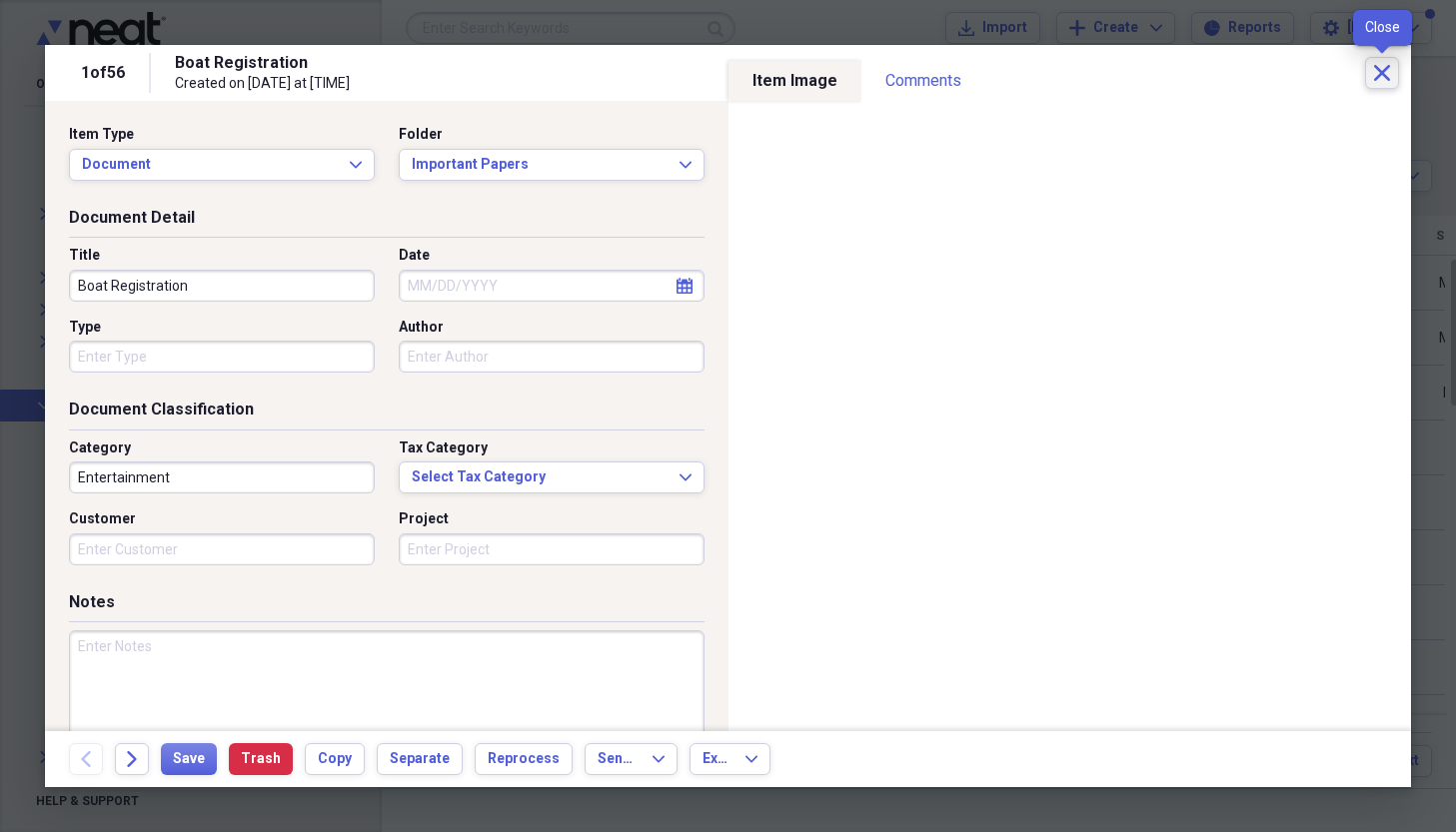 click on "Close" 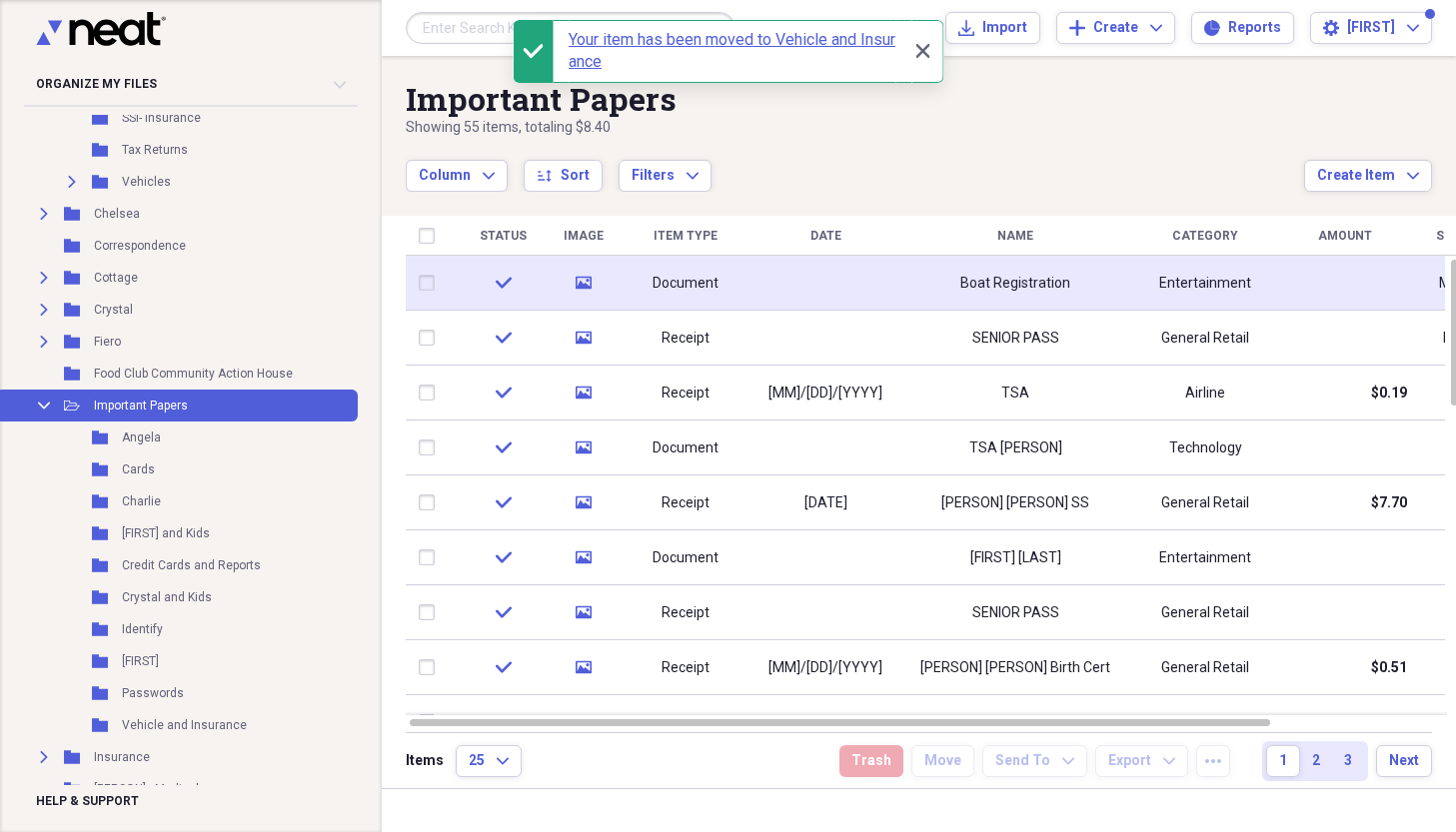 click on "Boat Registration" at bounding box center [1015, 284] 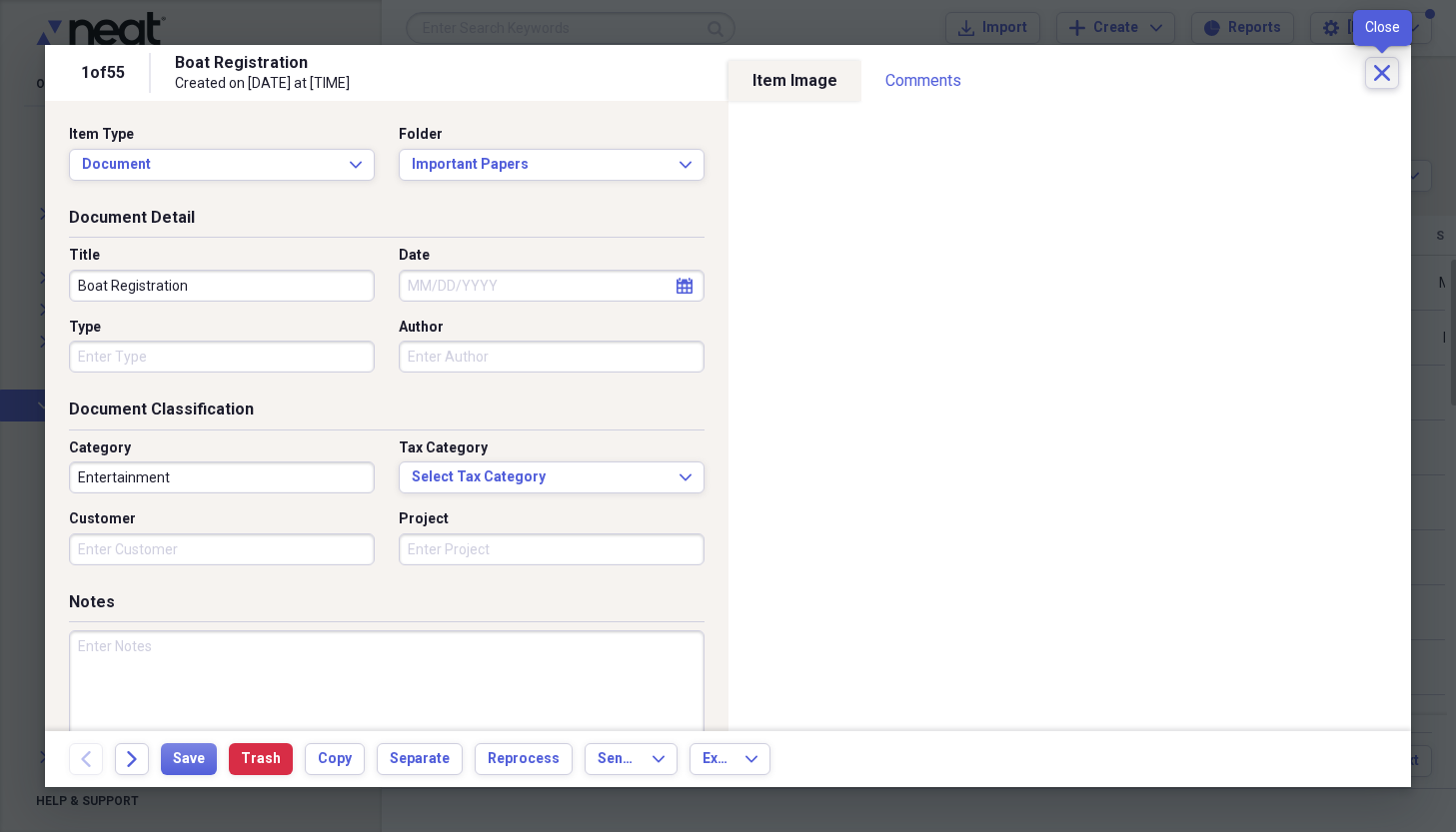 click 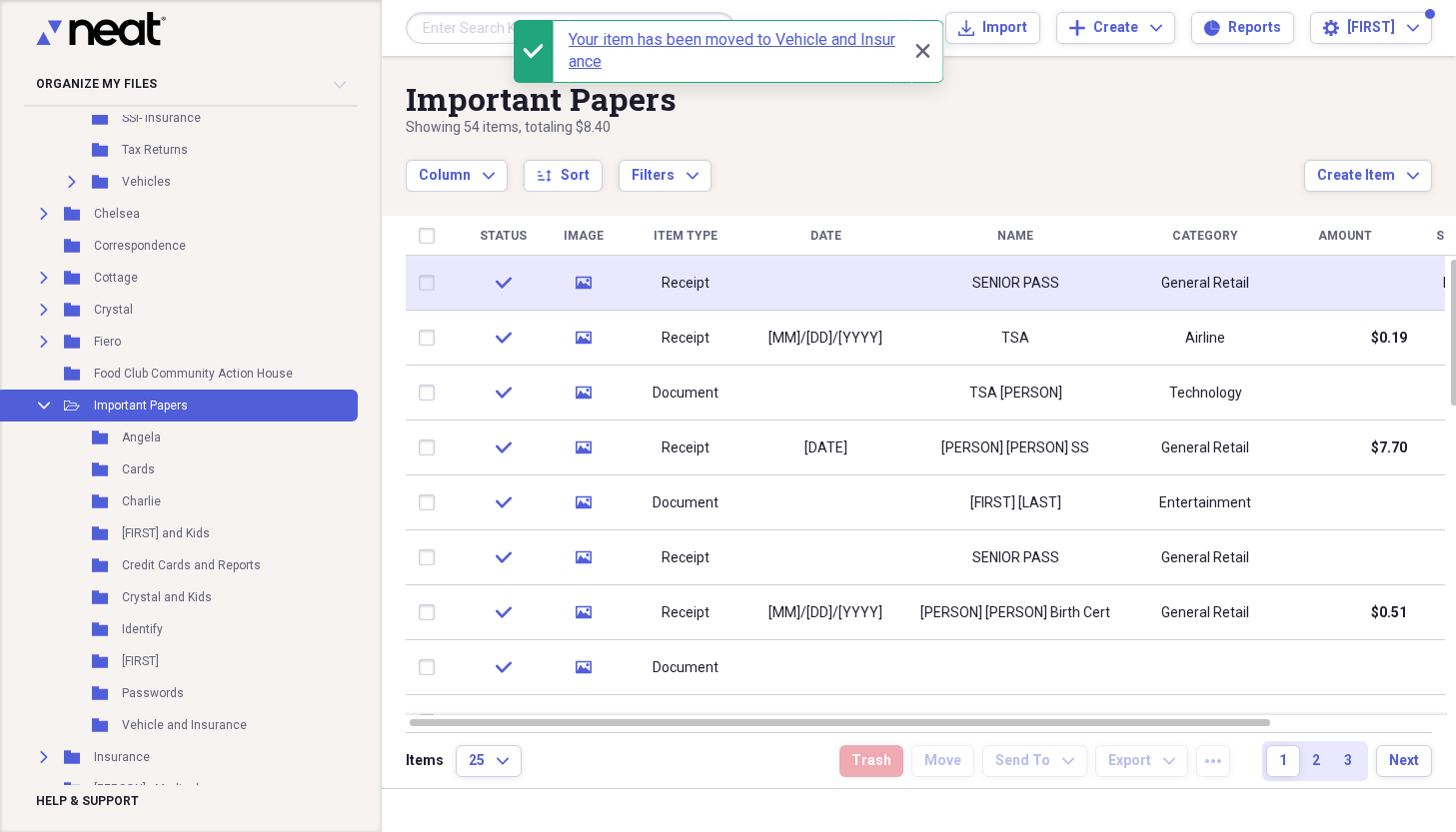 click on "SENIOR PASS" at bounding box center [1015, 284] 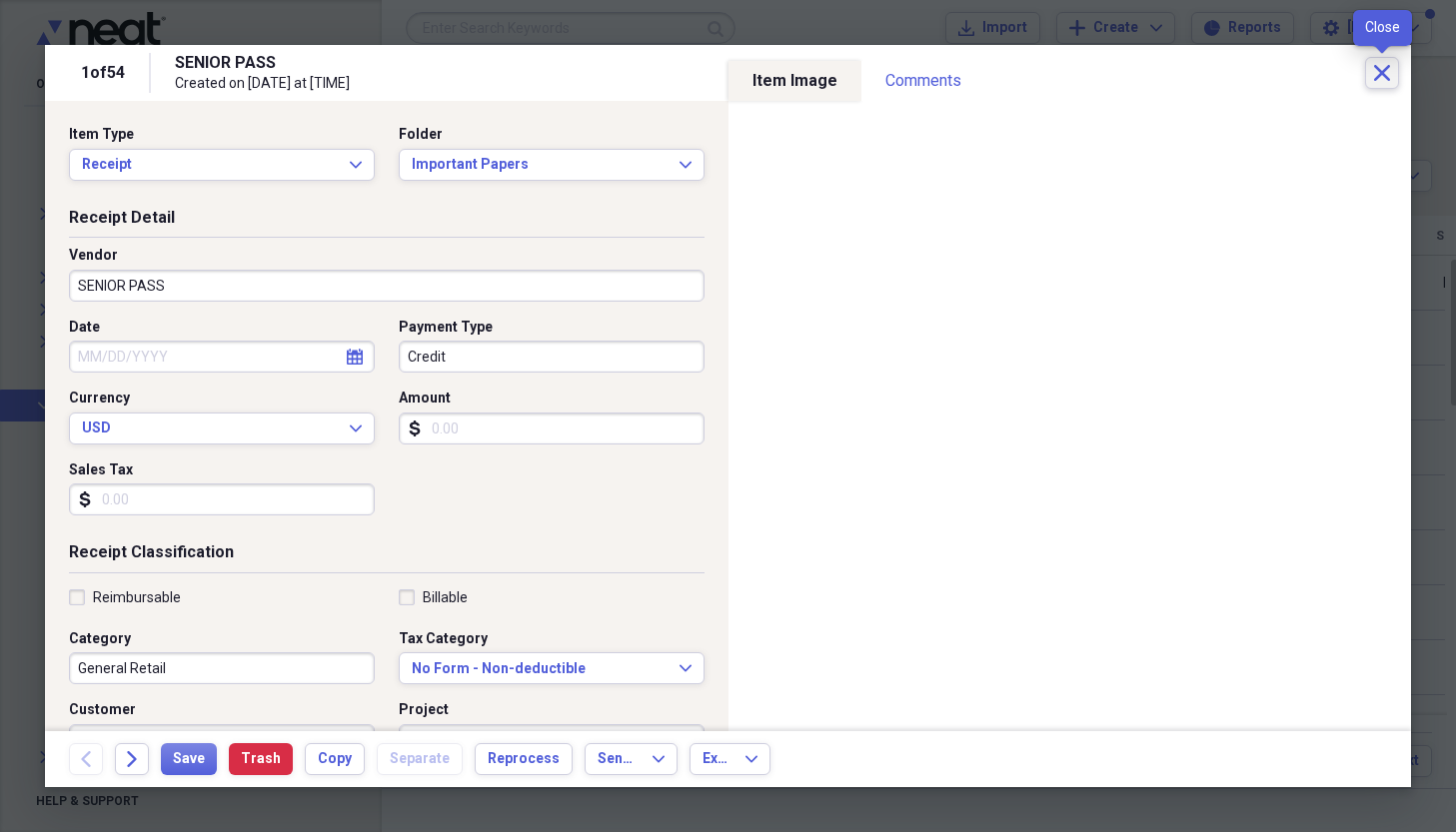click on "Close" 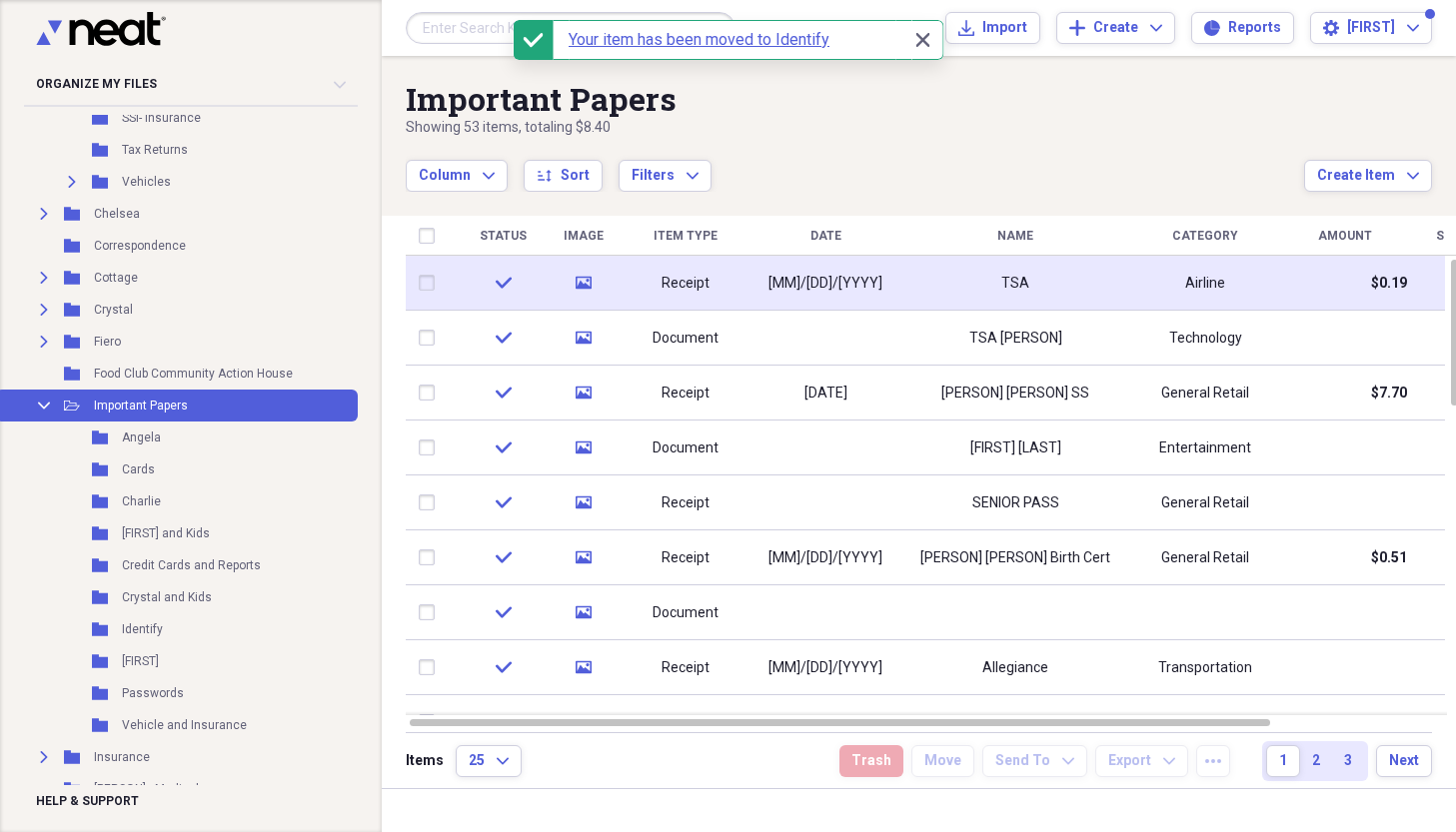click on "[MM]/[DD]/[YYYY]" at bounding box center (825, 284) 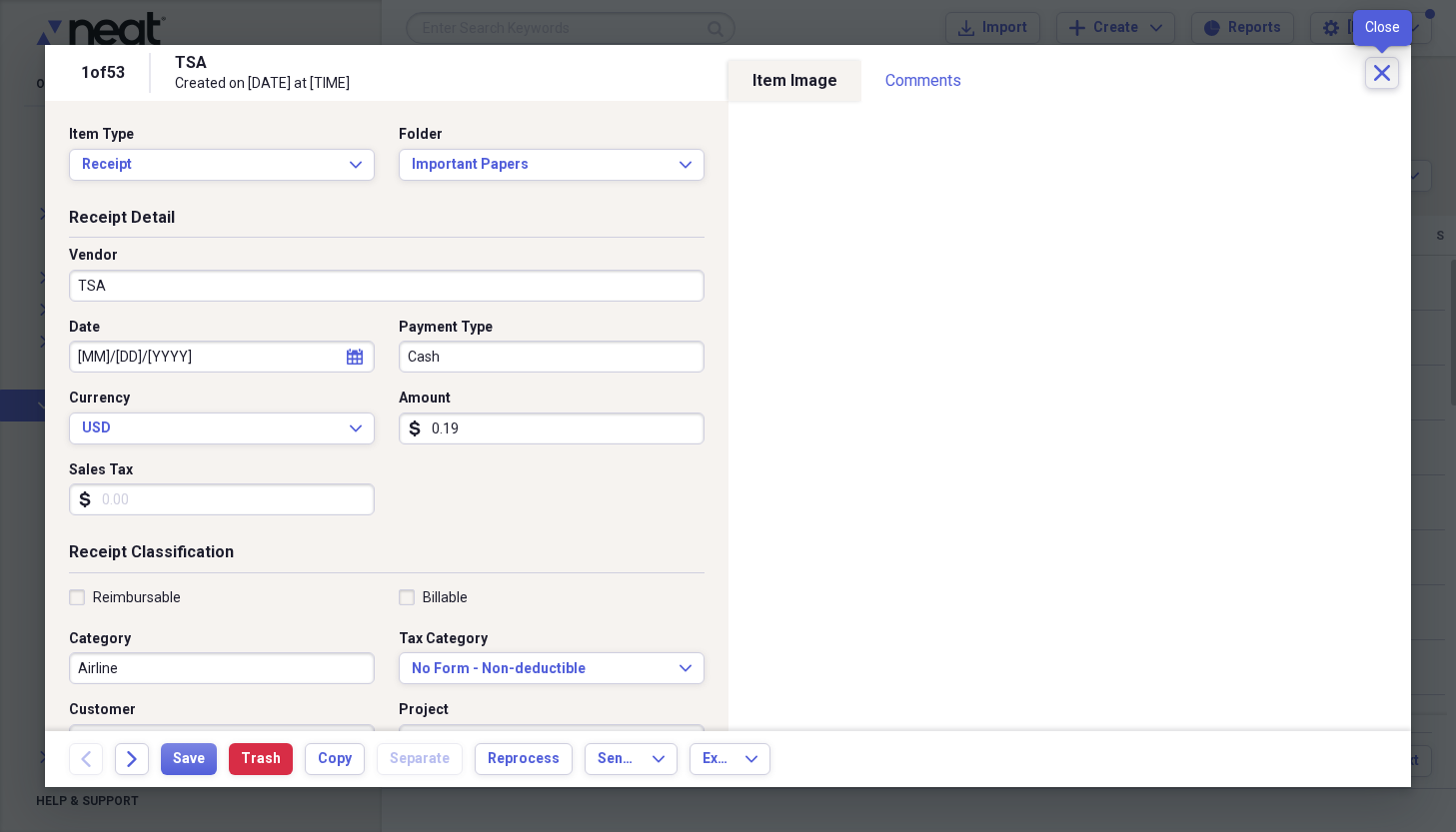 click on "Close" at bounding box center [1382, 73] 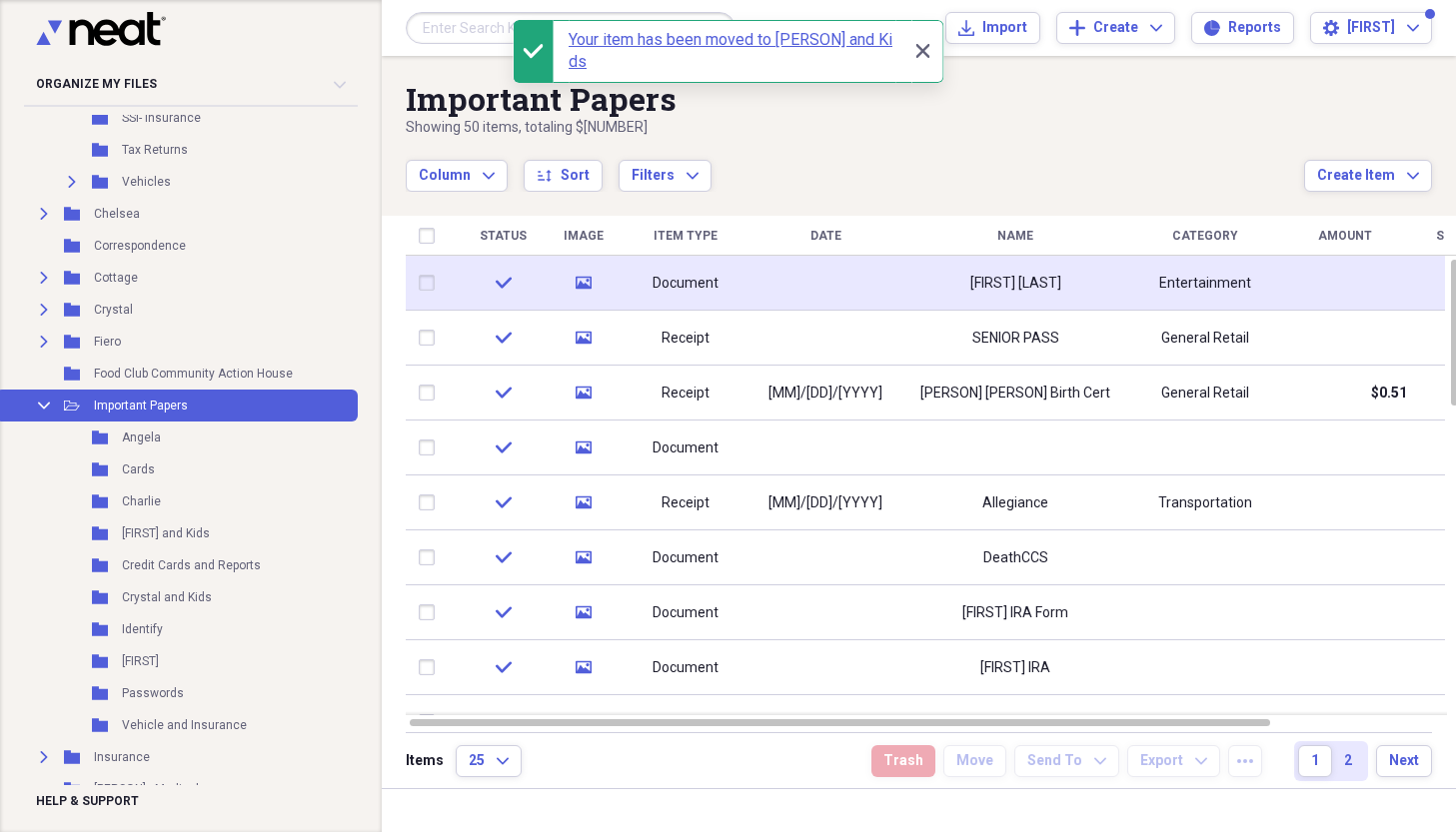 click on "[FIRST] [LAST]" at bounding box center (1015, 284) 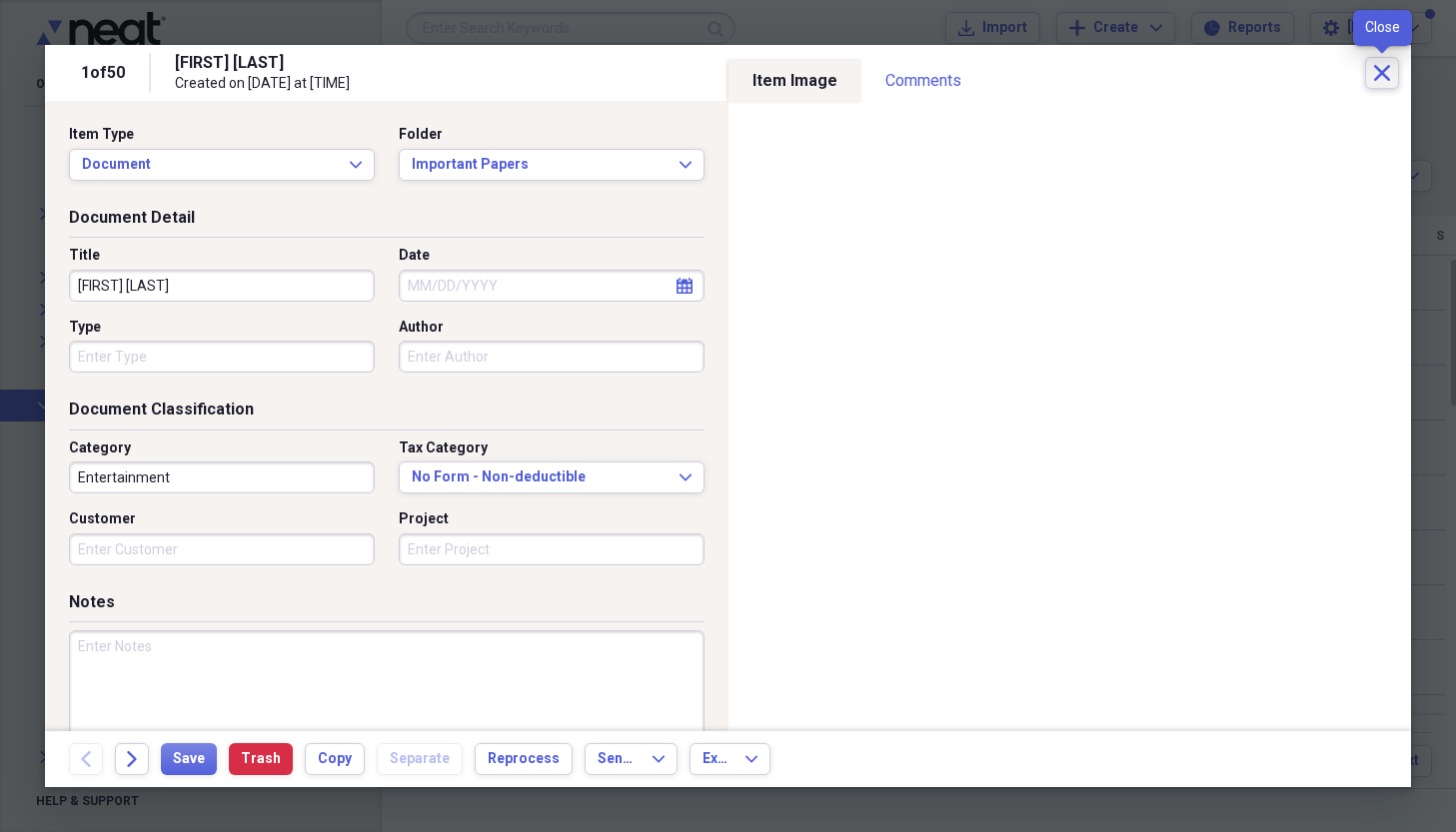 click on "Close" 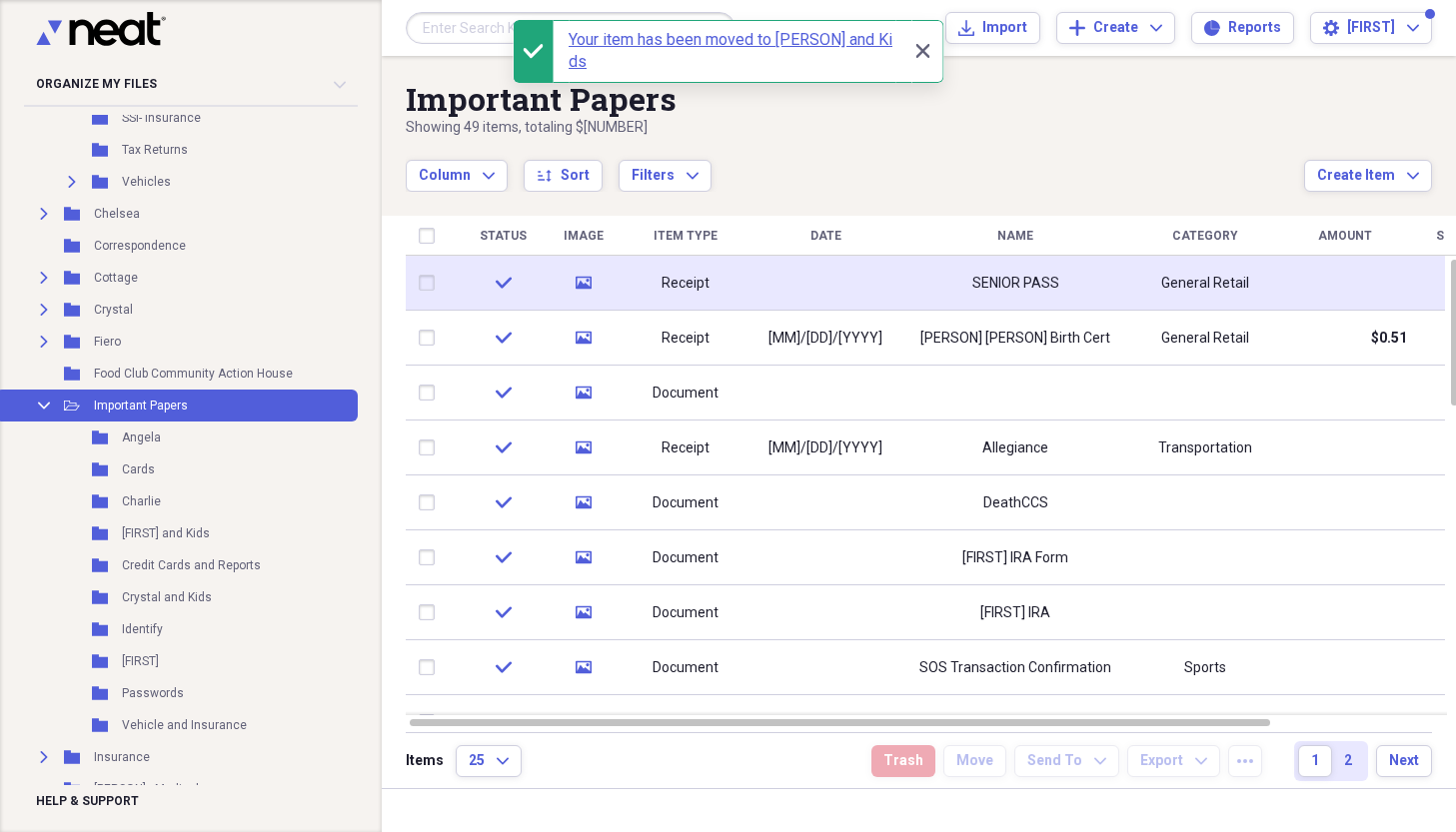 click on "SENIOR PASS" at bounding box center [1015, 284] 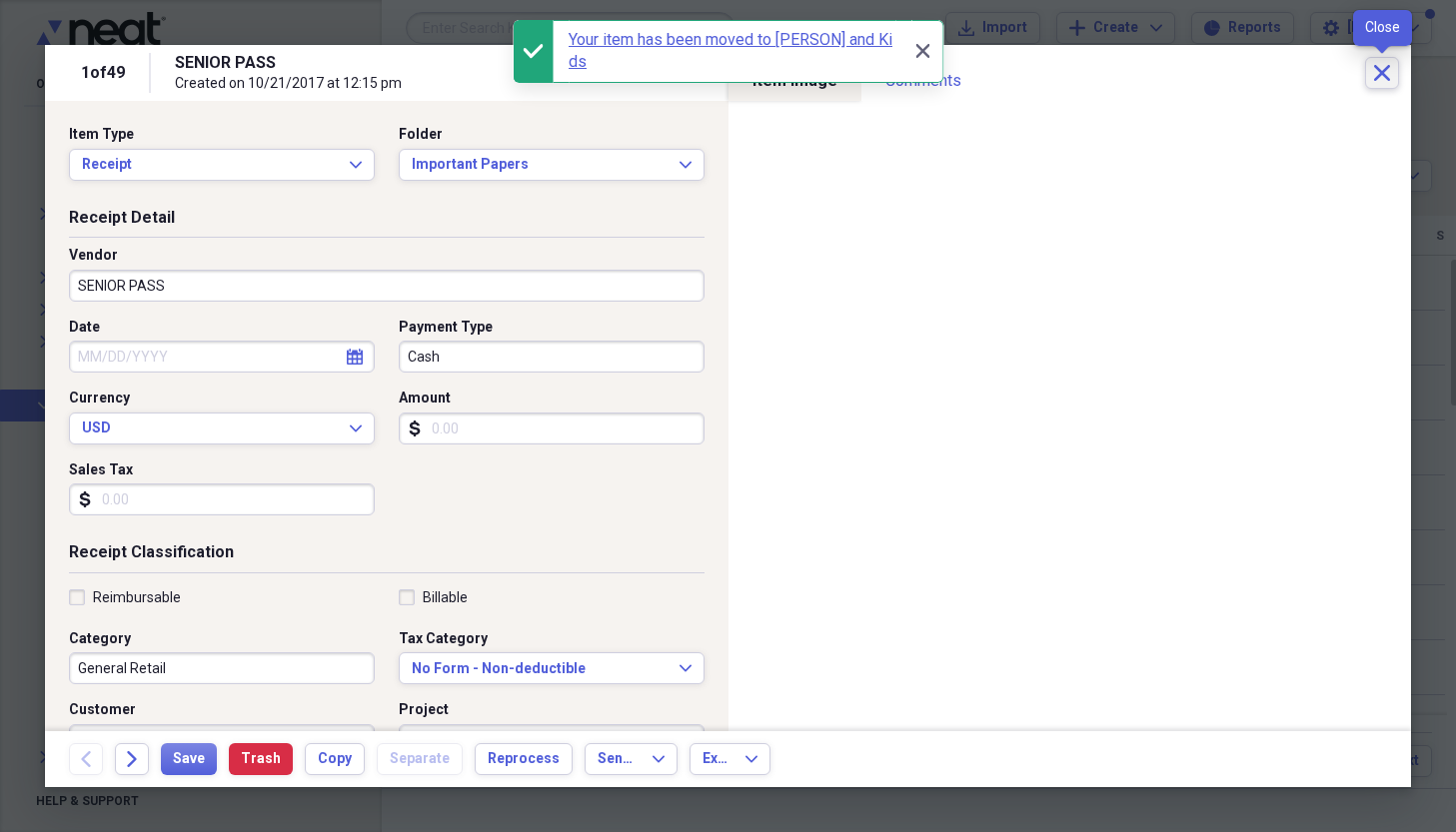 click on "Close" 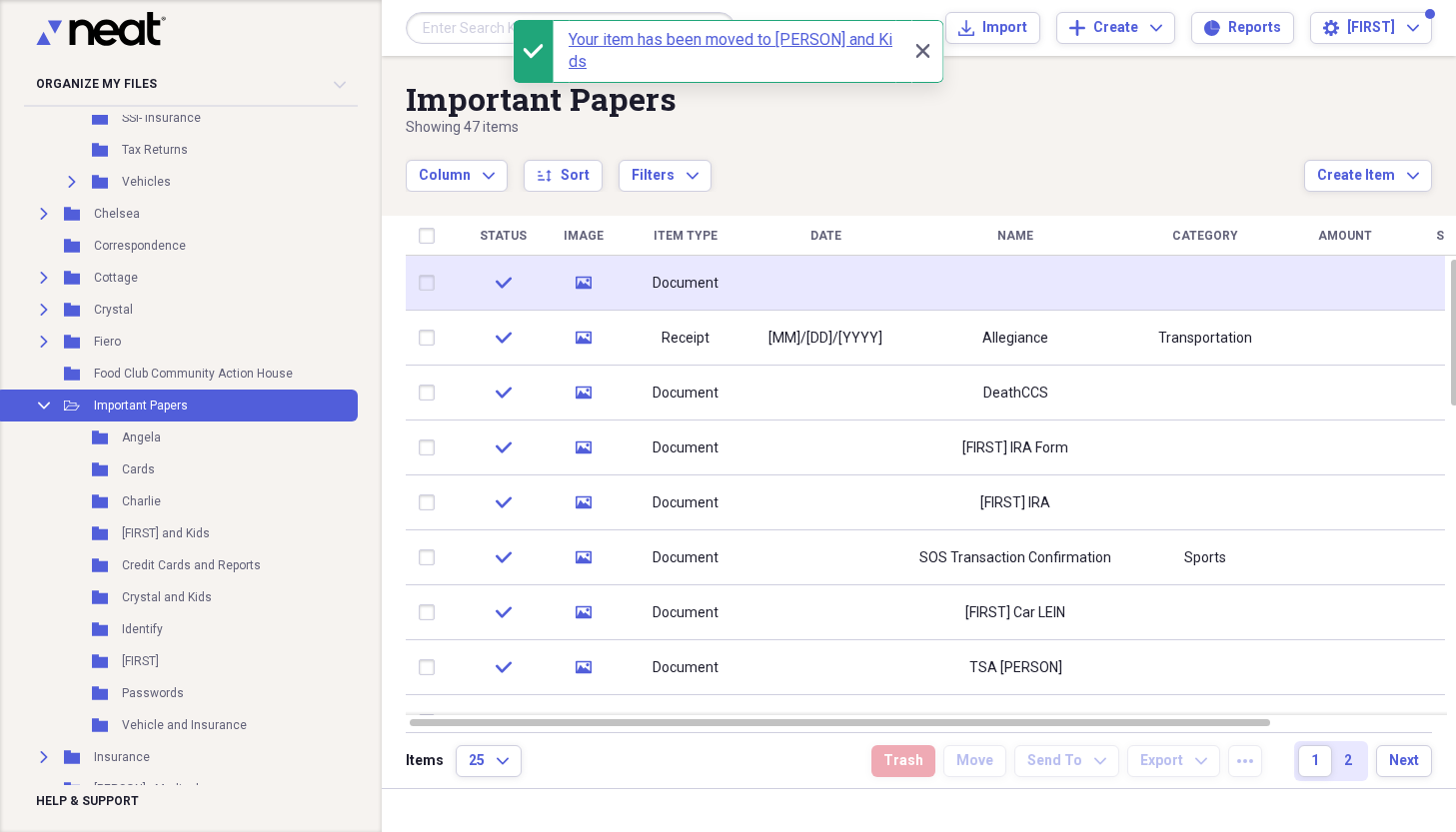 click on "Document" at bounding box center (686, 283) 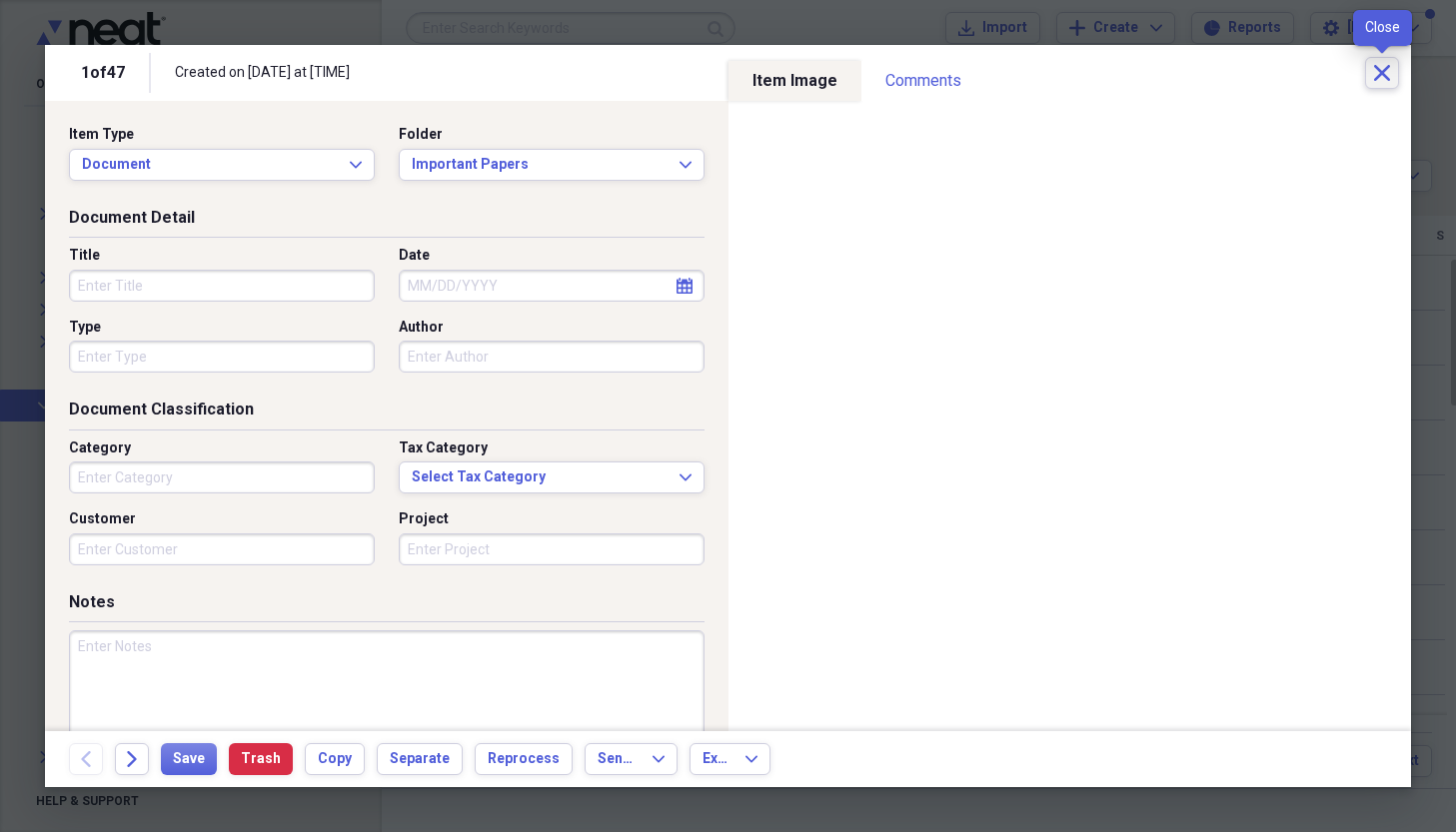 click on "Close" 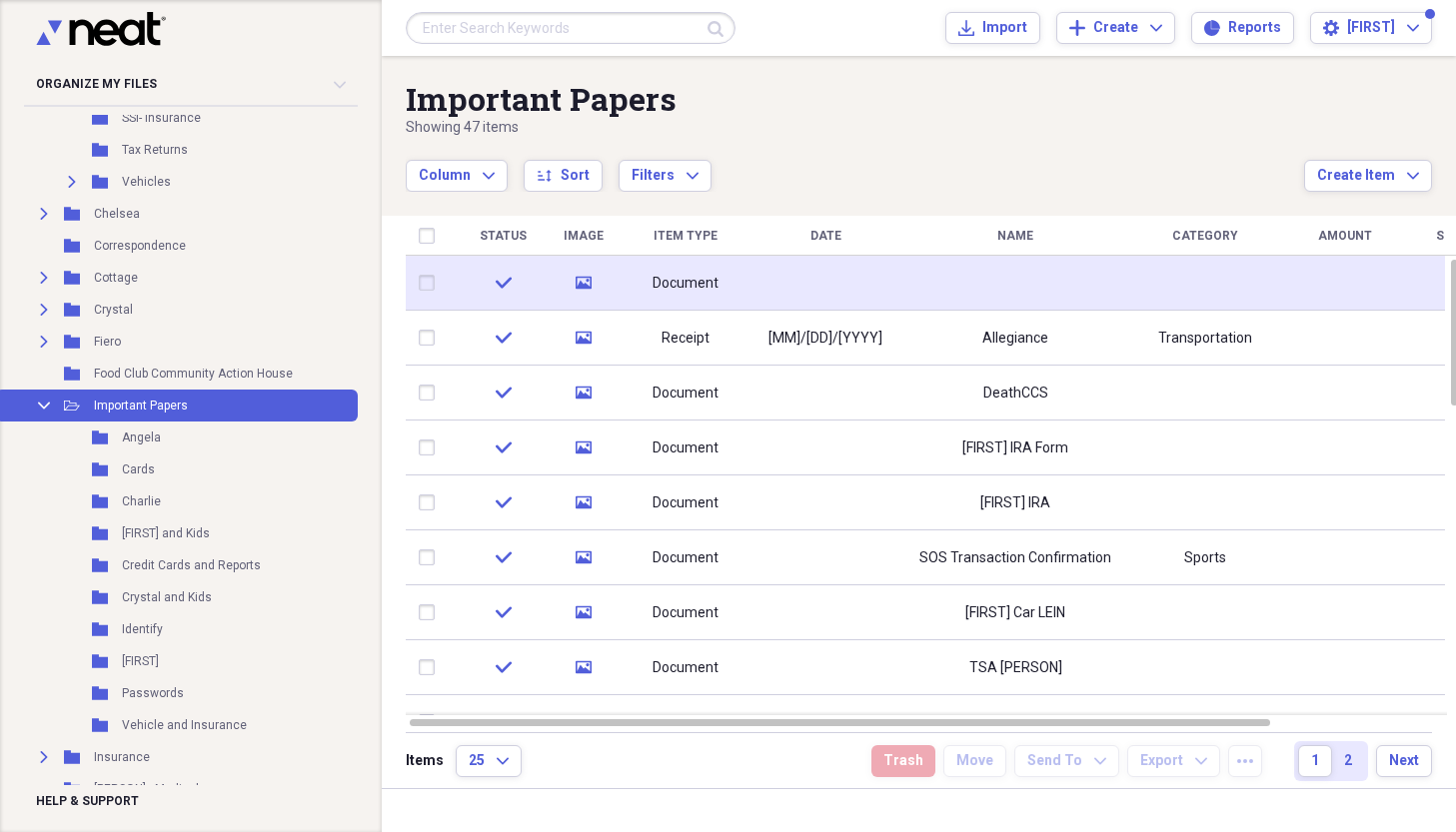 click at bounding box center [431, 283] 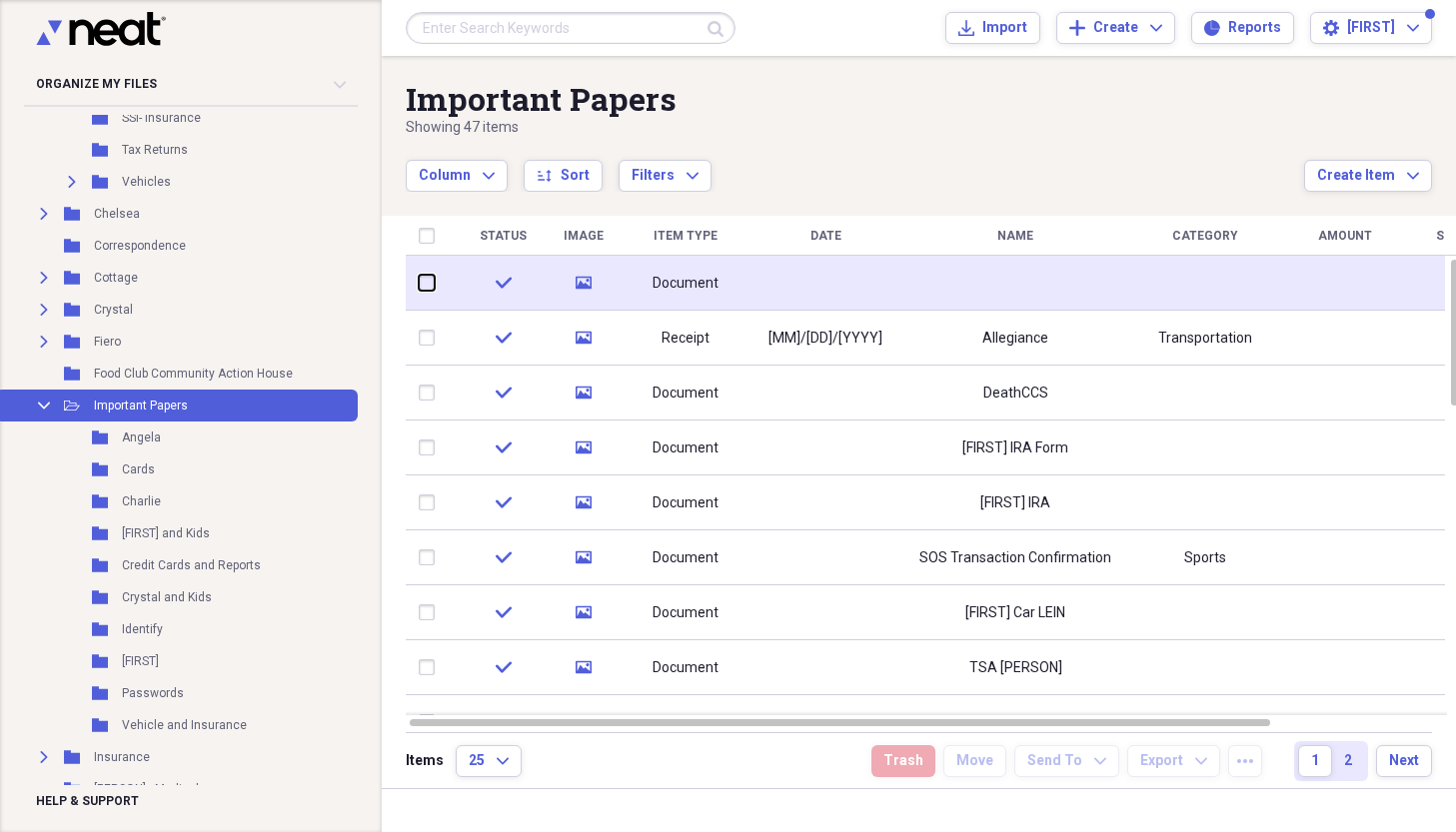click at bounding box center [419, 283] 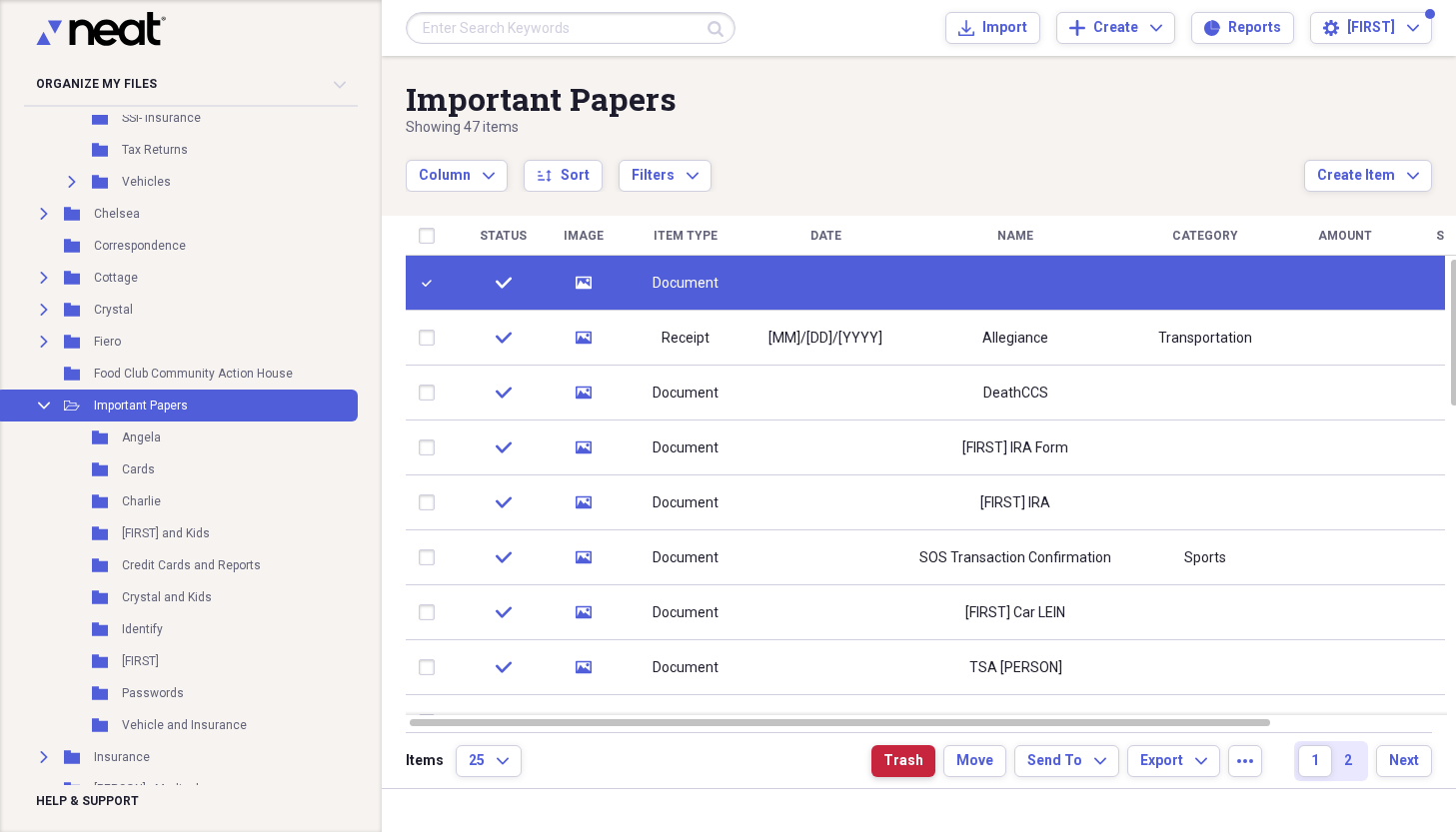 click on "Trash" at bounding box center [903, 761] 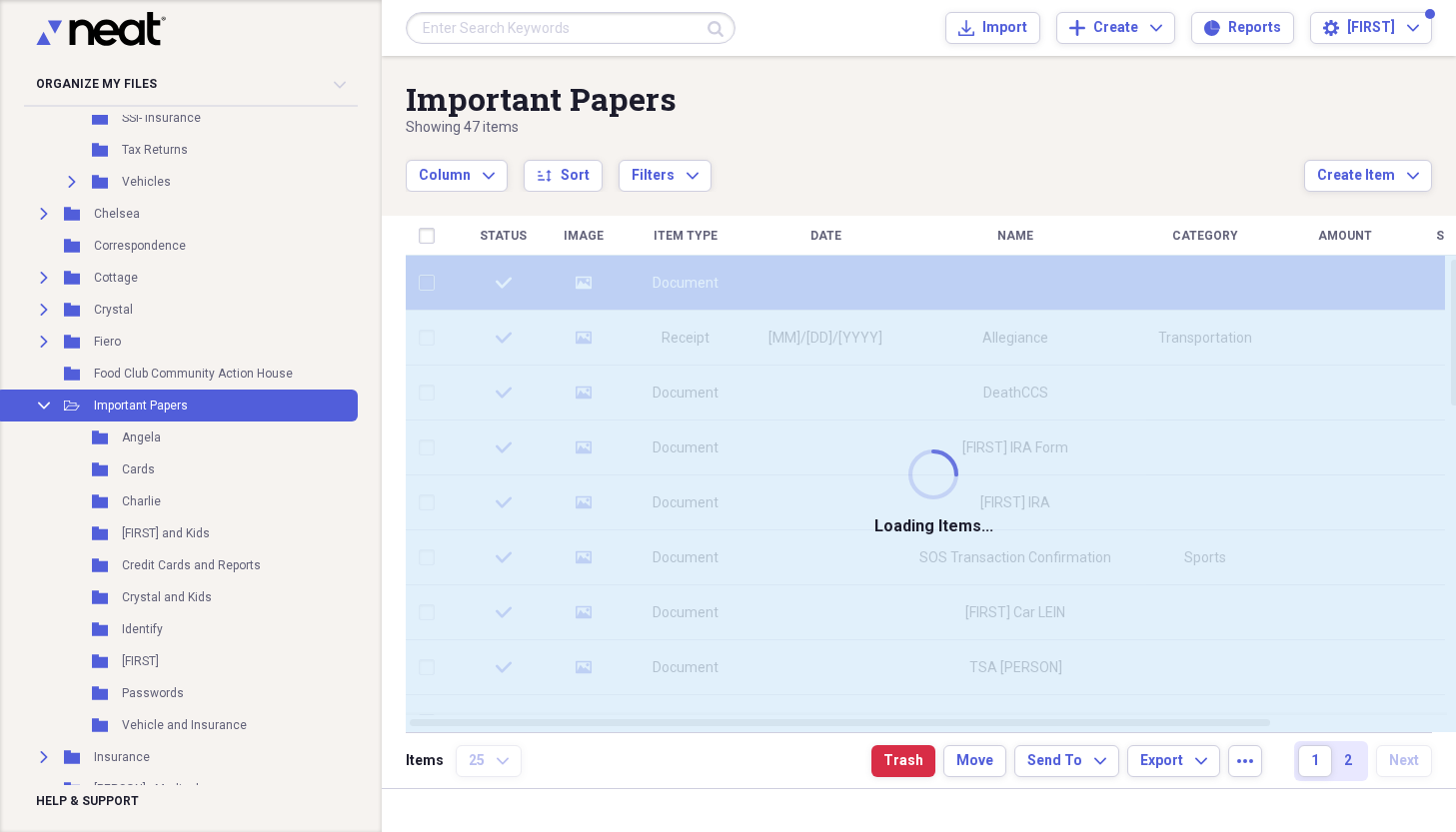 checkbox on "false" 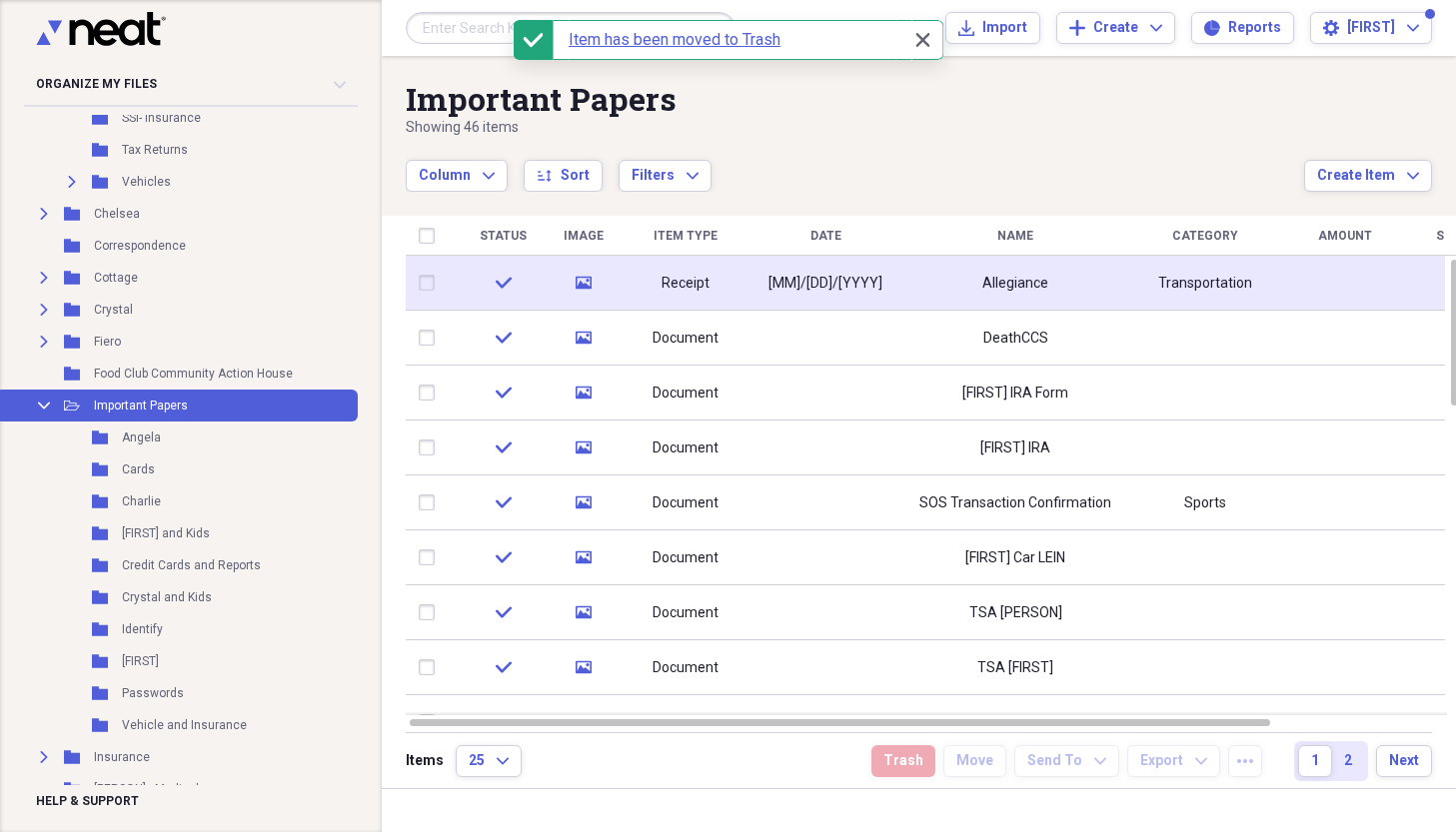 click on "Allegiance" at bounding box center [1015, 284] 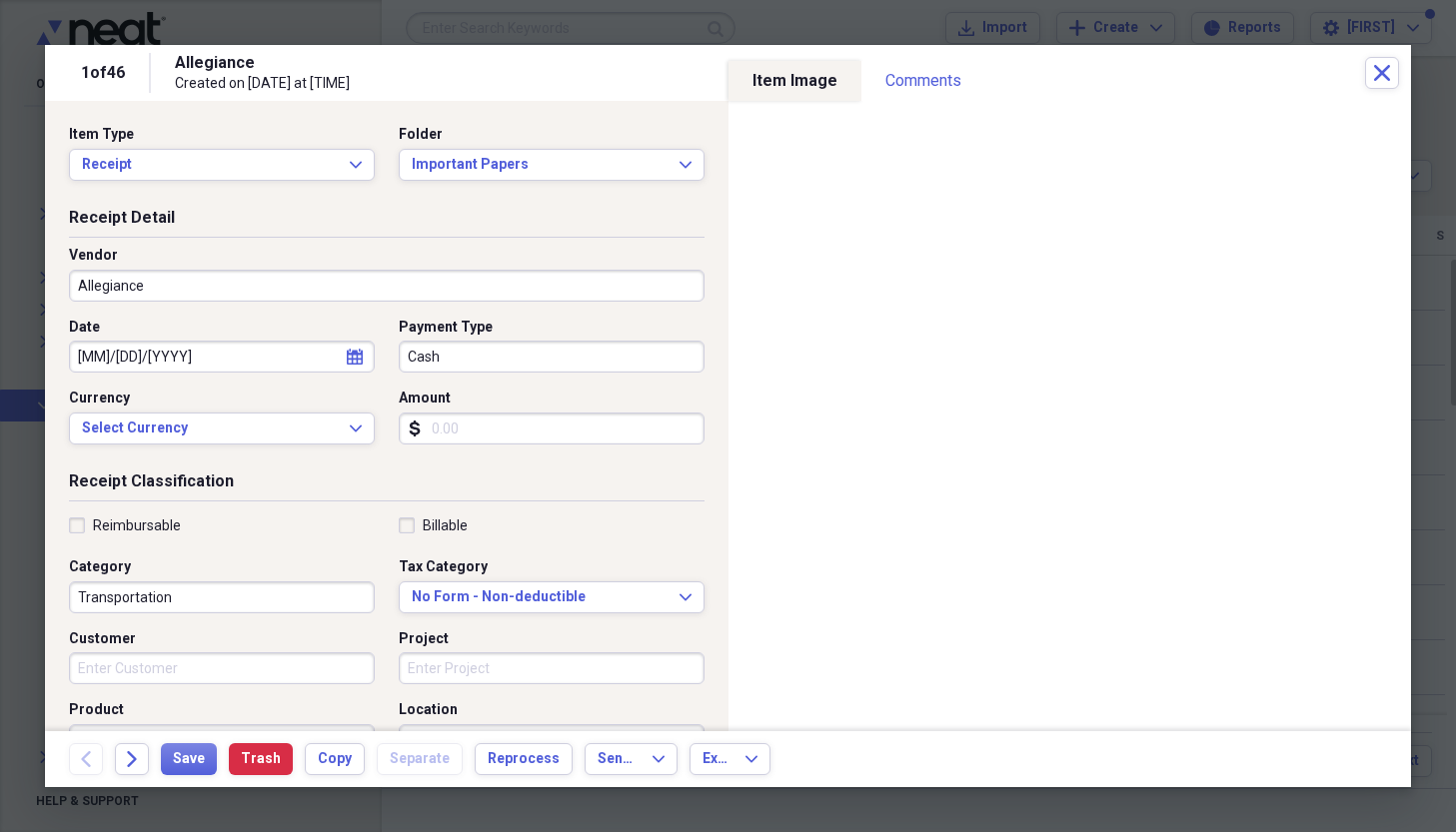 click on "Allegiance" at bounding box center (387, 286) 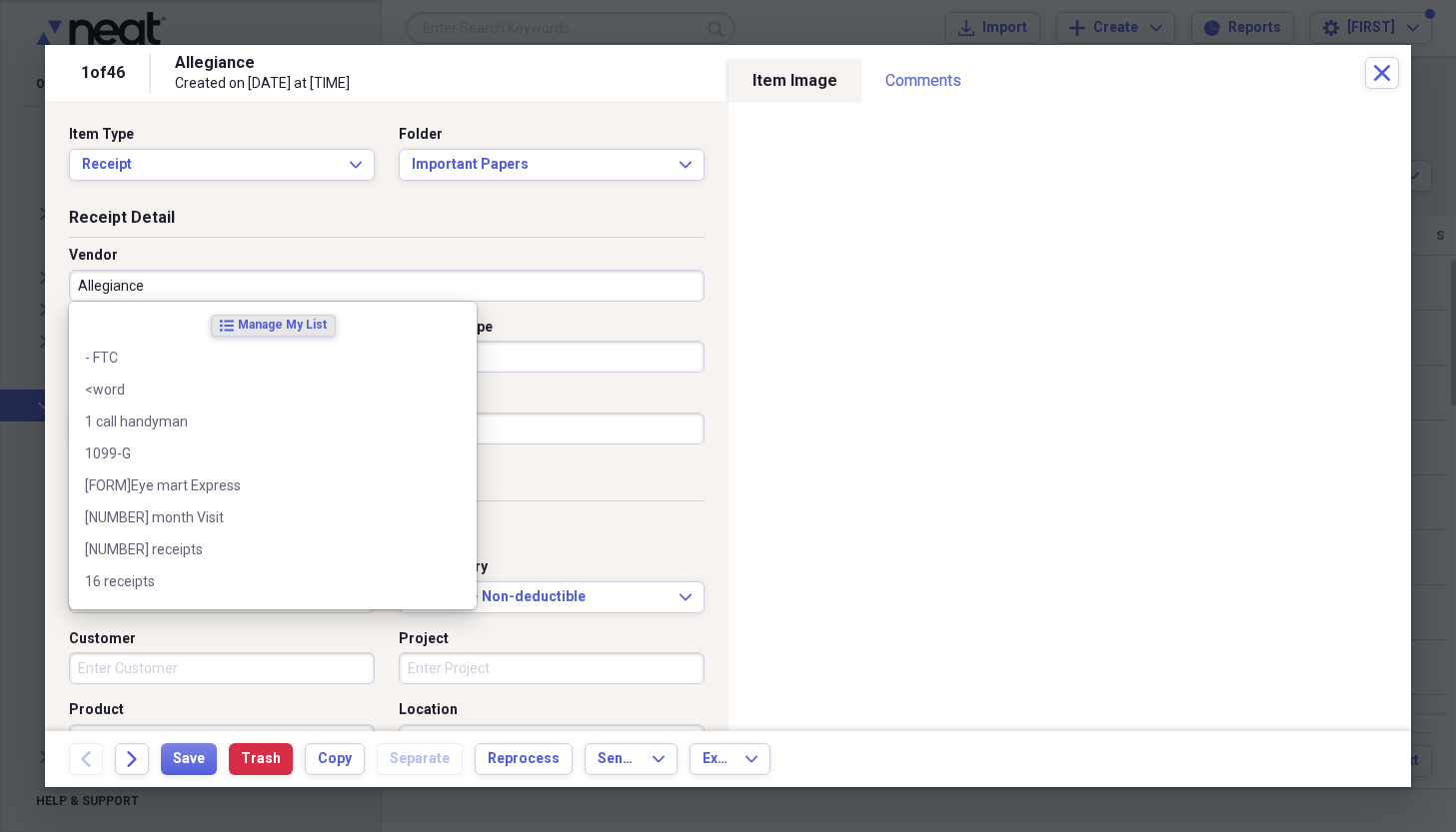 type on "C" 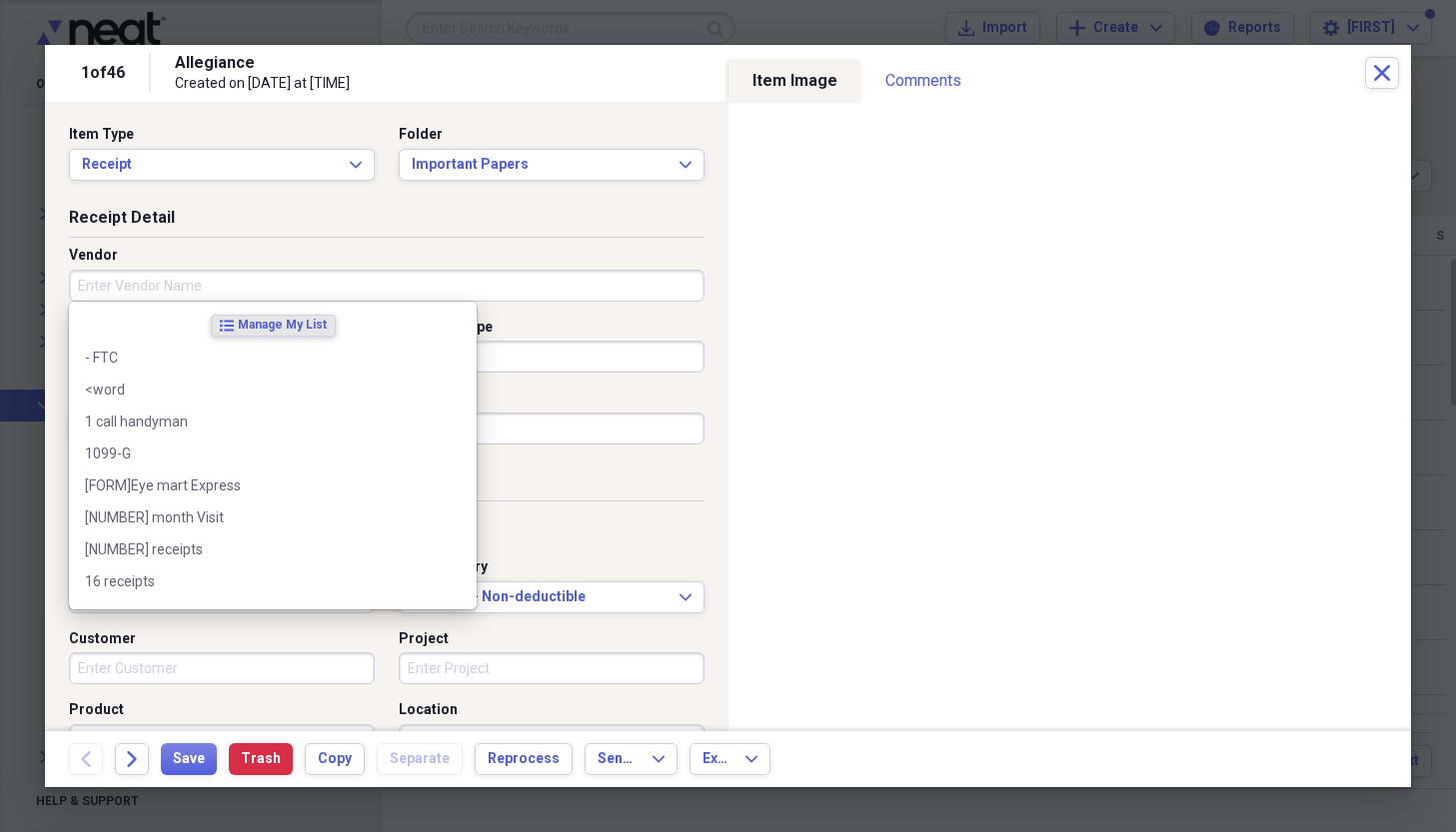 type 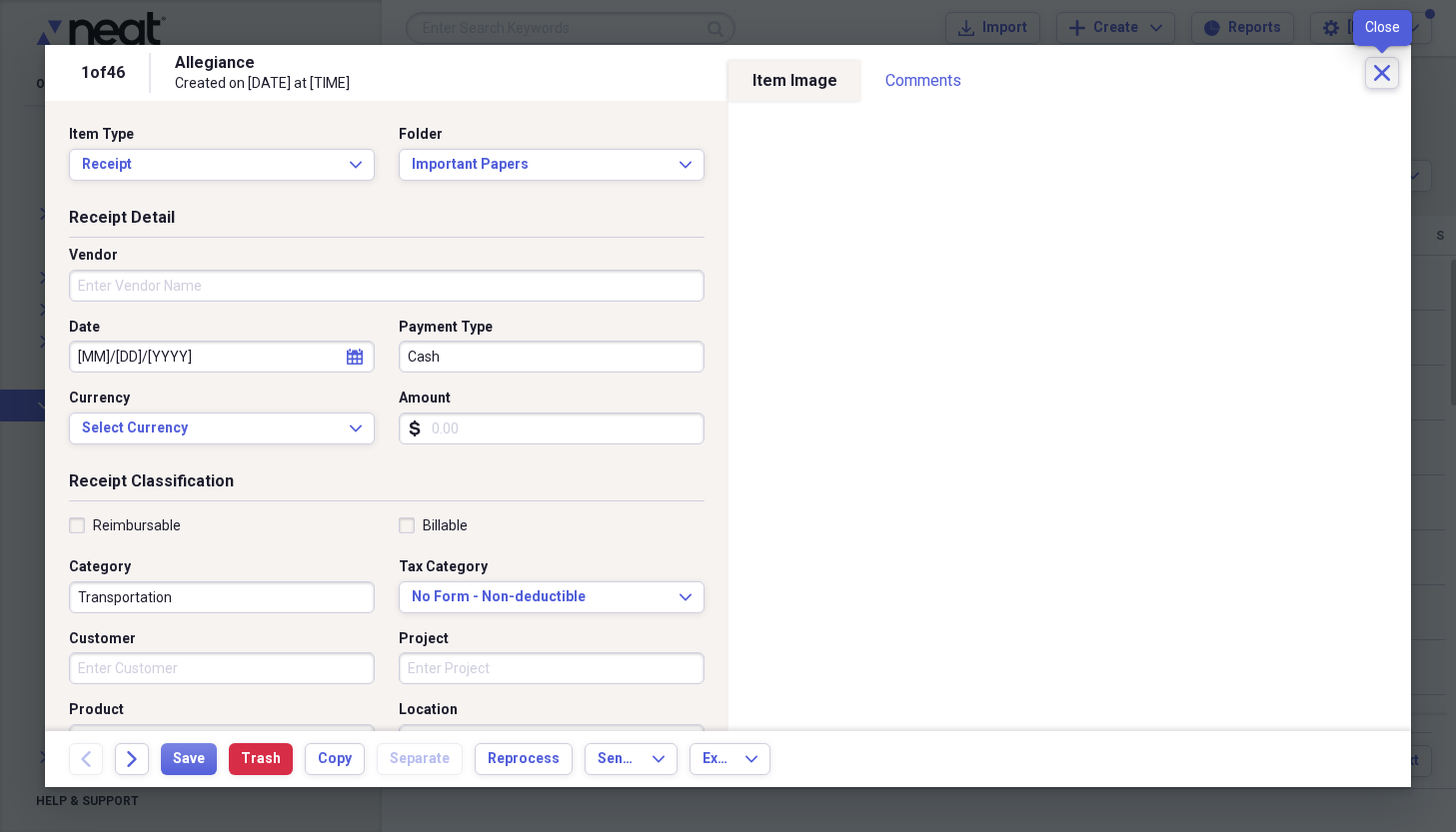 click on "Close" 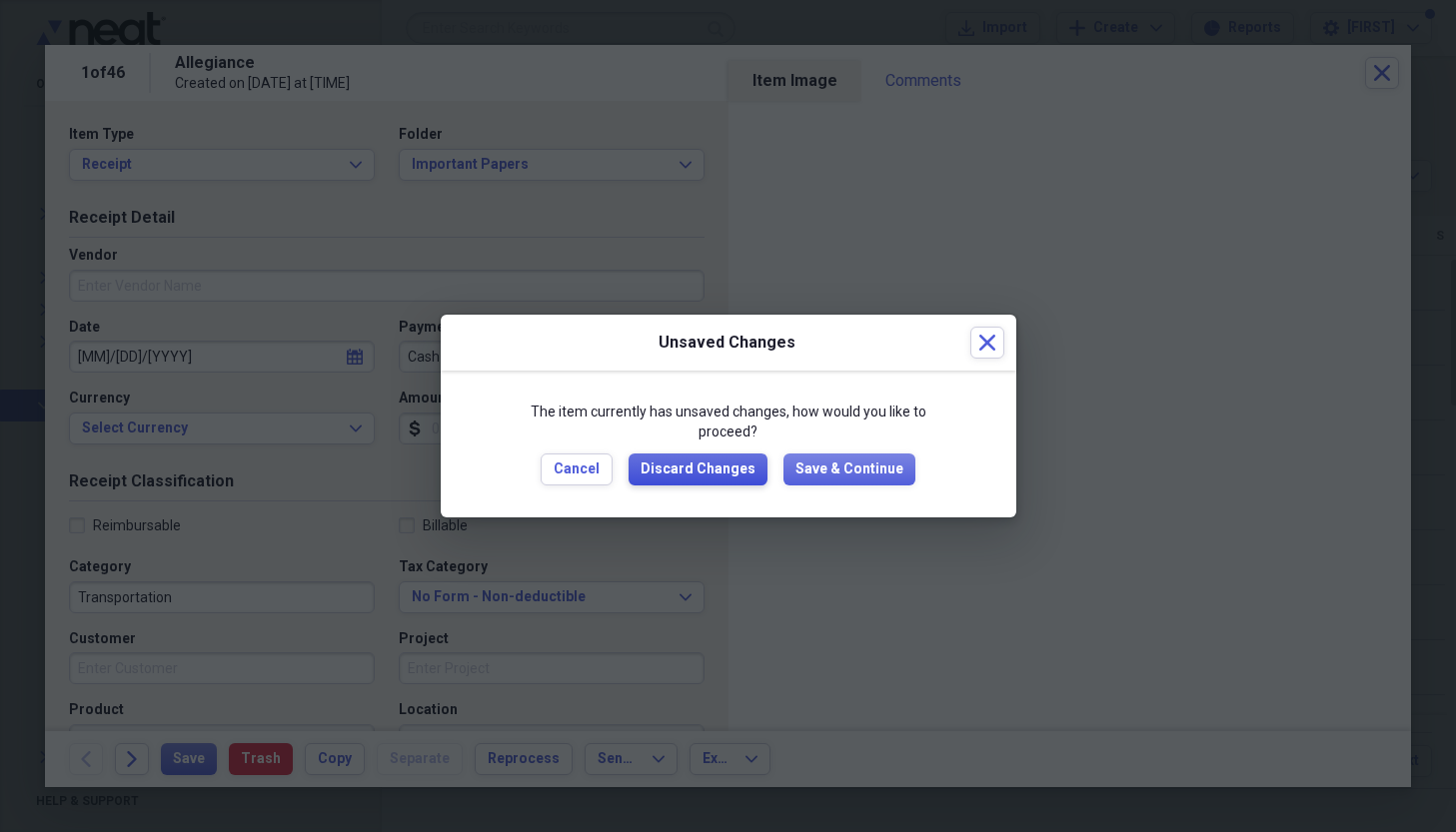 click on "Discard Changes" at bounding box center (698, 469) 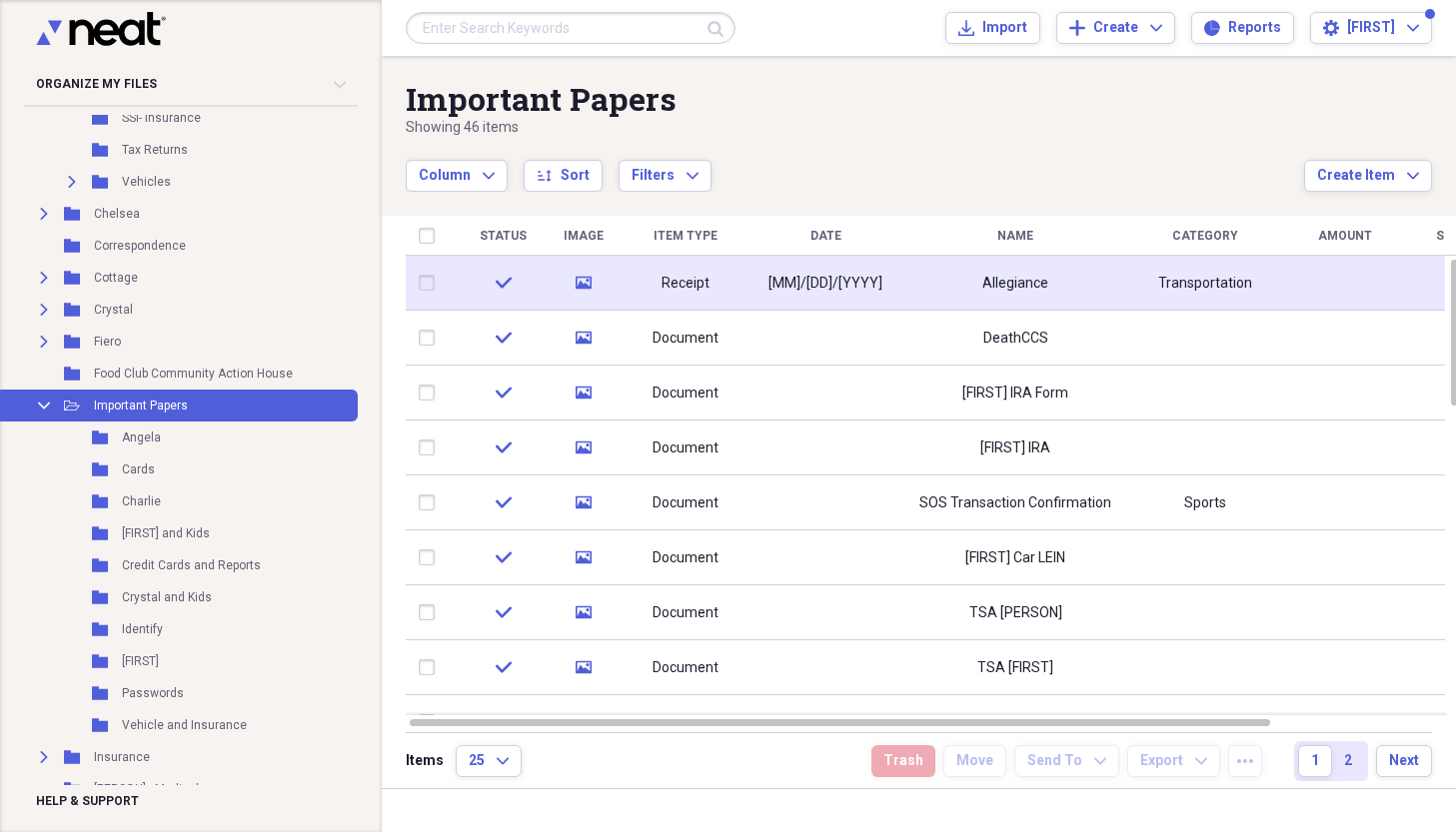 click at bounding box center [431, 283] 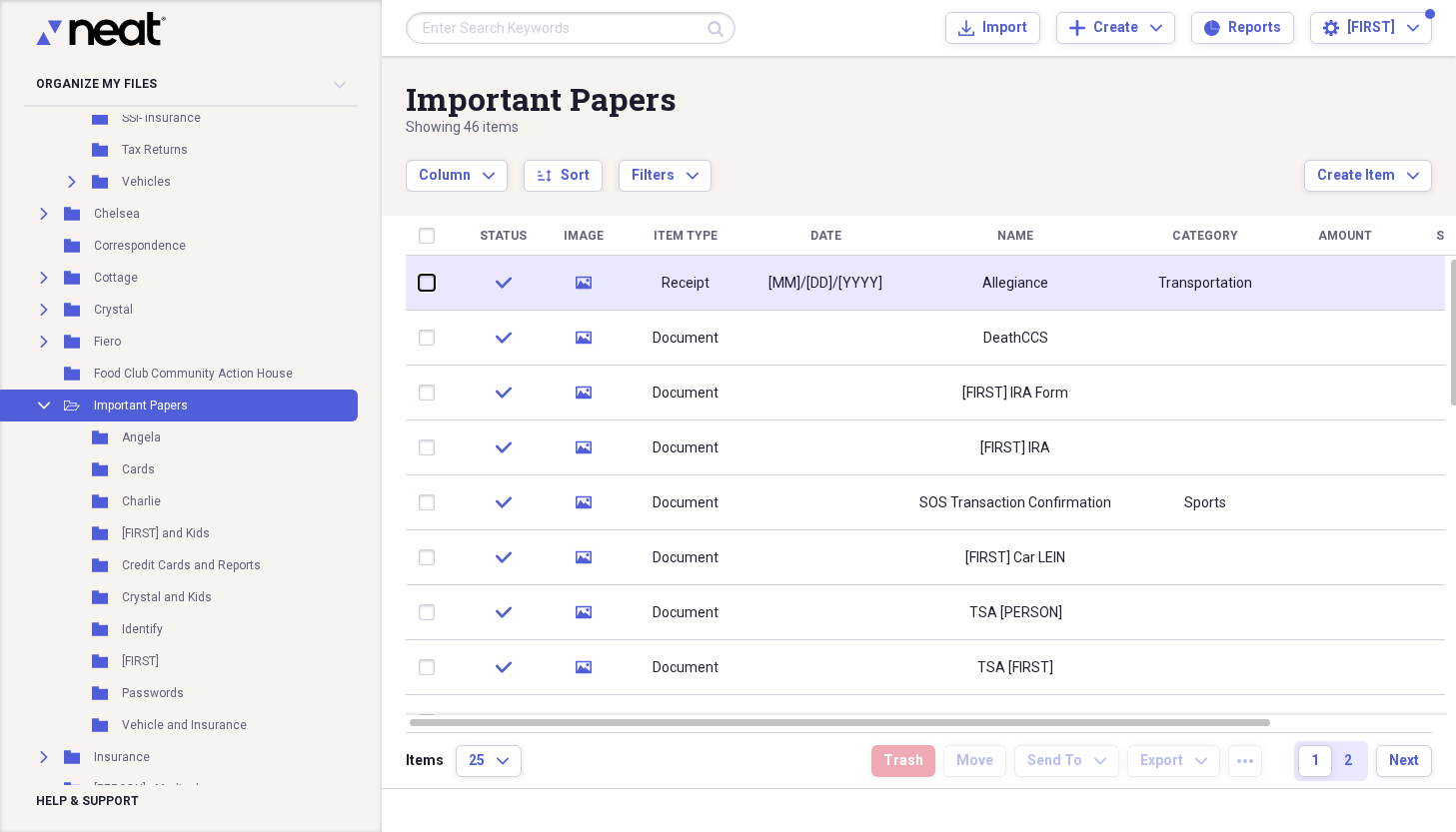 click at bounding box center [419, 283] 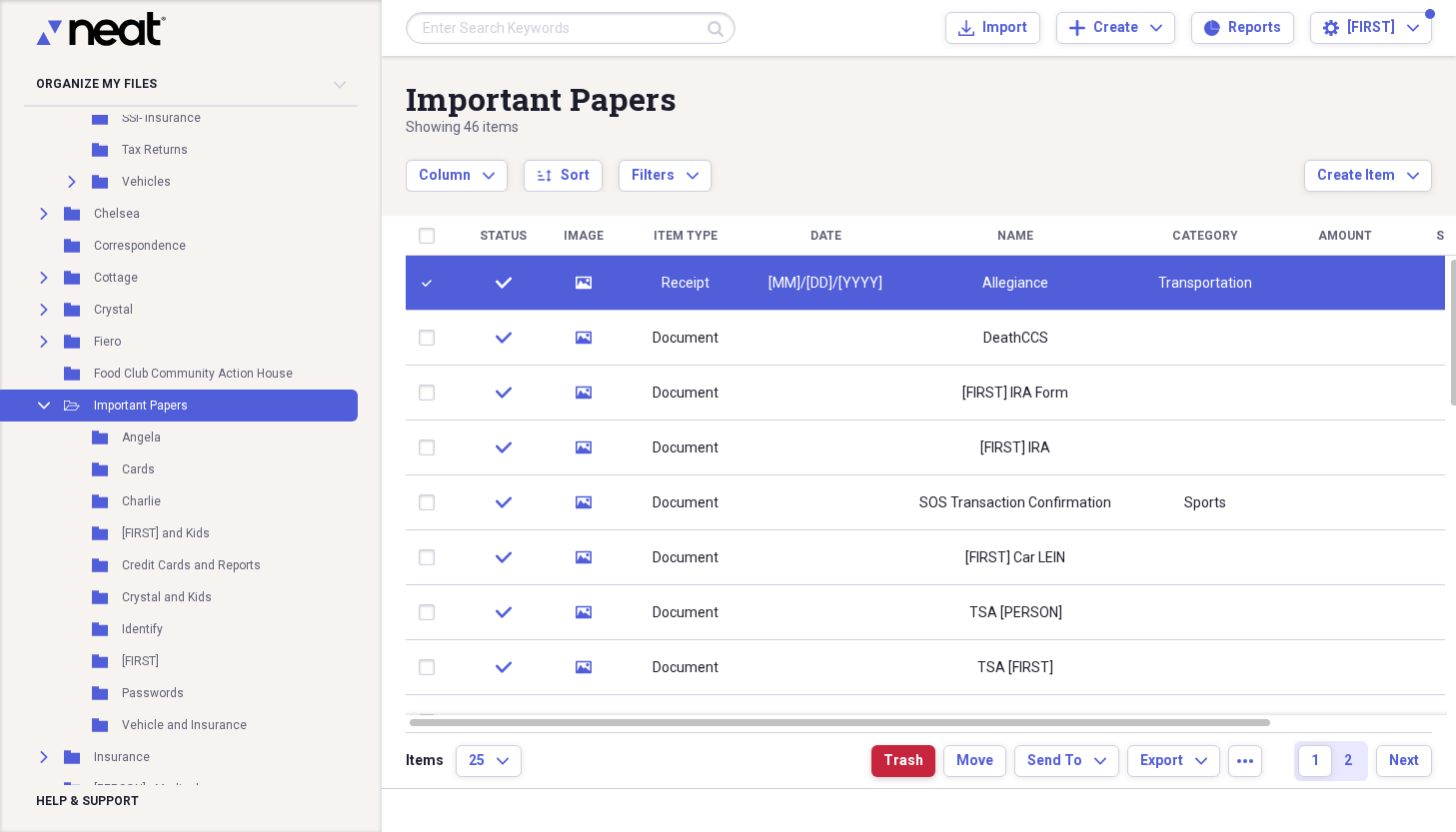 click on "Trash" at bounding box center [903, 761] 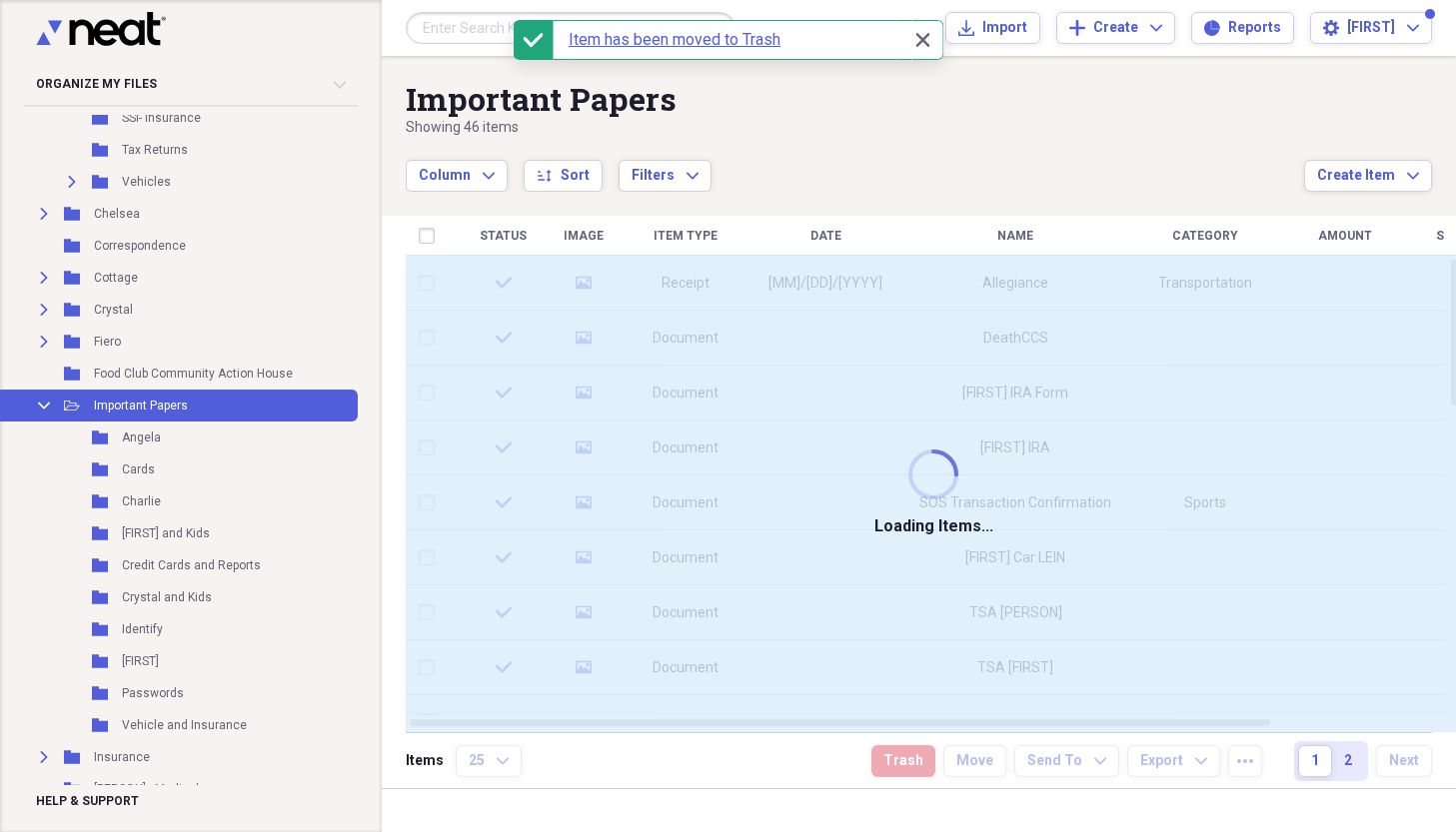 checkbox on "false" 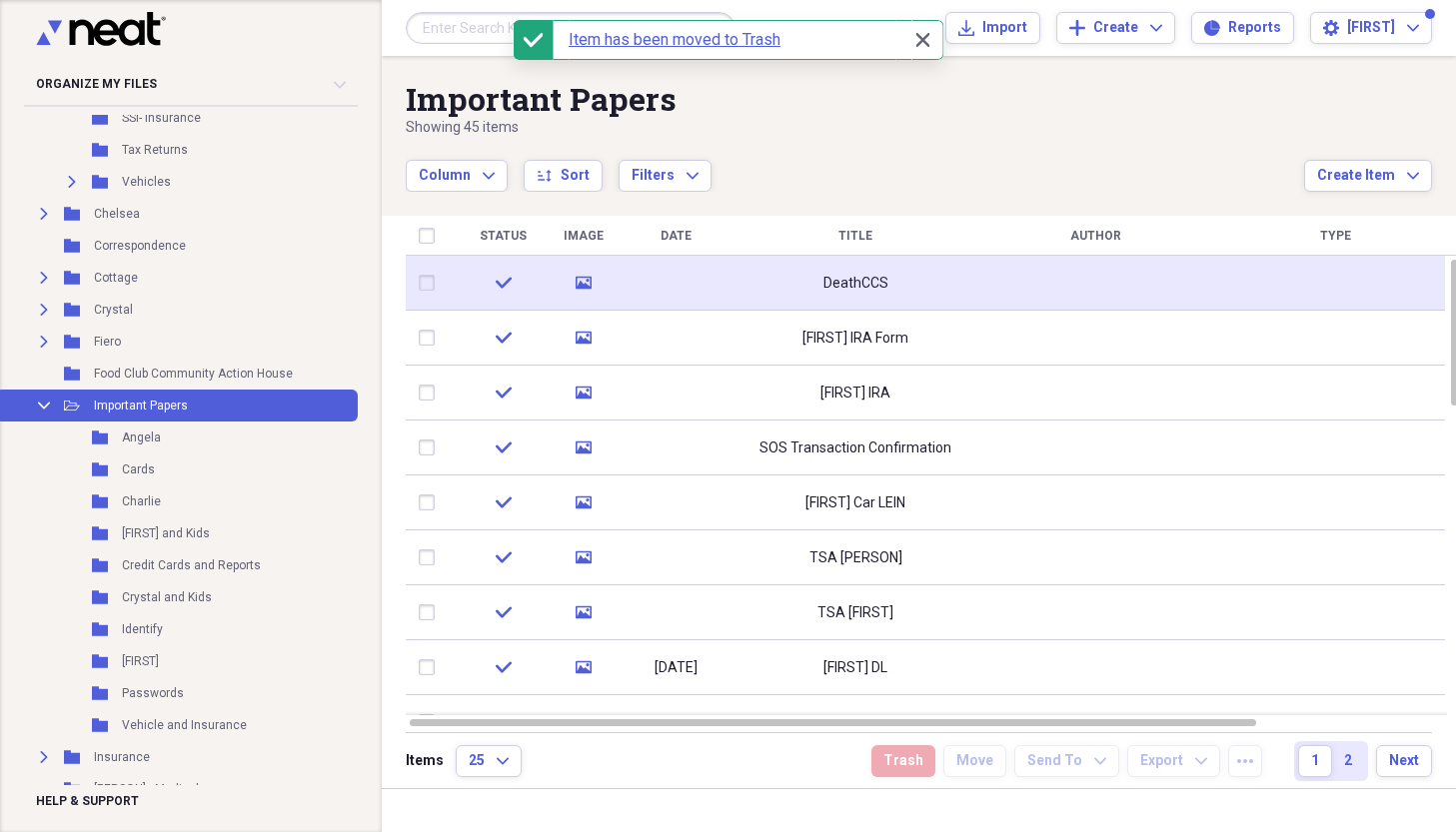 click on "DeathCCS" at bounding box center [855, 284] 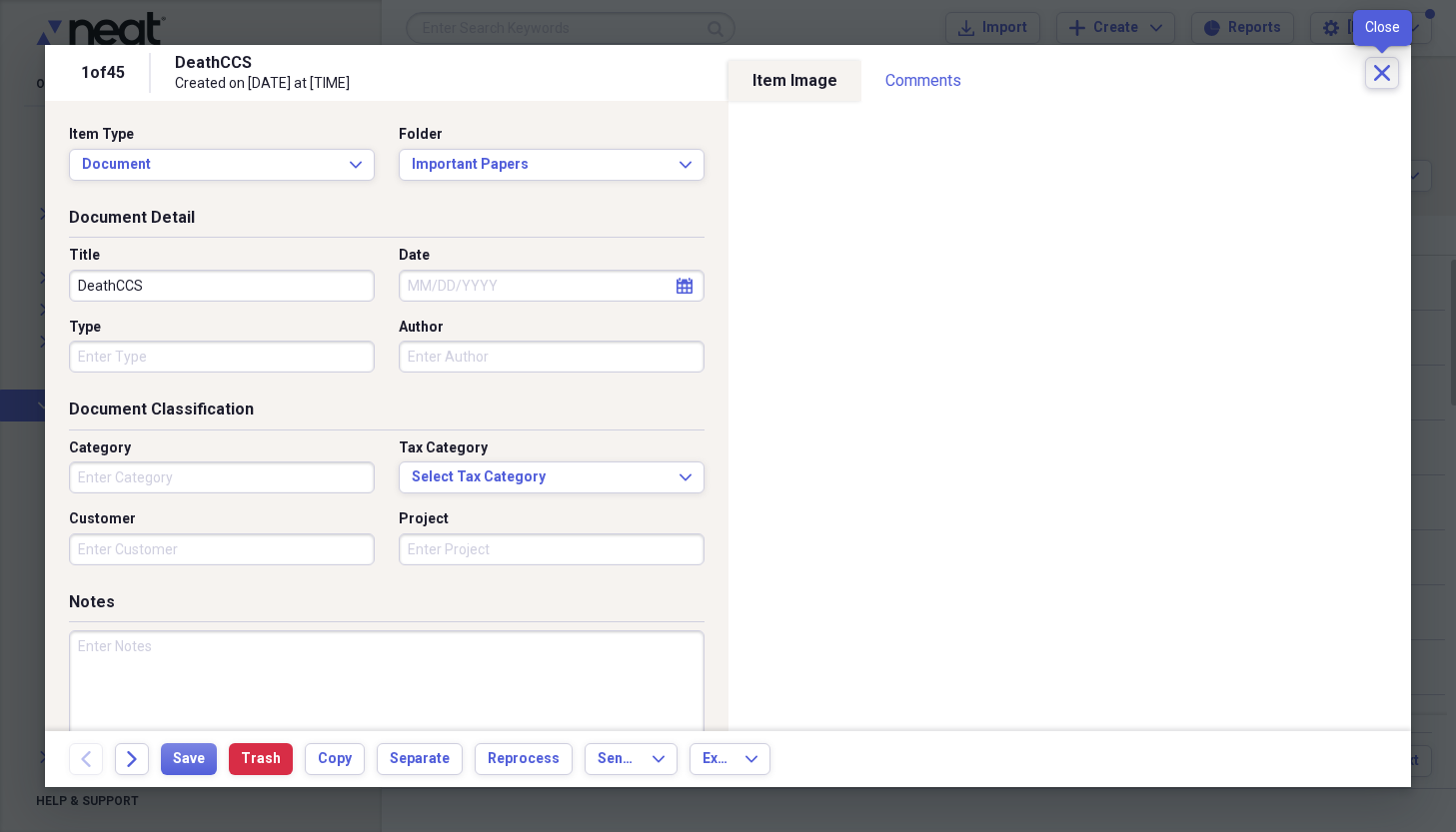 click on "Close" 